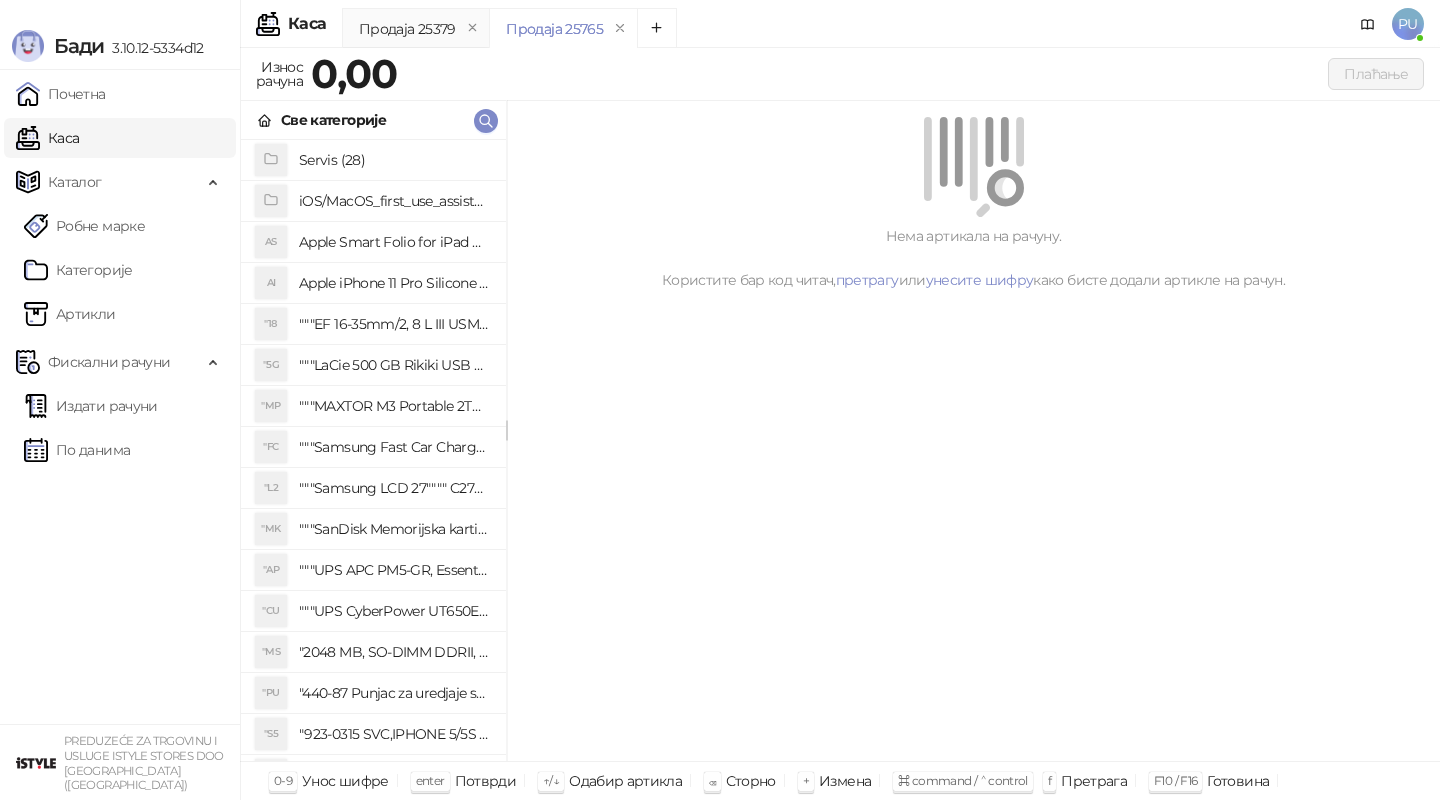 click 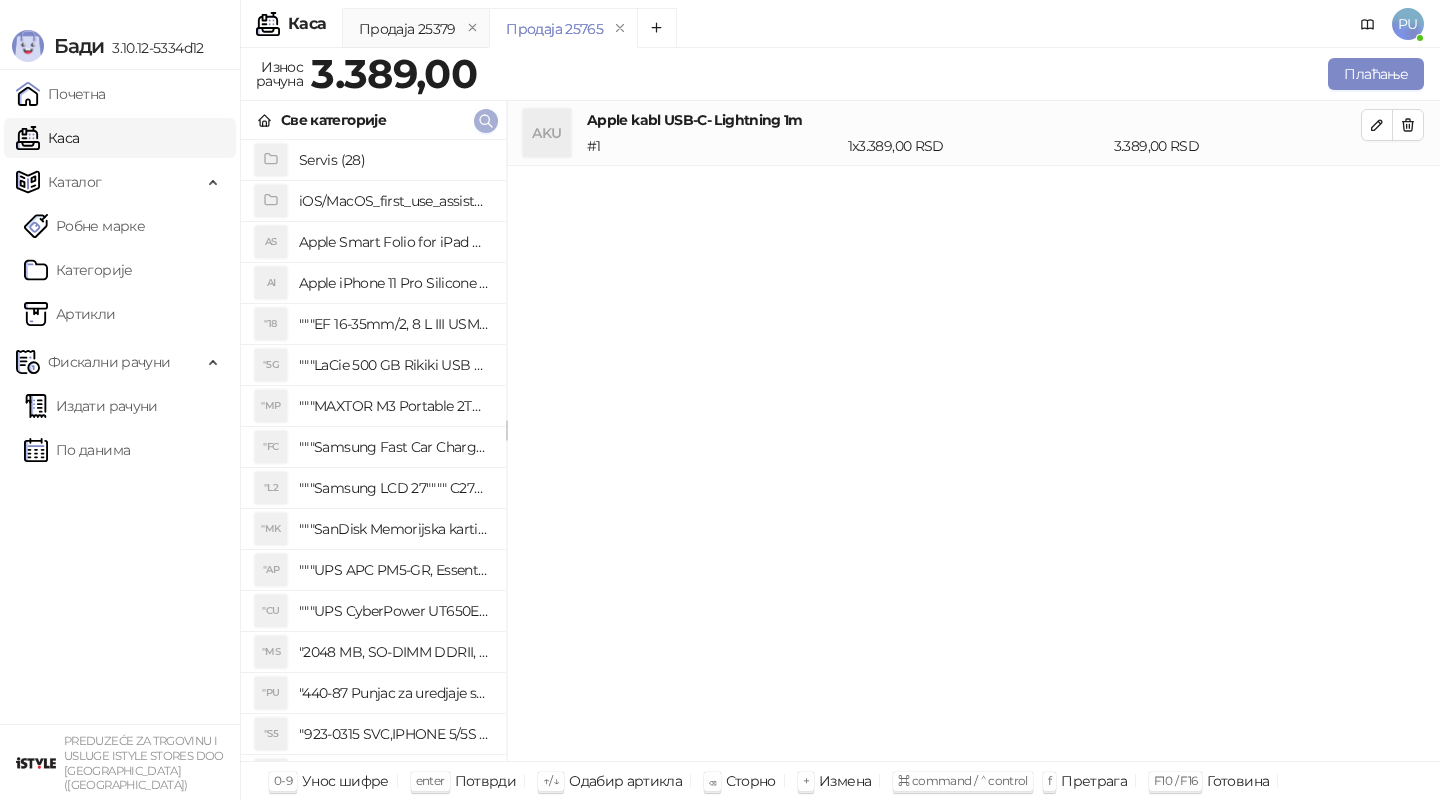 click at bounding box center (486, 120) 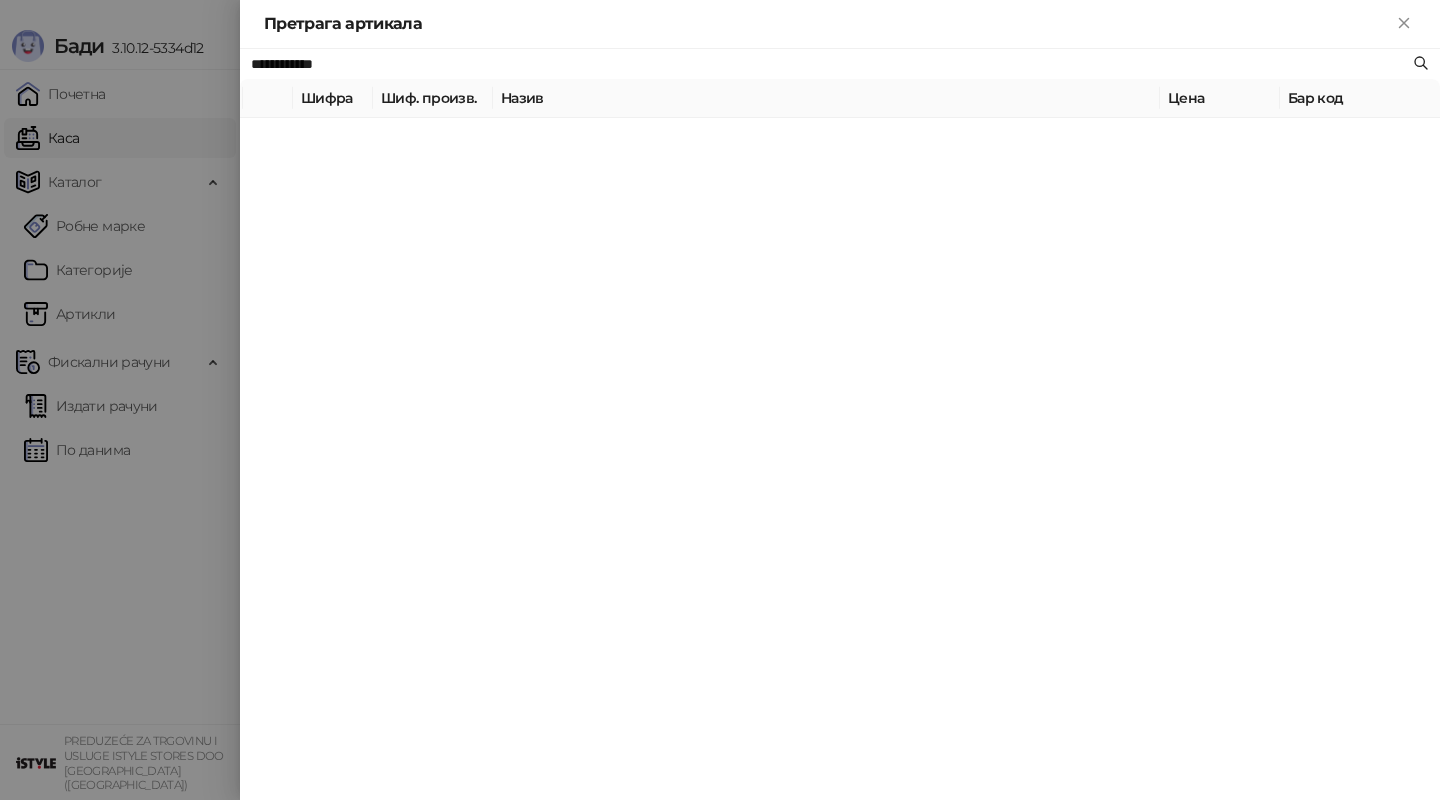 paste 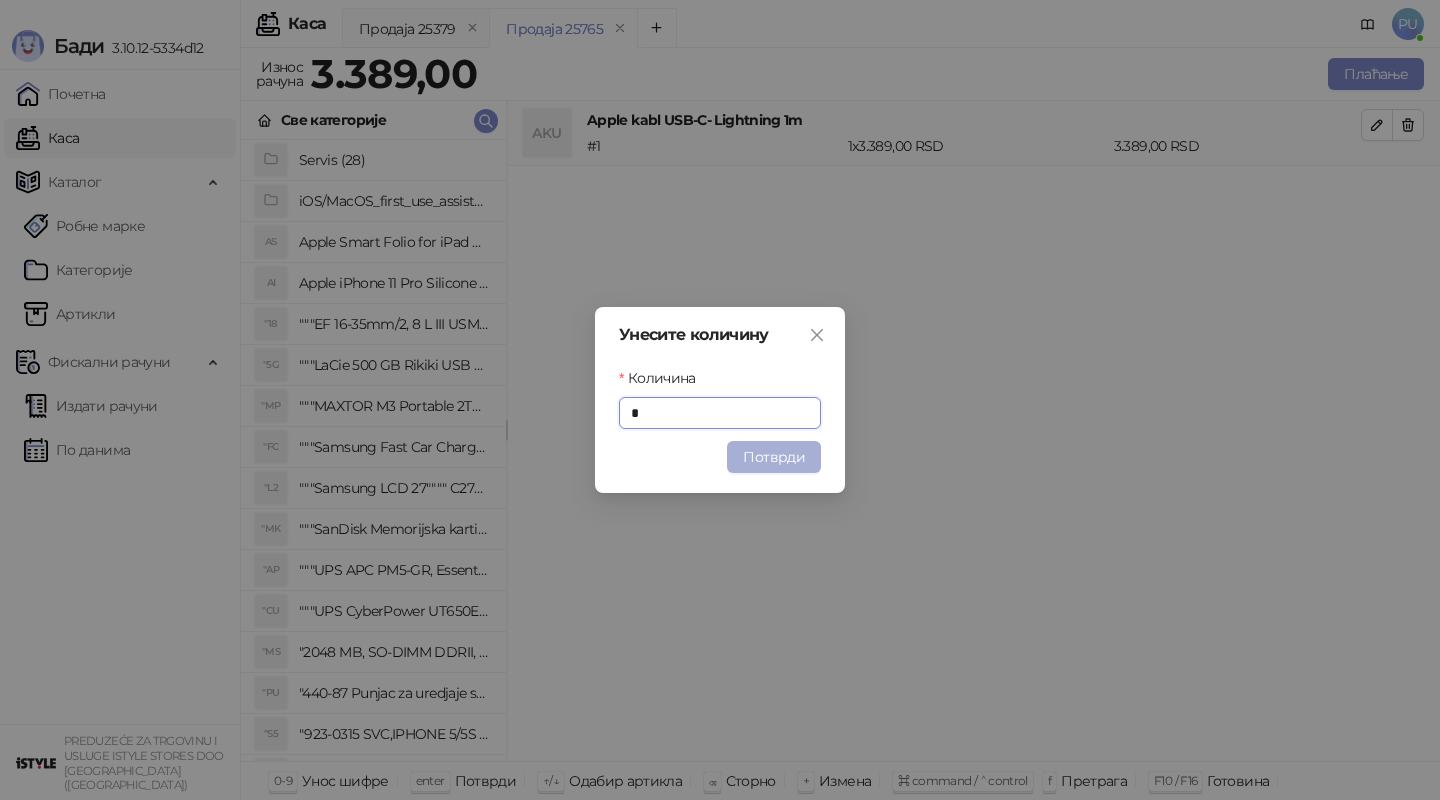 click on "Потврди" at bounding box center (774, 457) 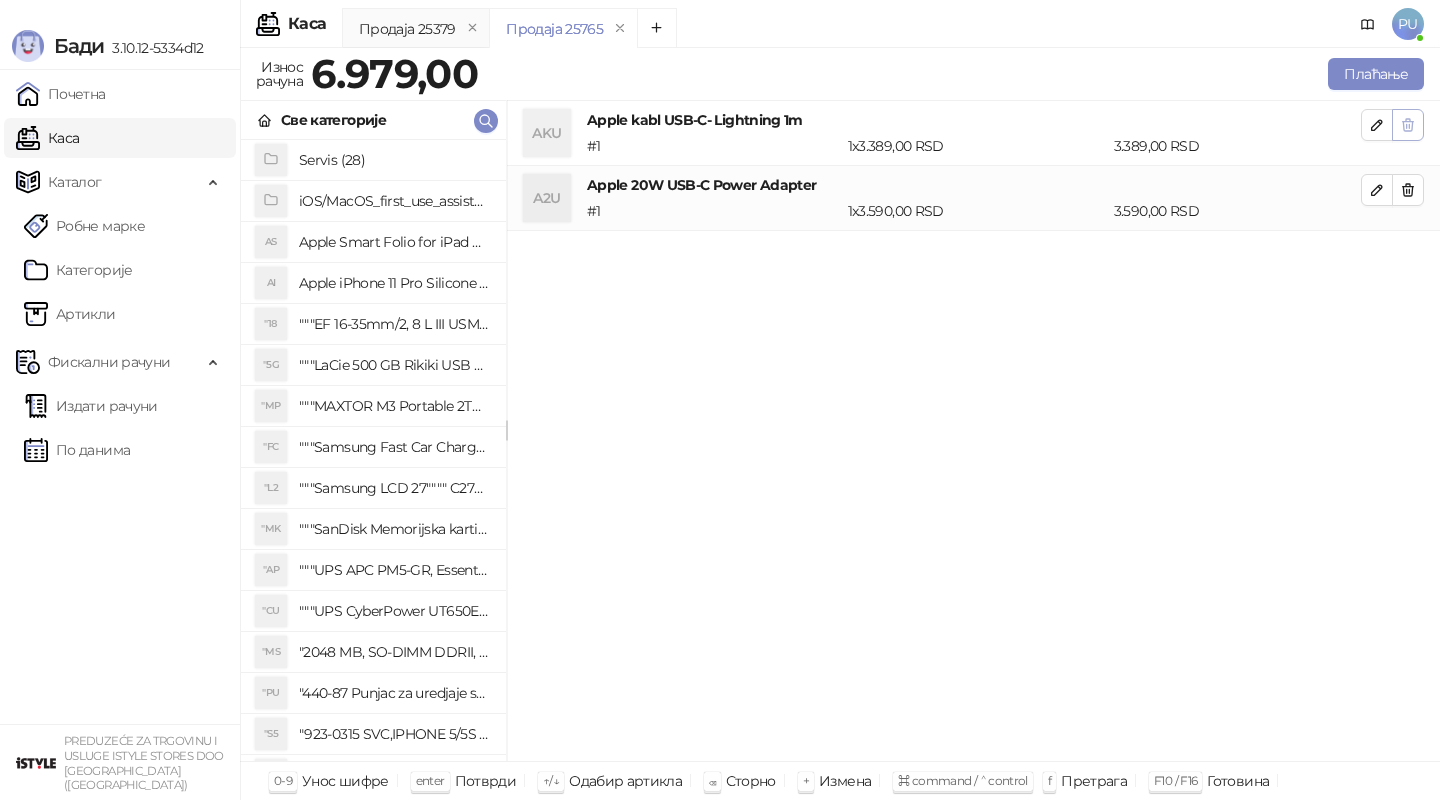 click 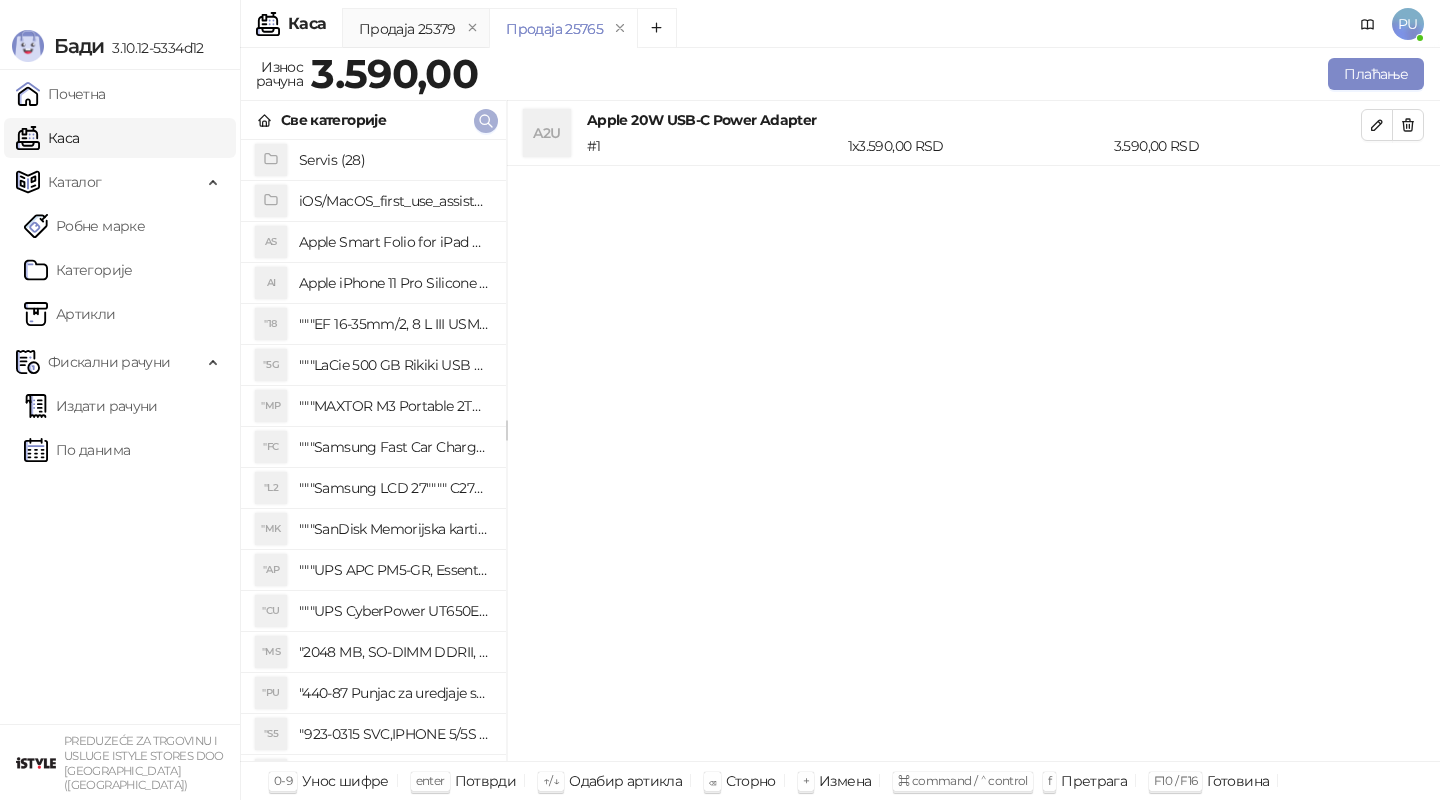 click at bounding box center (486, 121) 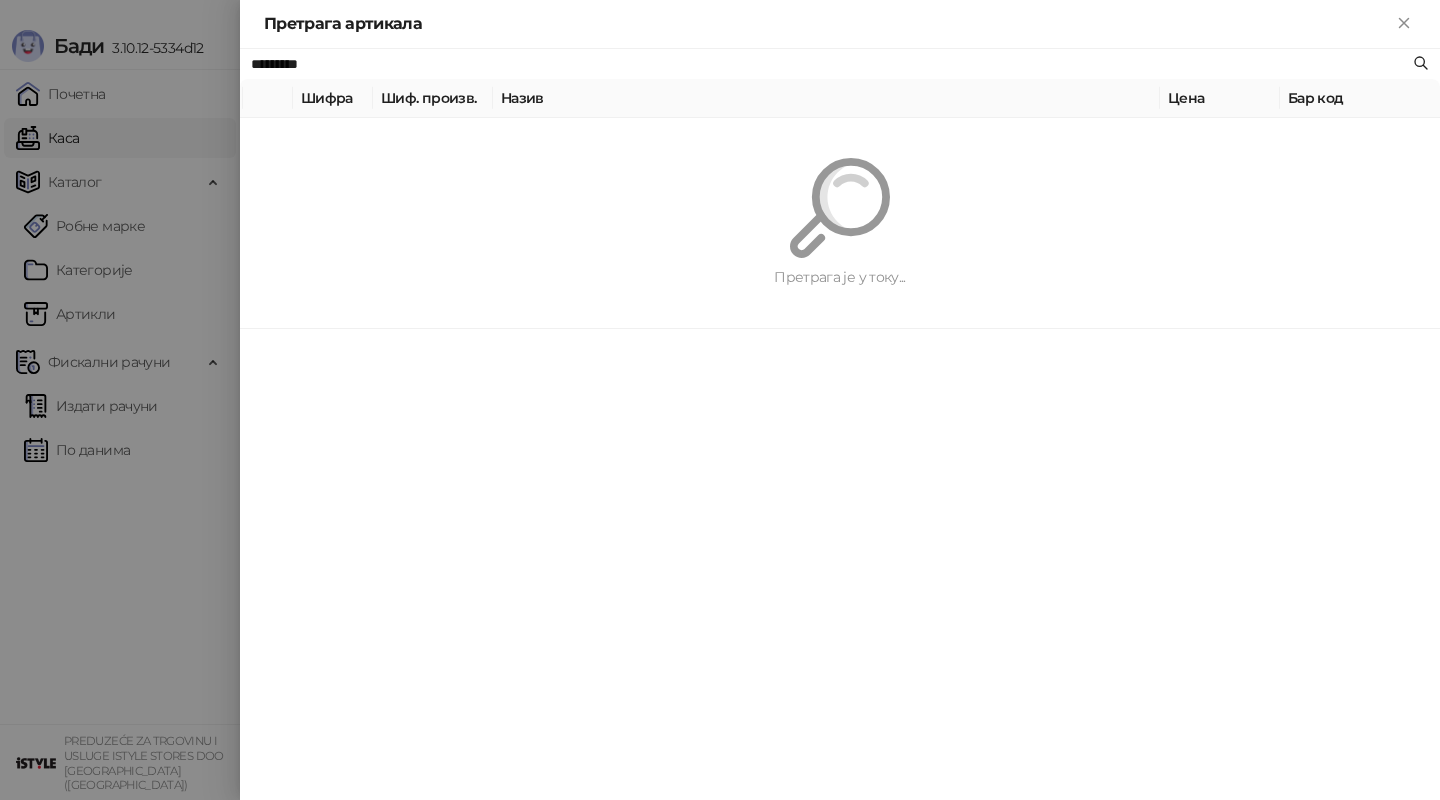 paste on "**********" 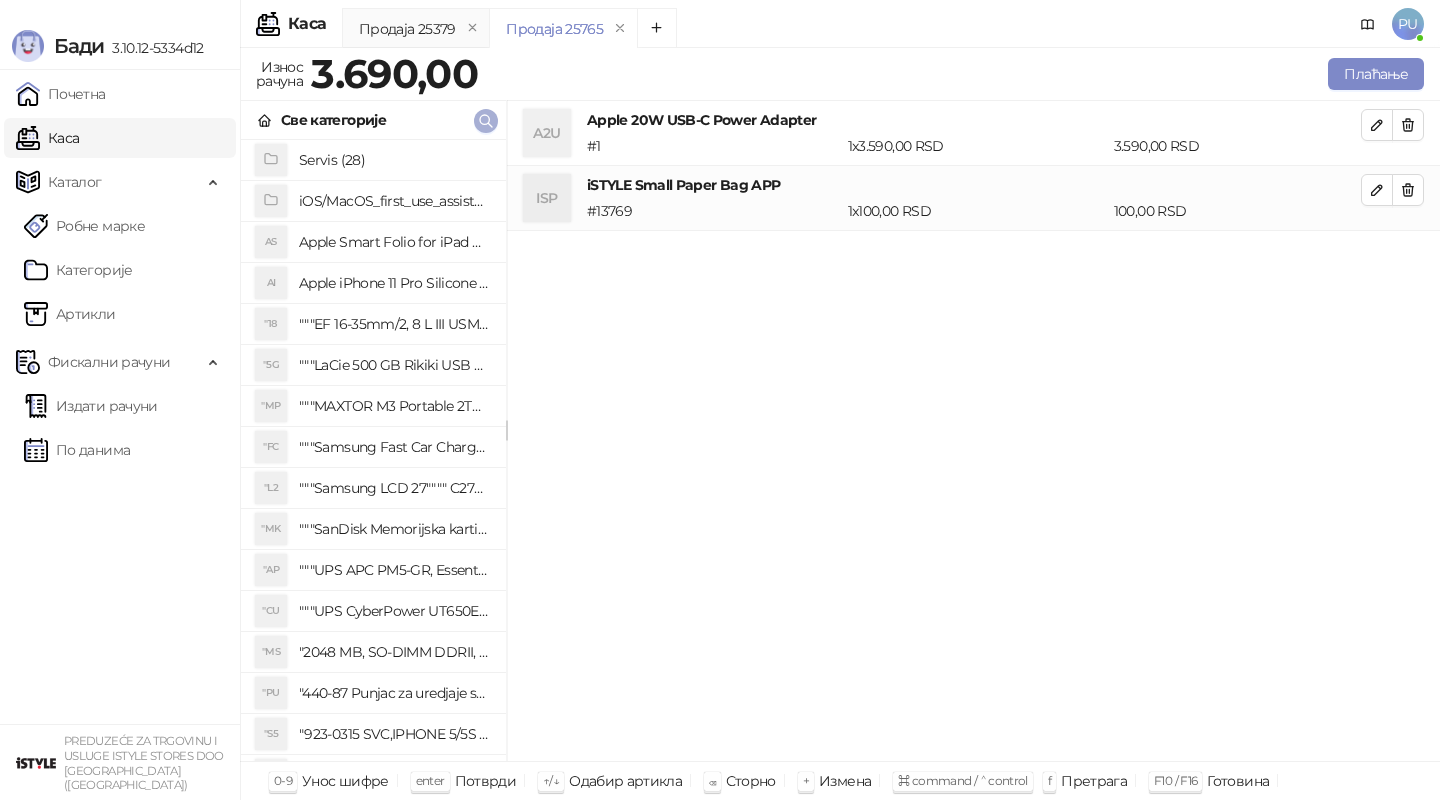 click 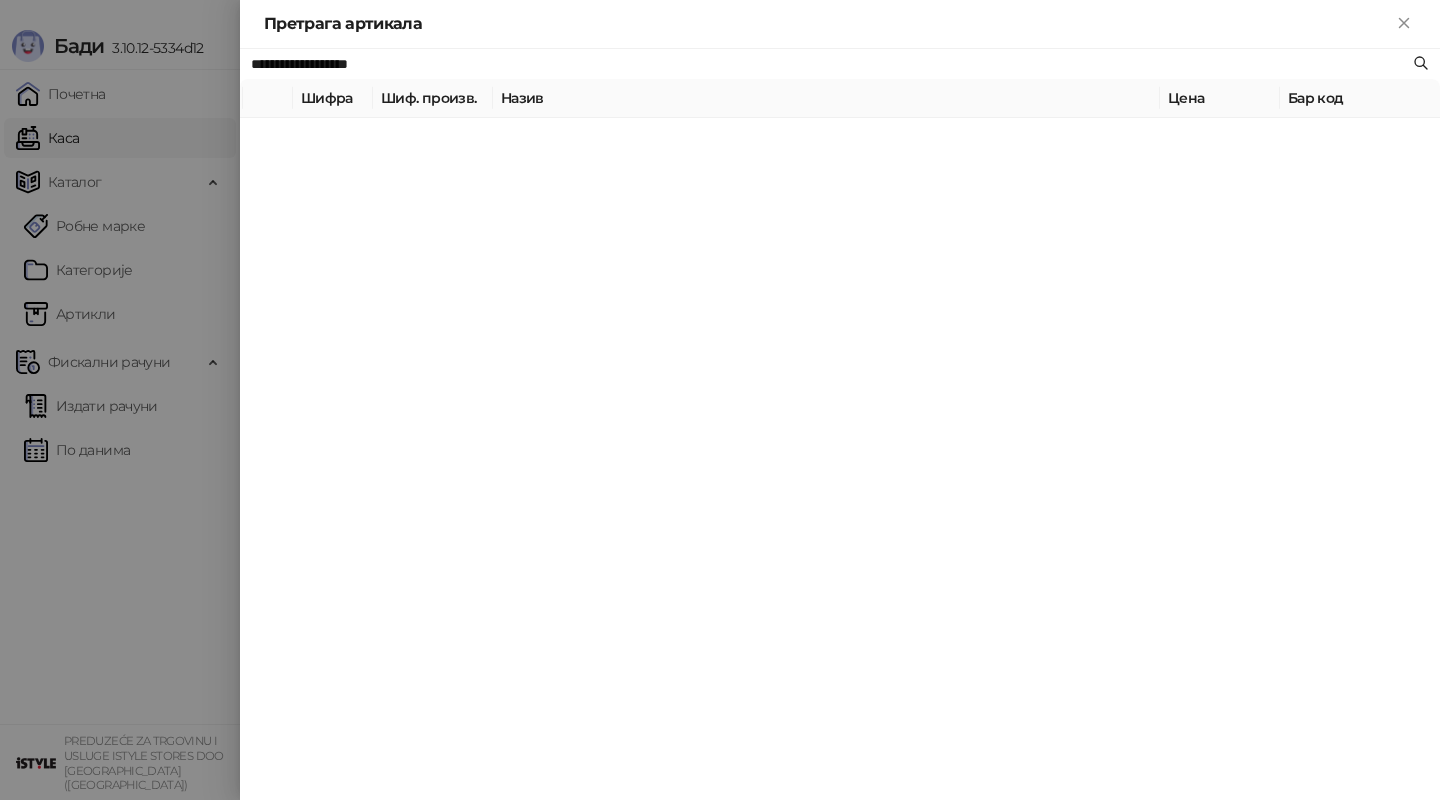 paste 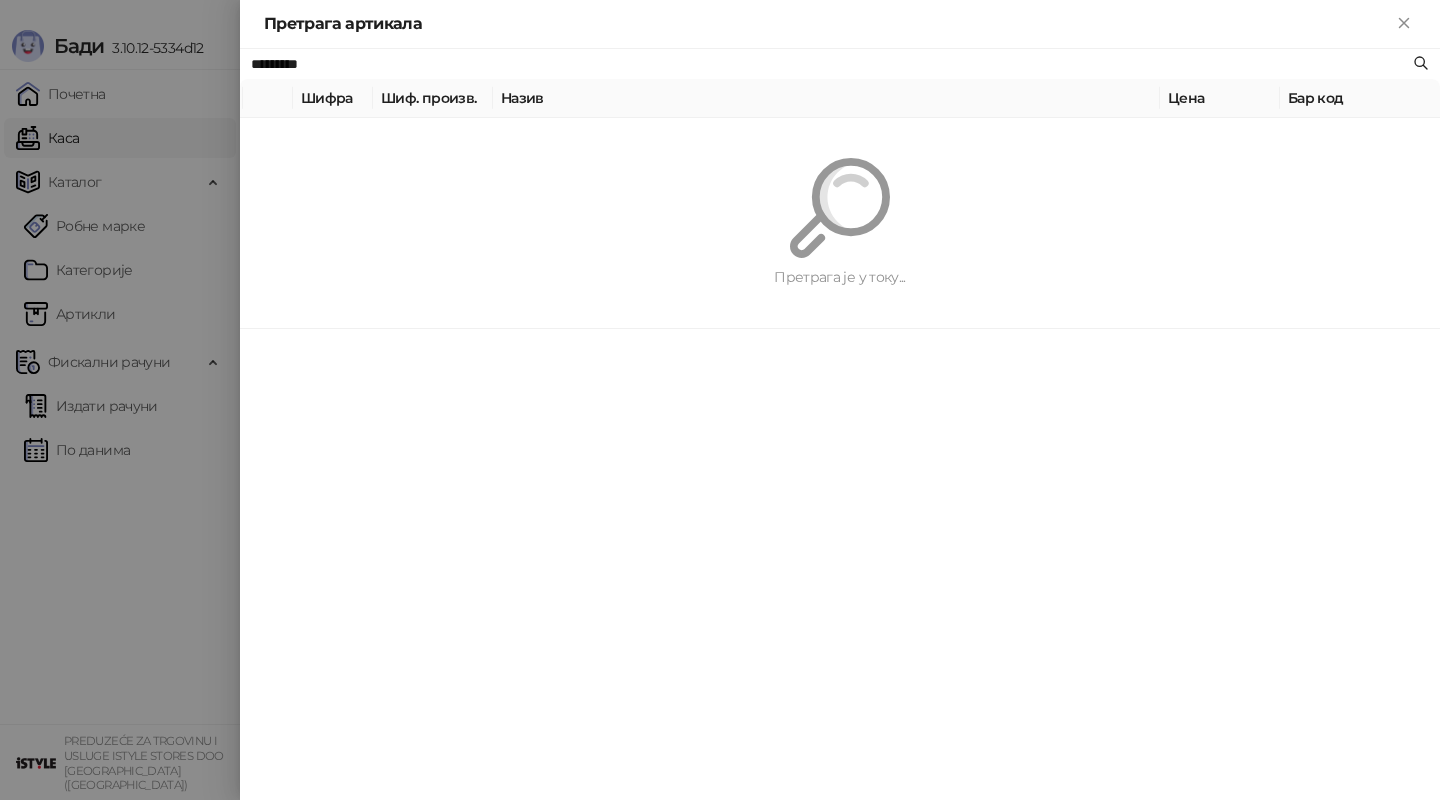 type on "*********" 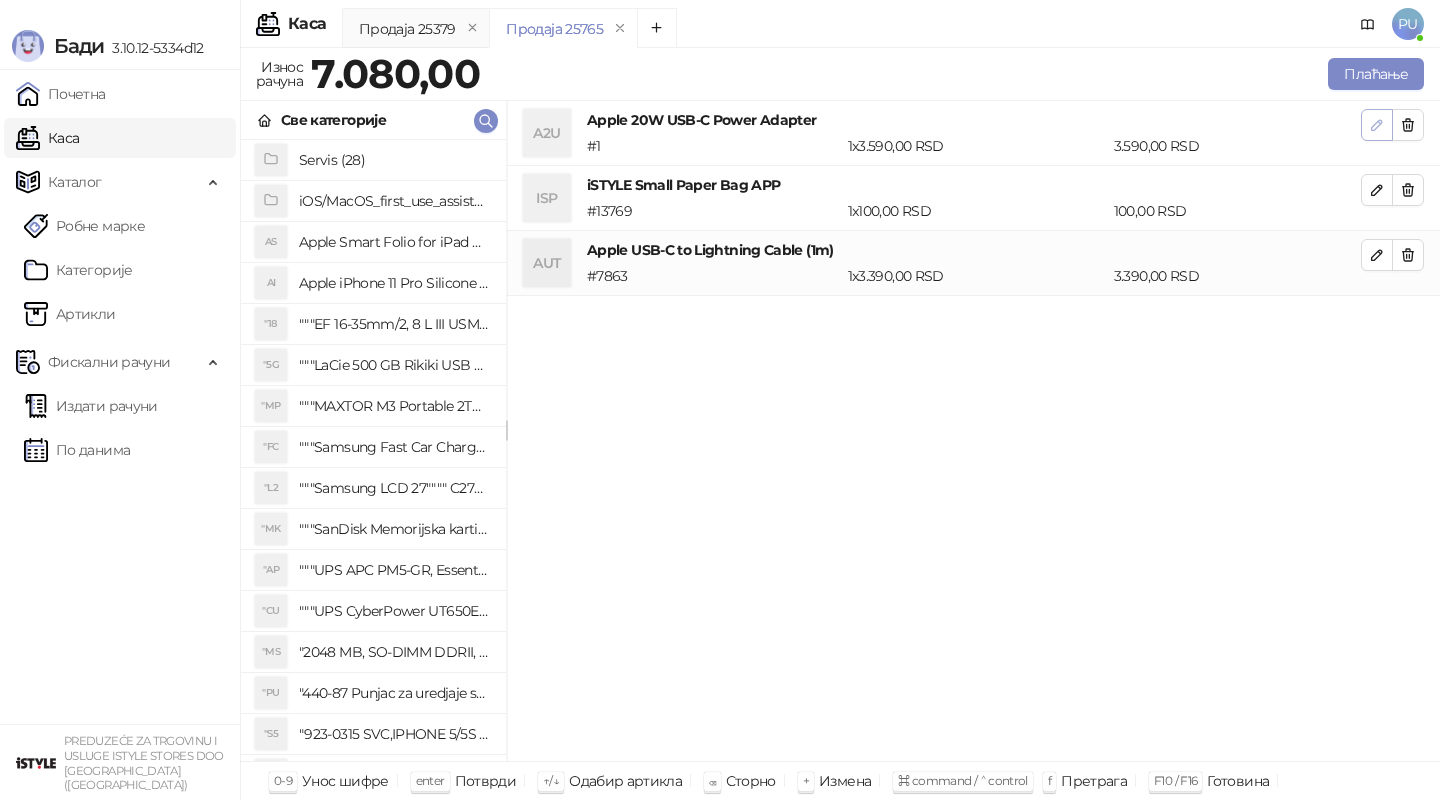 click 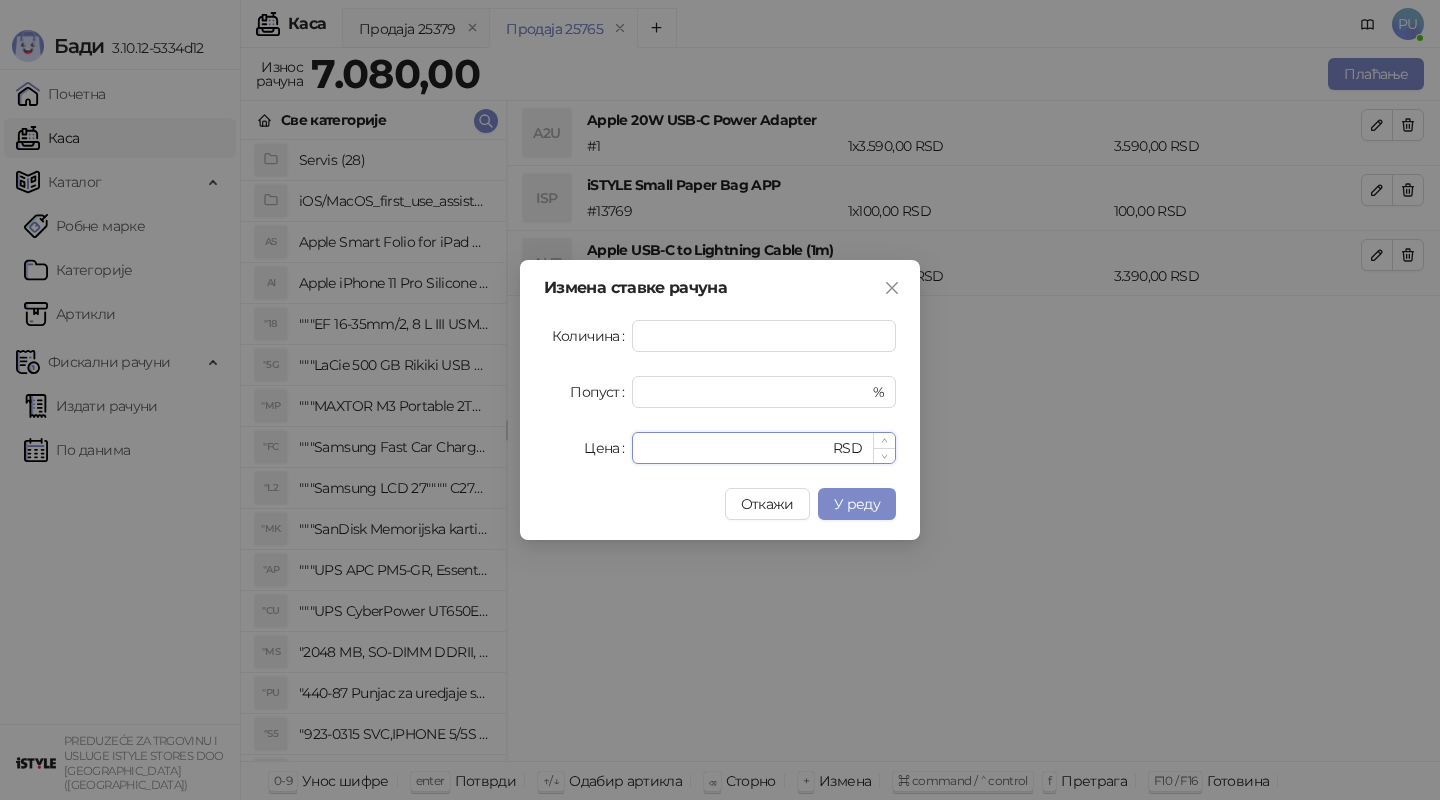 click on "****" at bounding box center [736, 448] 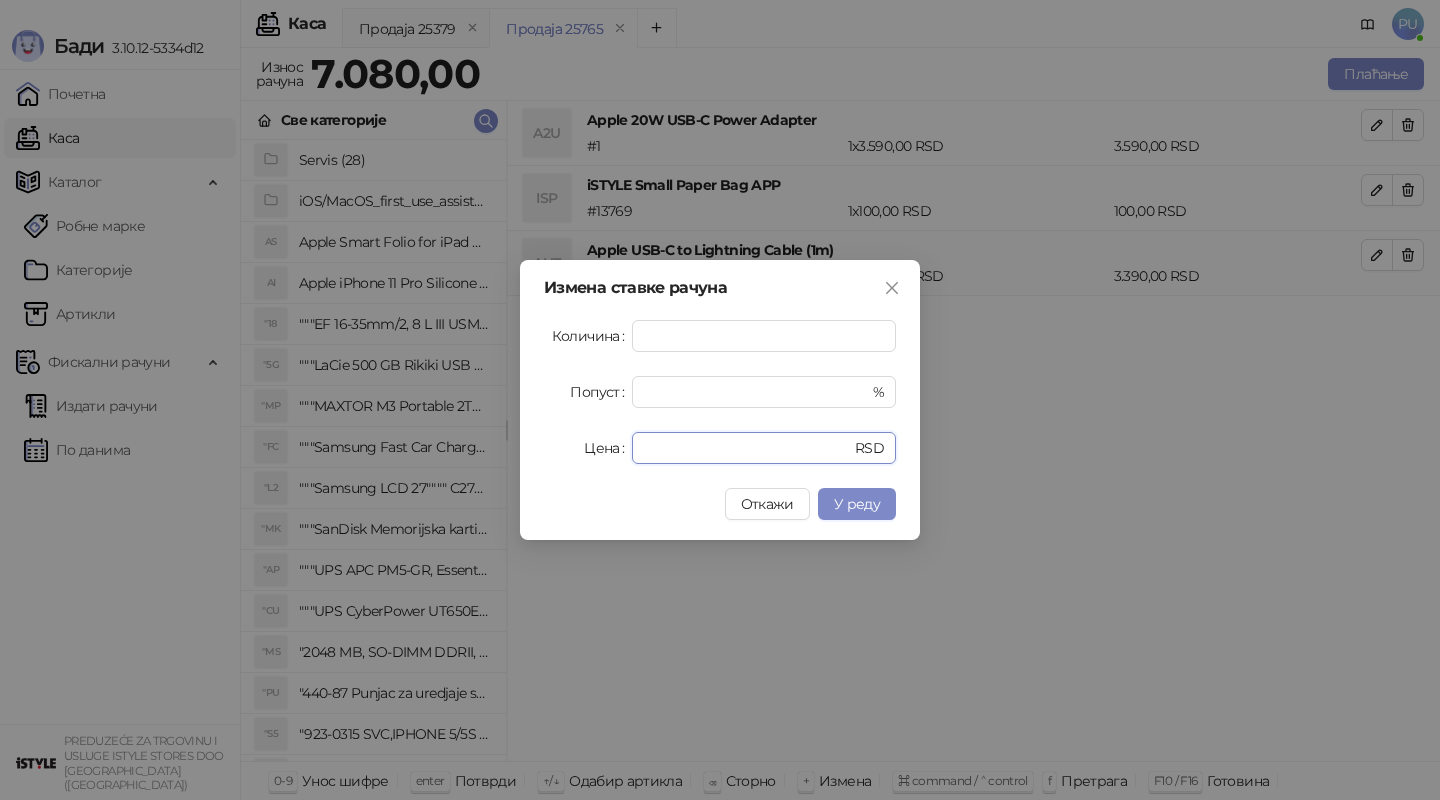 type on "****" 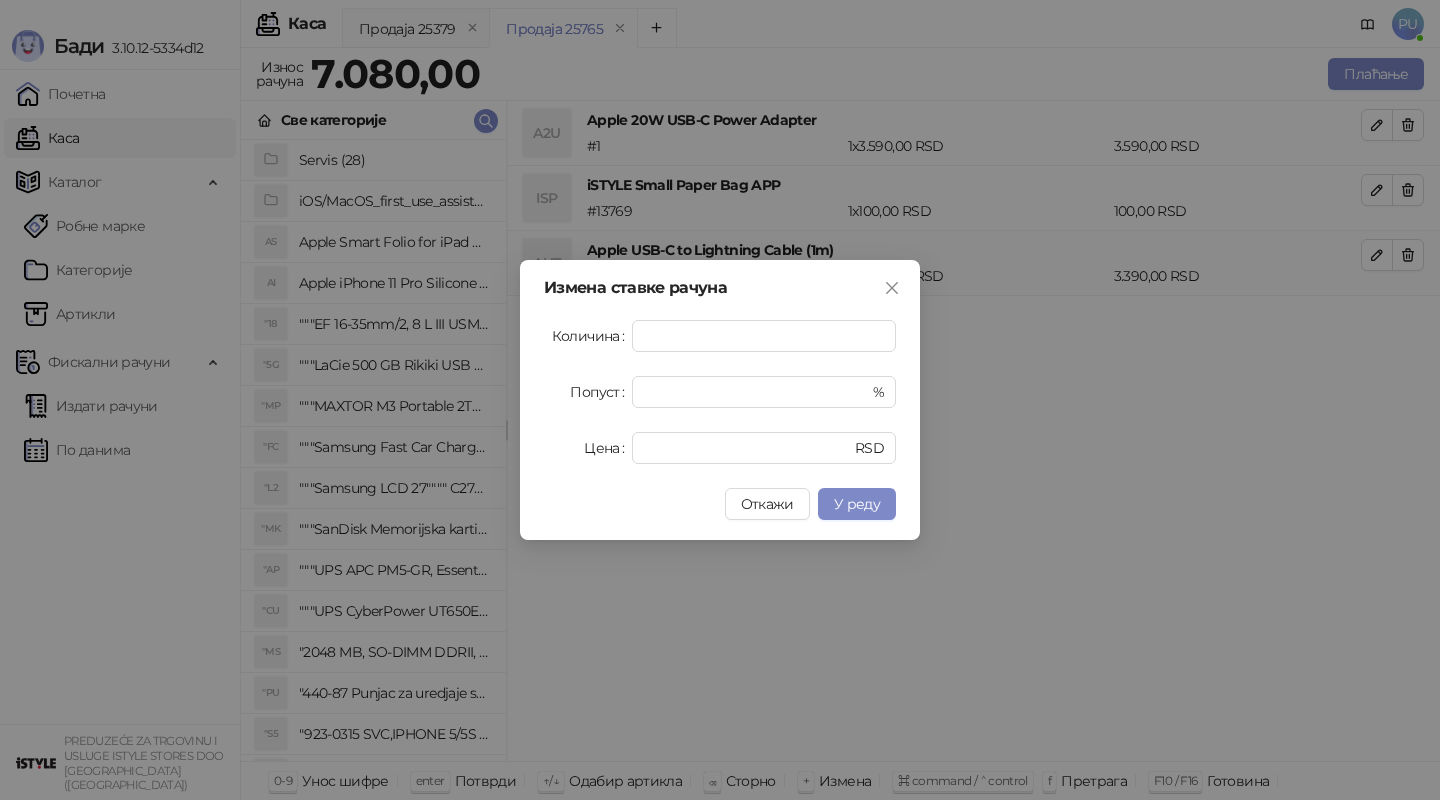 click on "Измена ставке рачуна Количина * Попуст * % Цена **** RSD Откажи У реду" at bounding box center [720, 400] 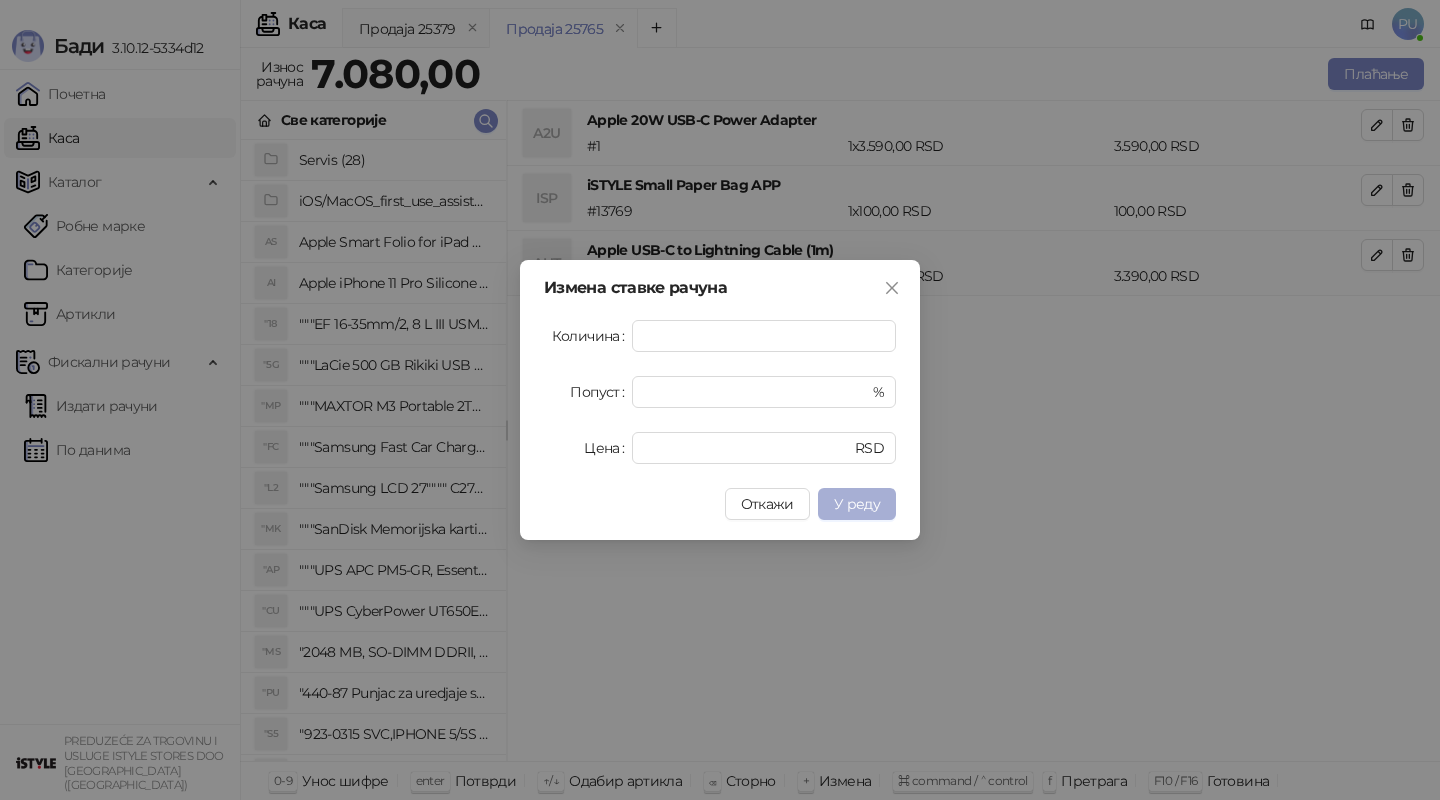click on "У реду" at bounding box center (857, 504) 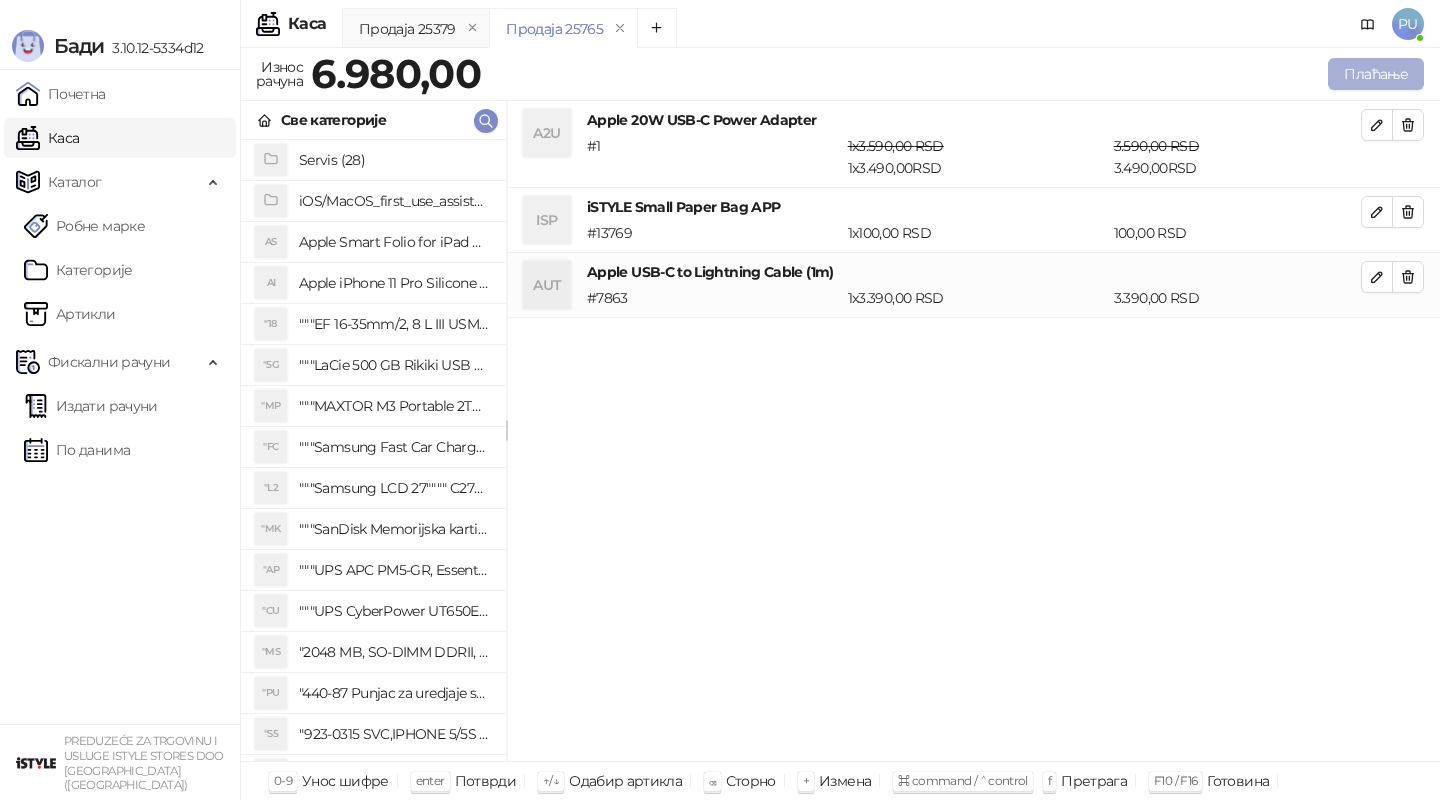 click on "Плаћање" at bounding box center [1376, 74] 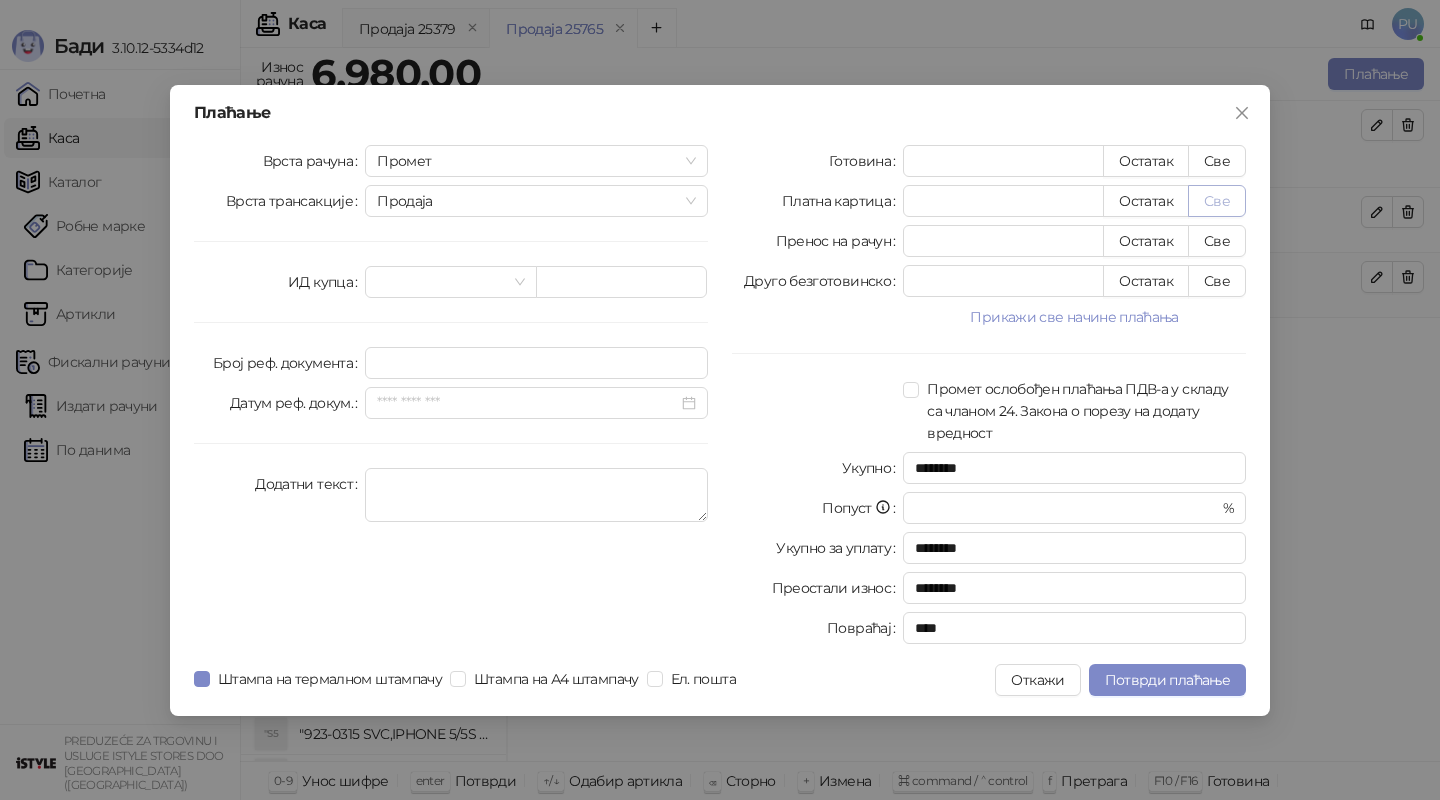 click on "Све" at bounding box center [1217, 201] 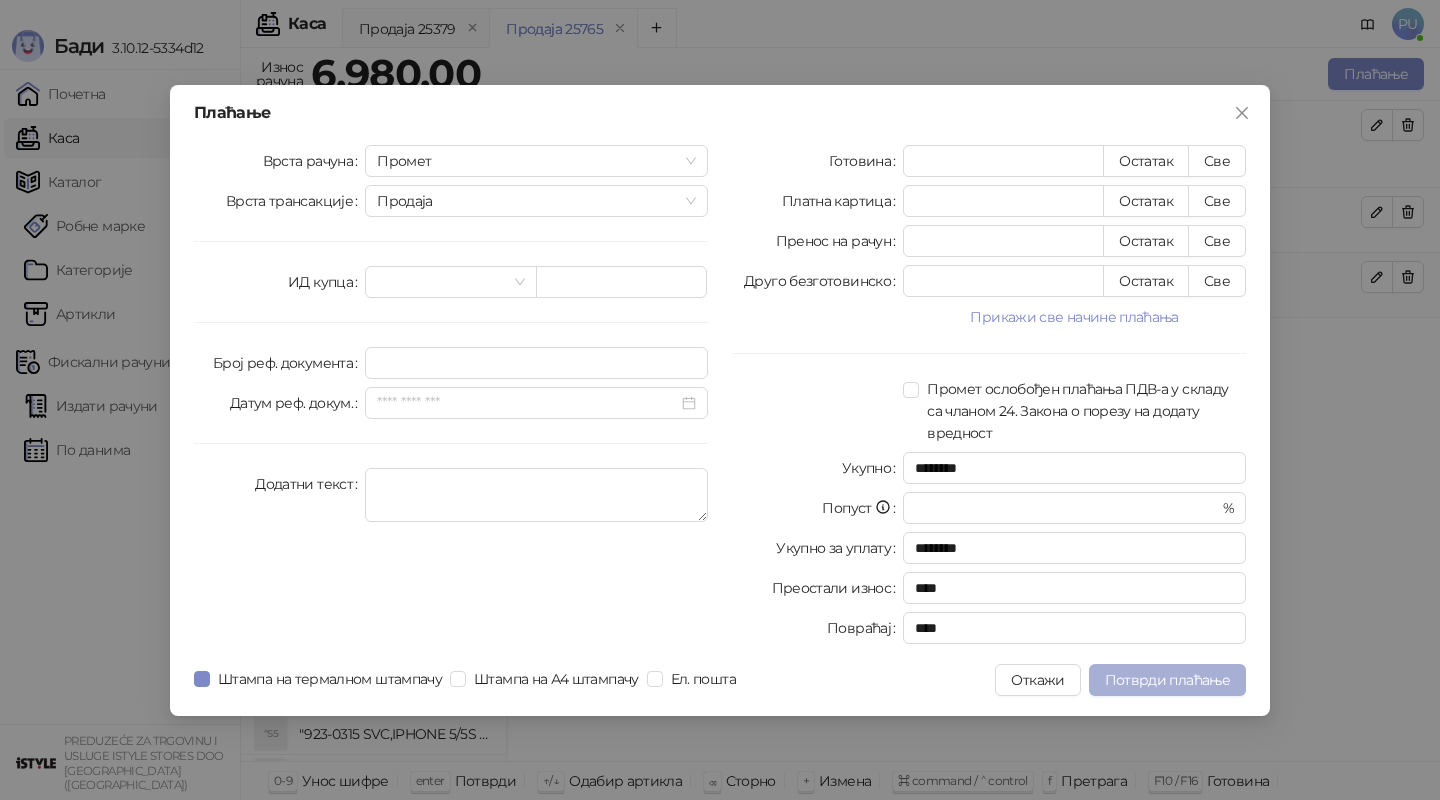 click on "Потврди плаћање" at bounding box center [1167, 680] 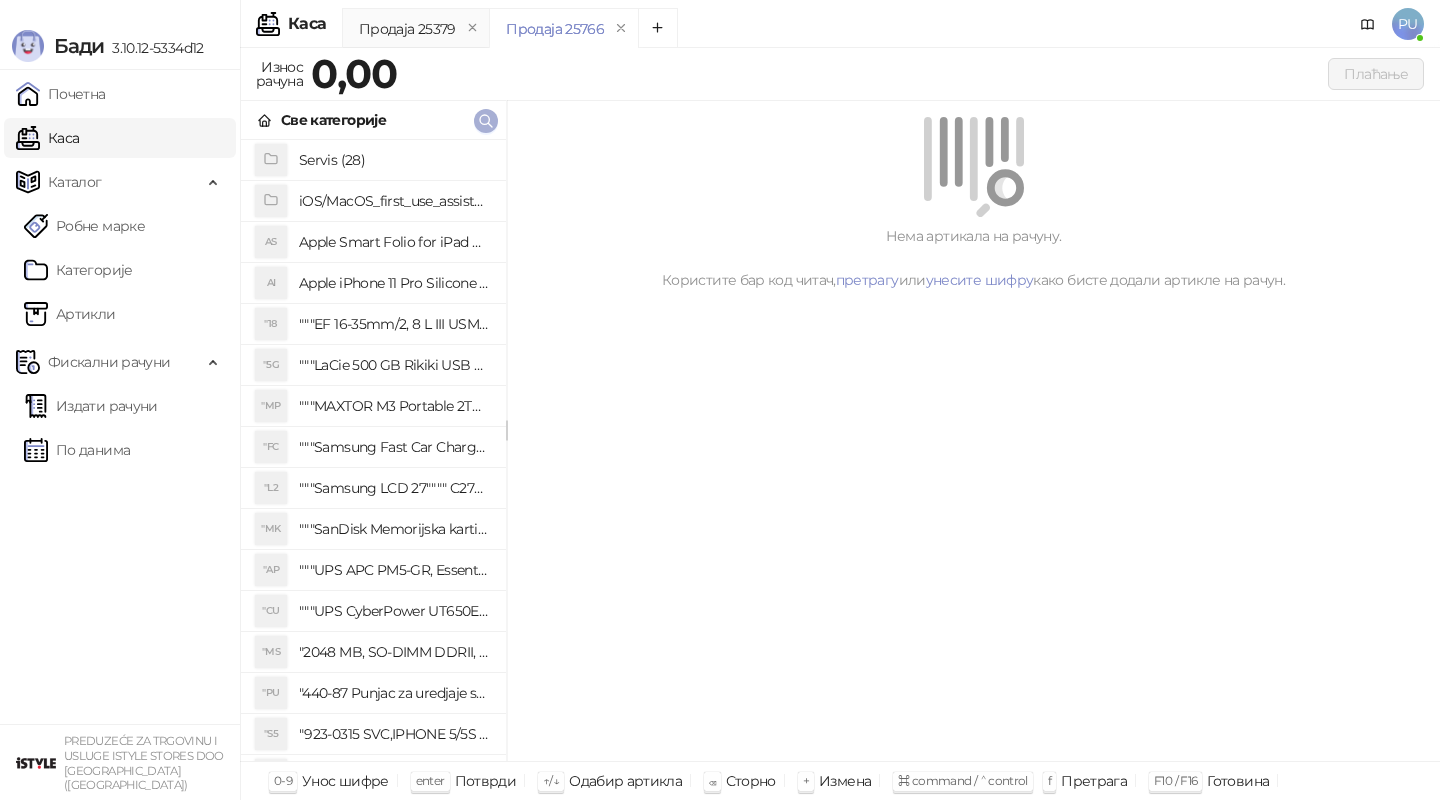 click 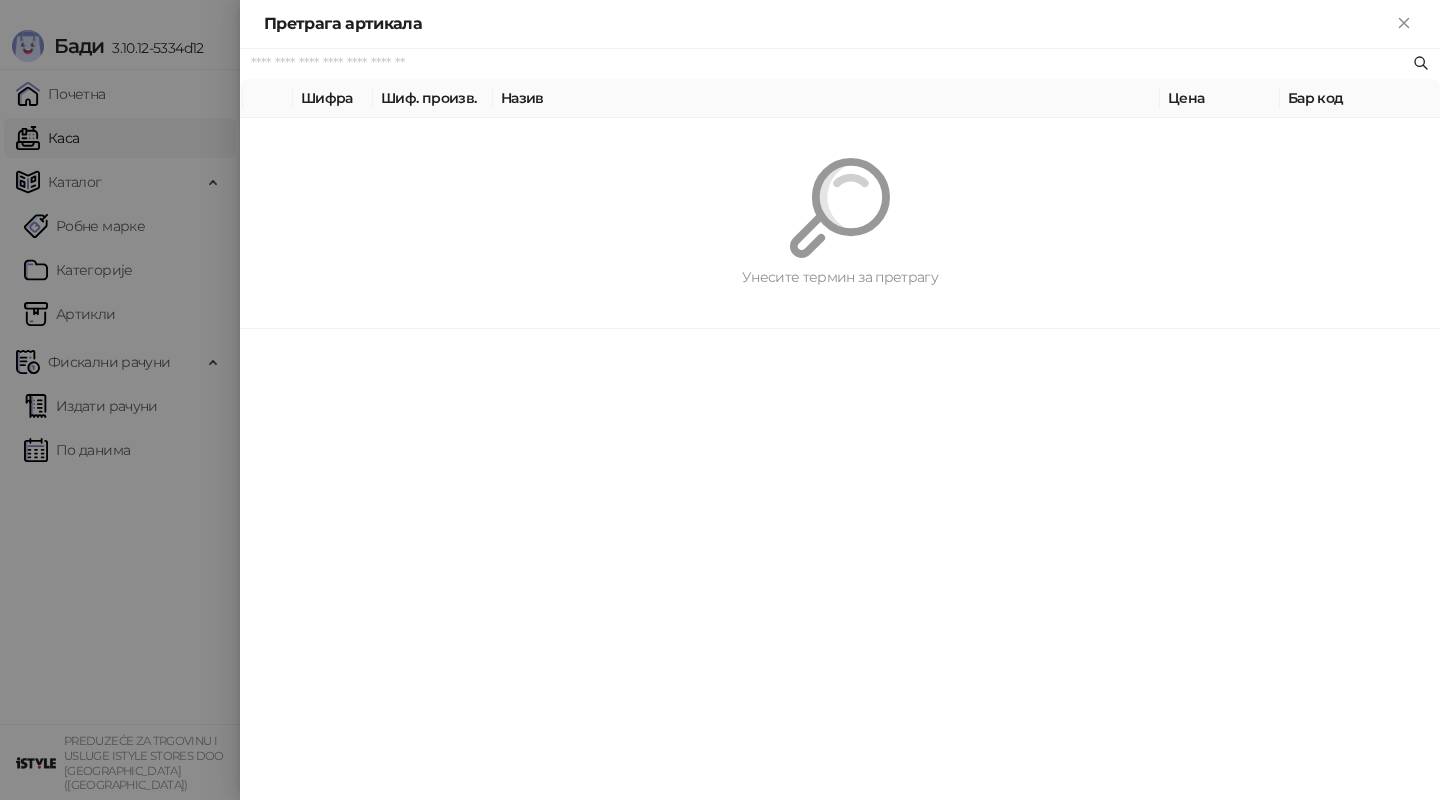 paste on "*********" 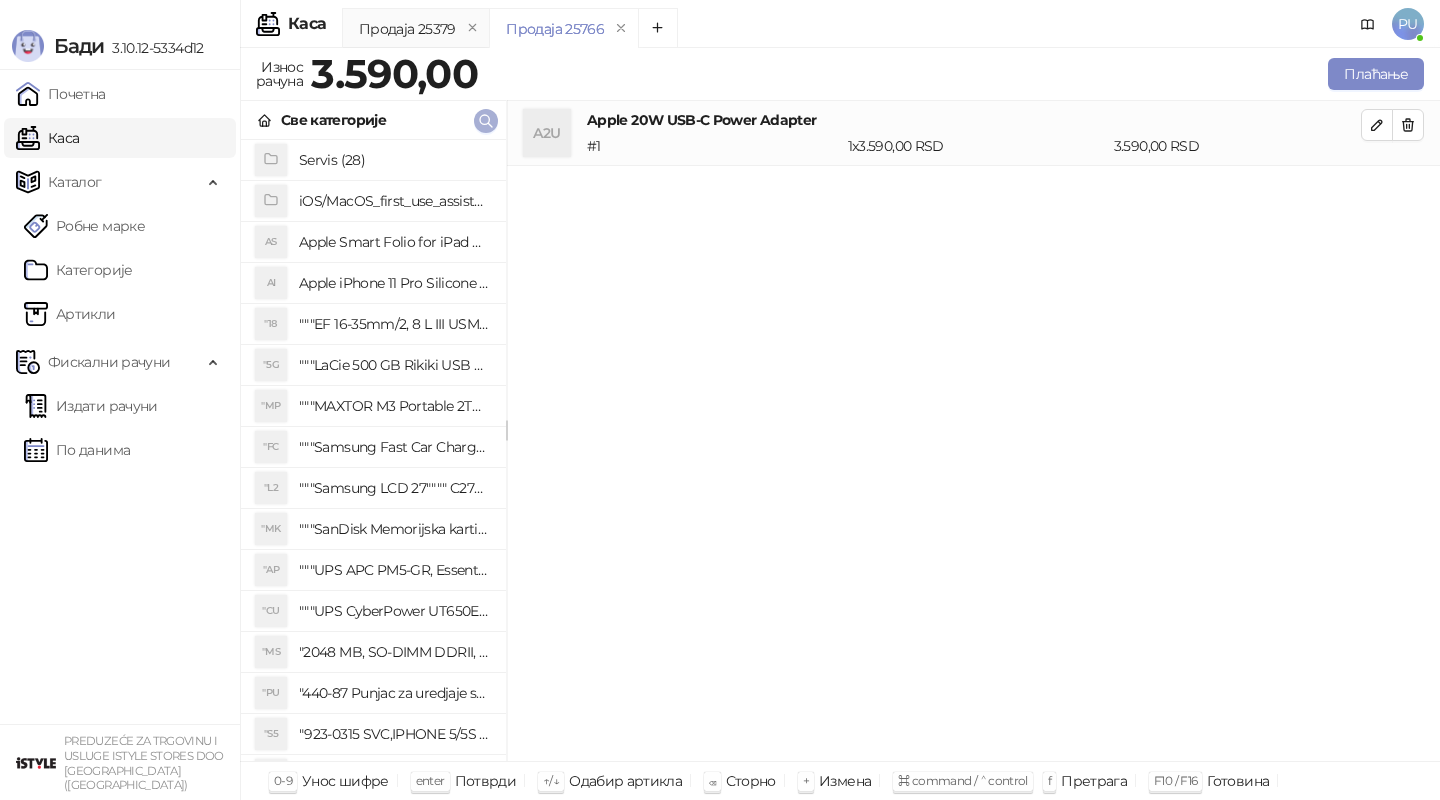 click 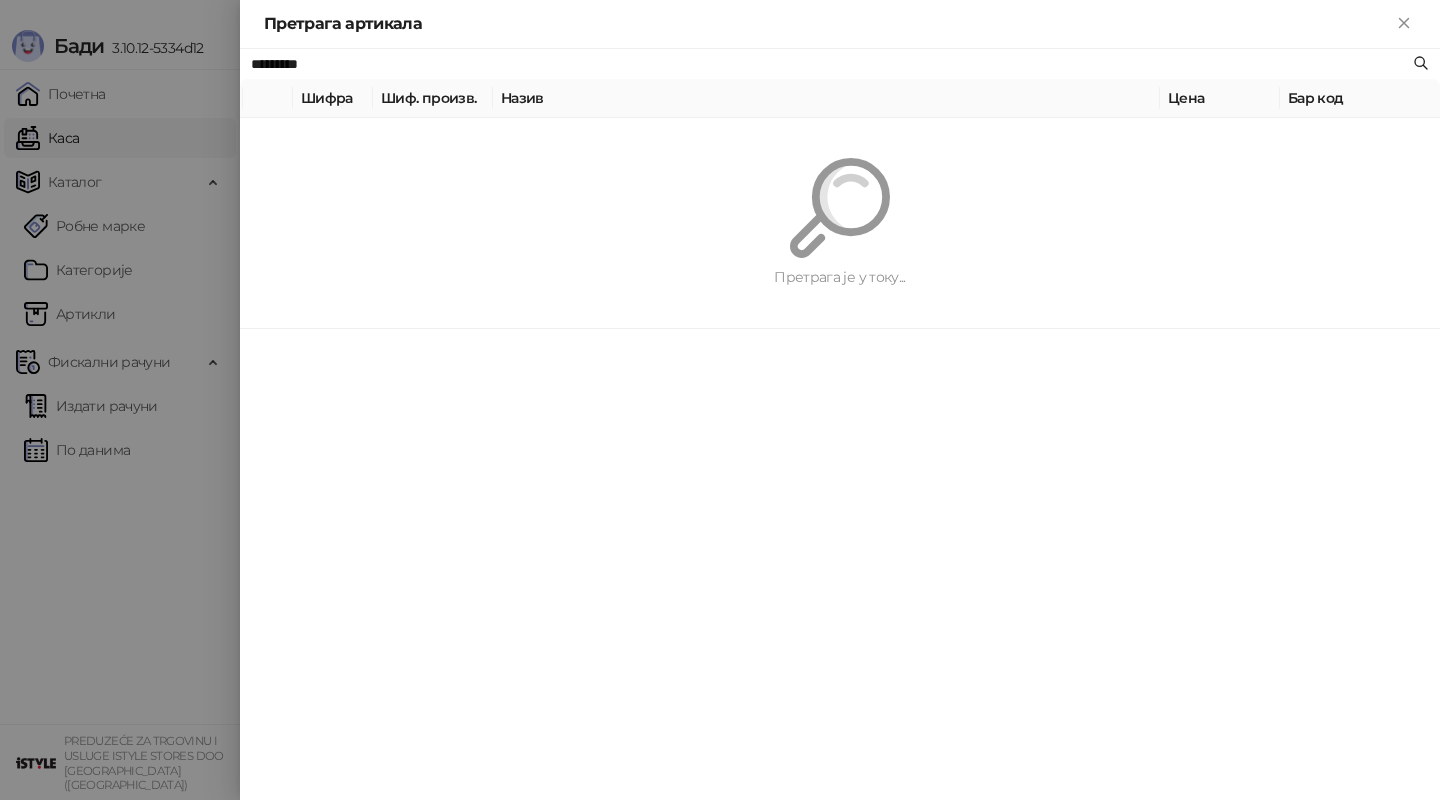 paste on "**********" 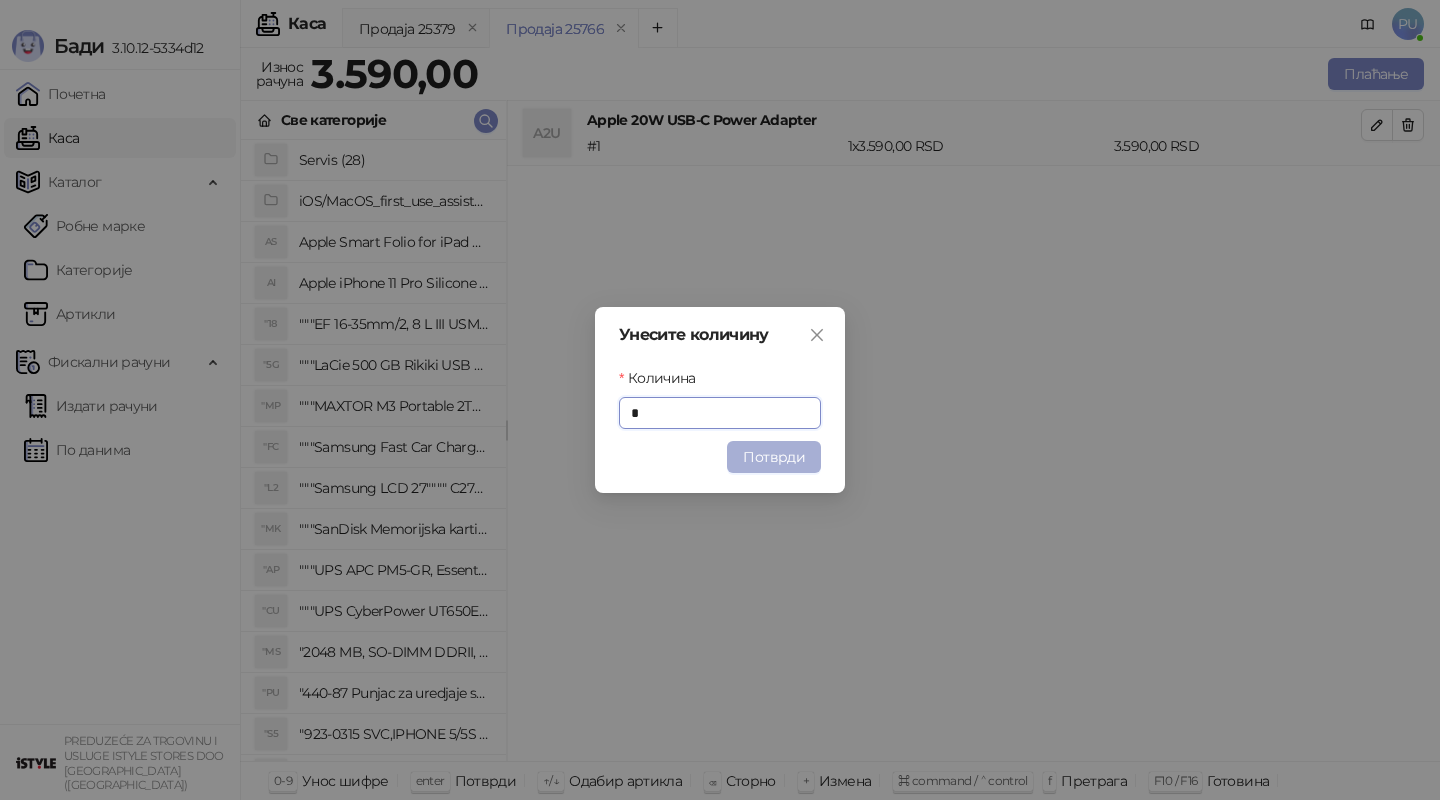 click on "Потврди" at bounding box center [774, 457] 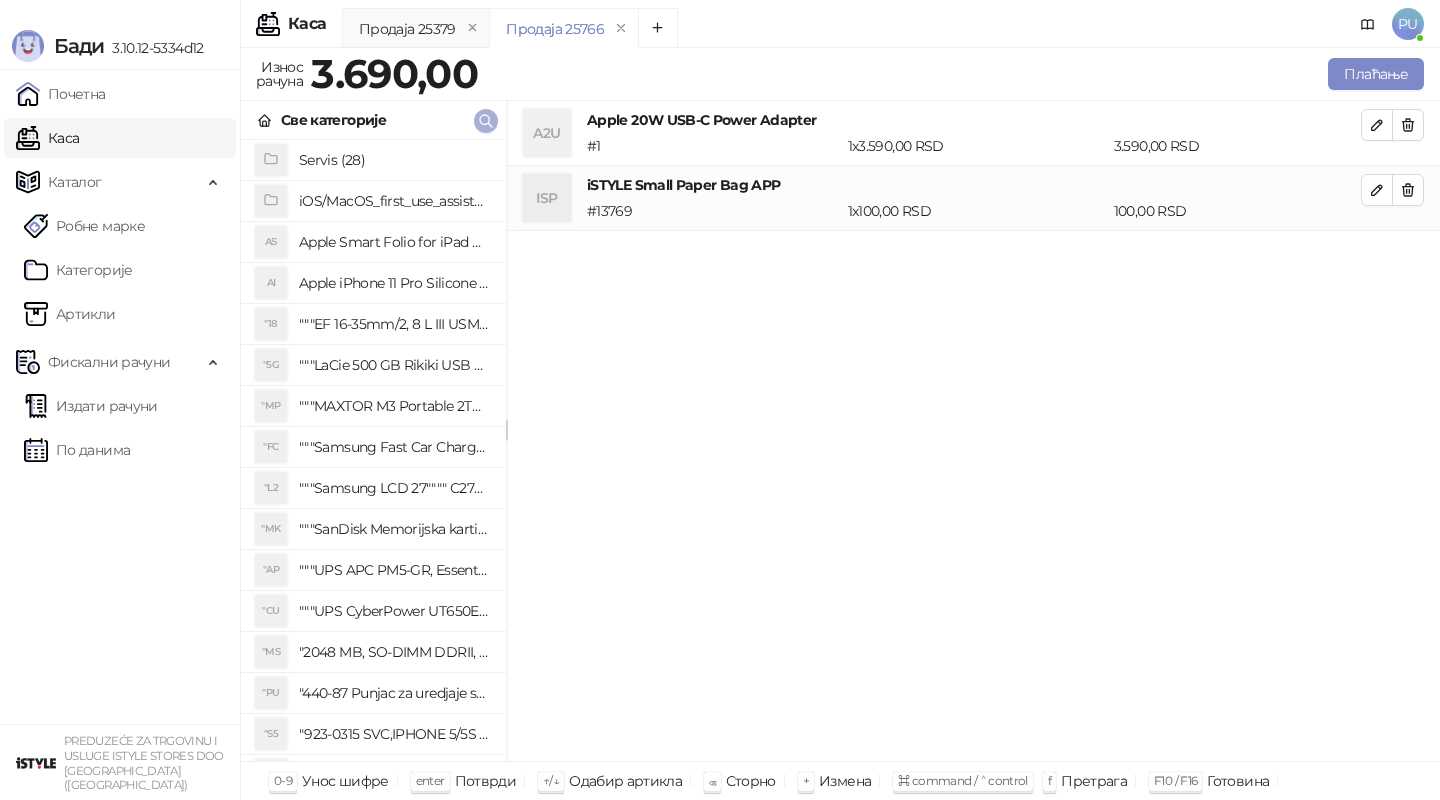click 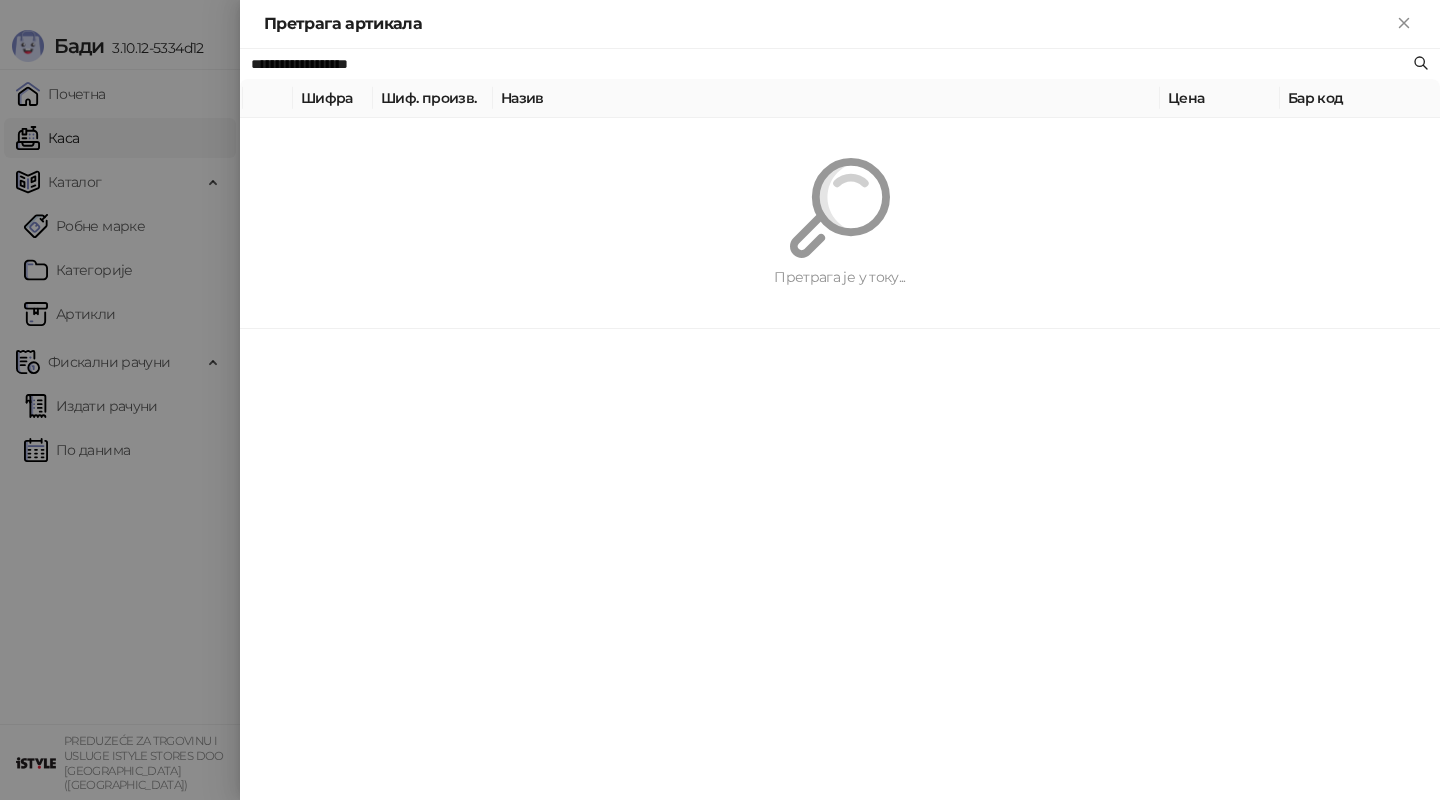paste 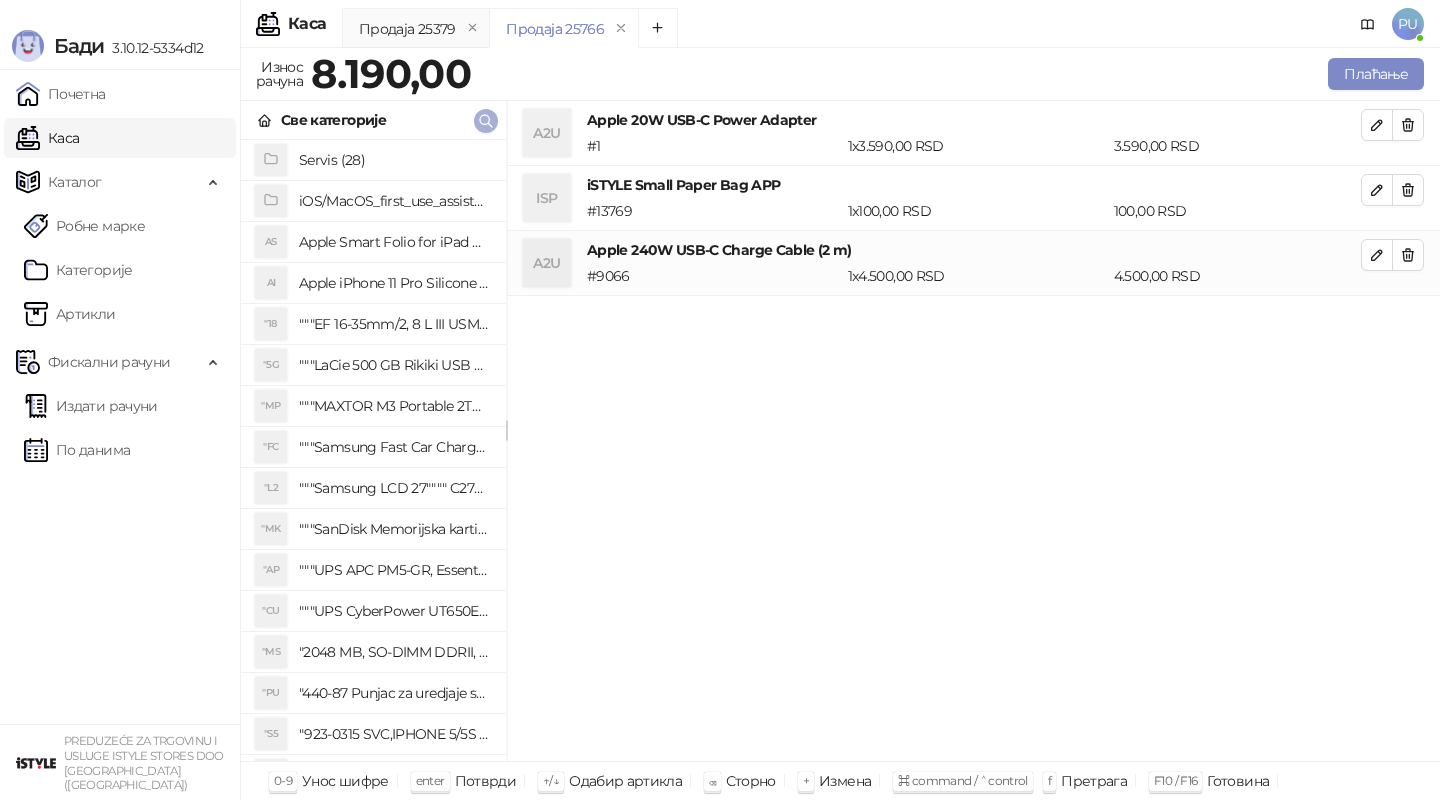 click 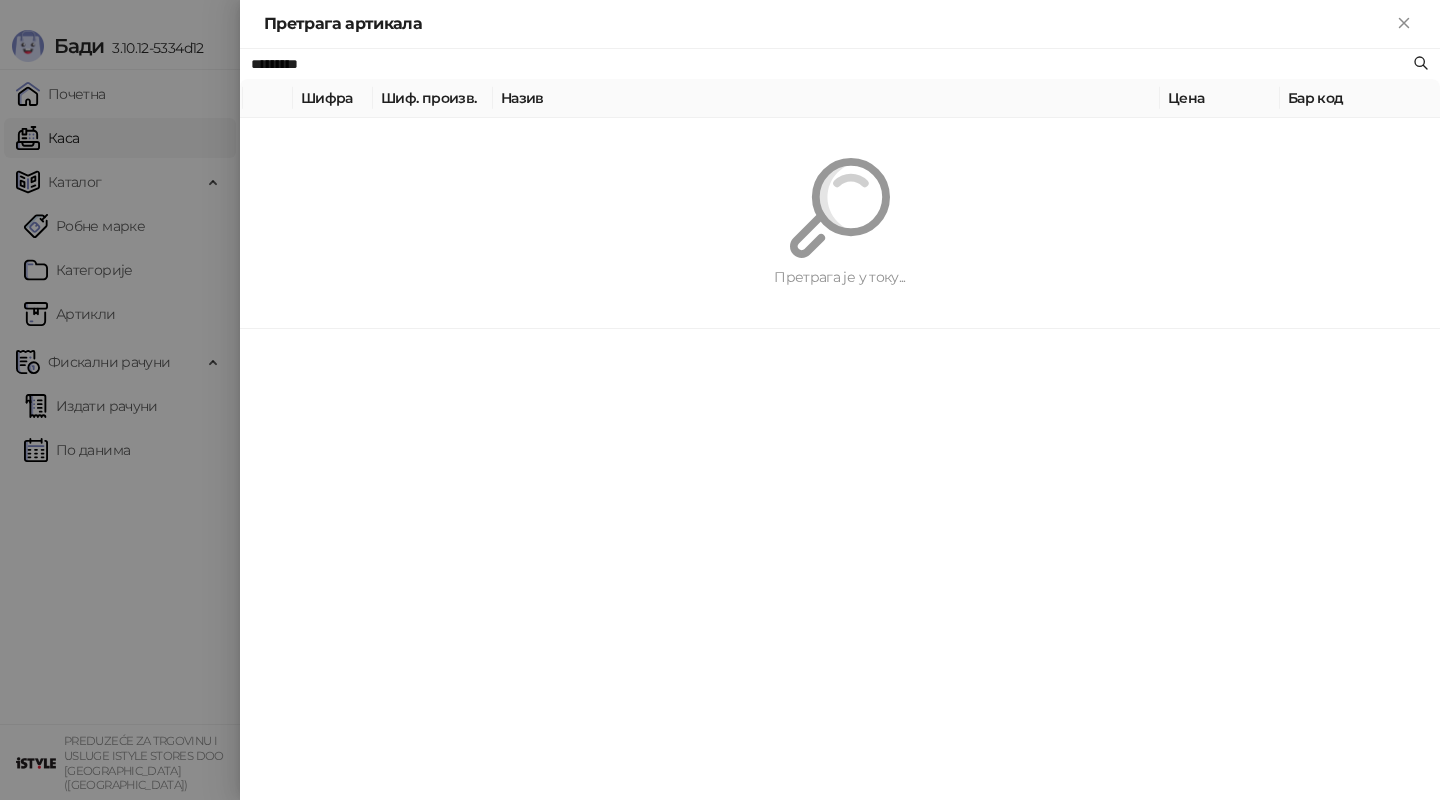 paste 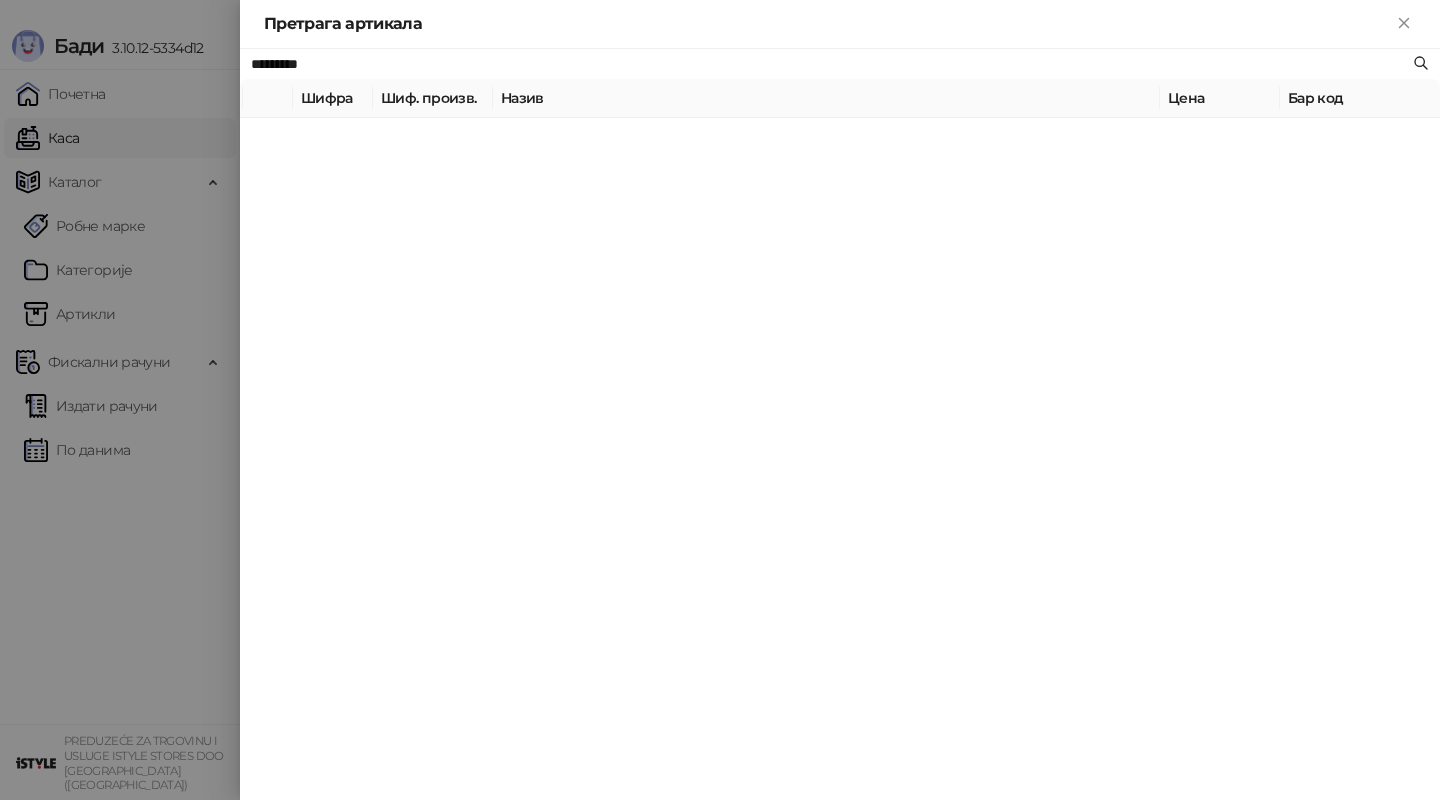 type on "*********" 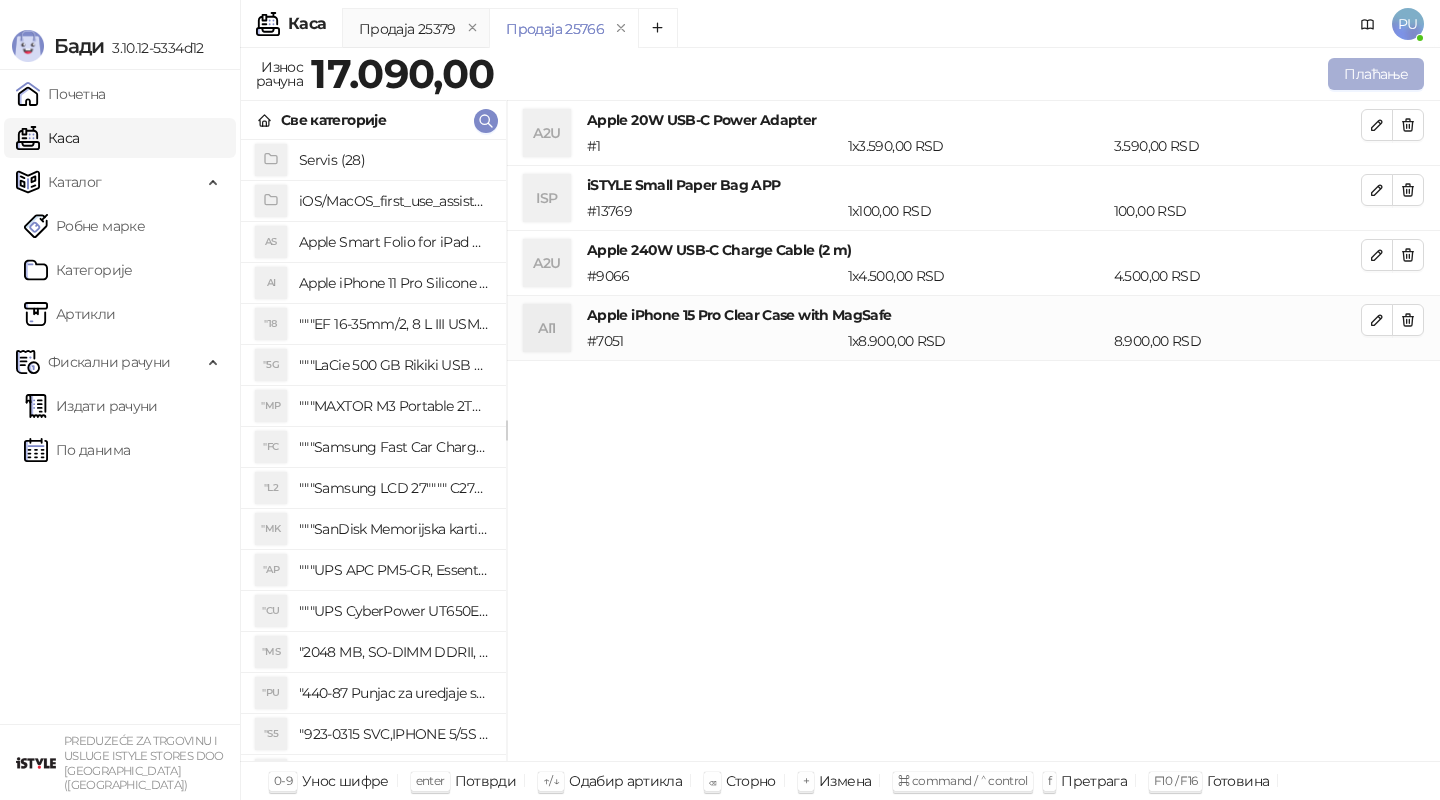 click on "Плаћање" at bounding box center (1376, 74) 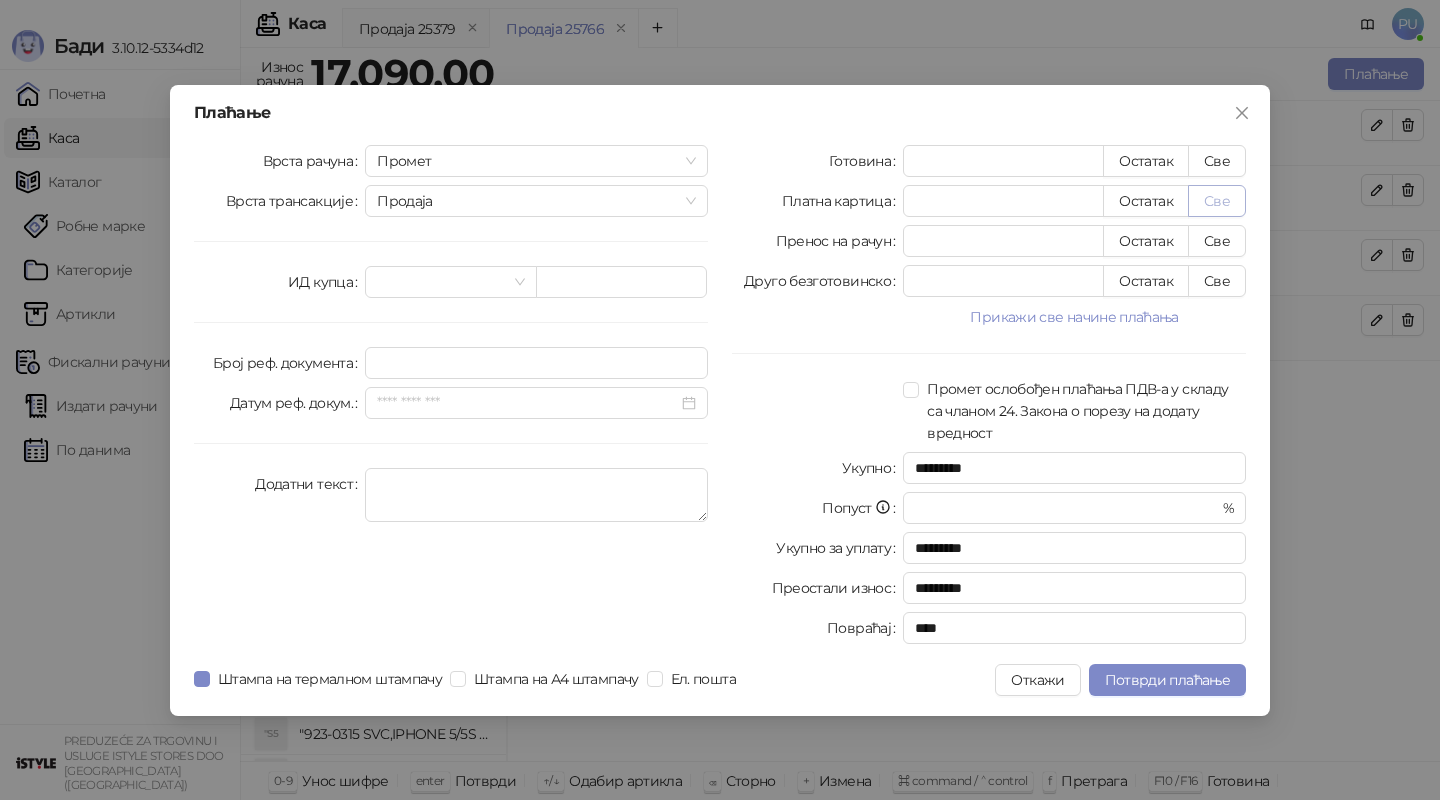 click on "Све" at bounding box center [1217, 201] 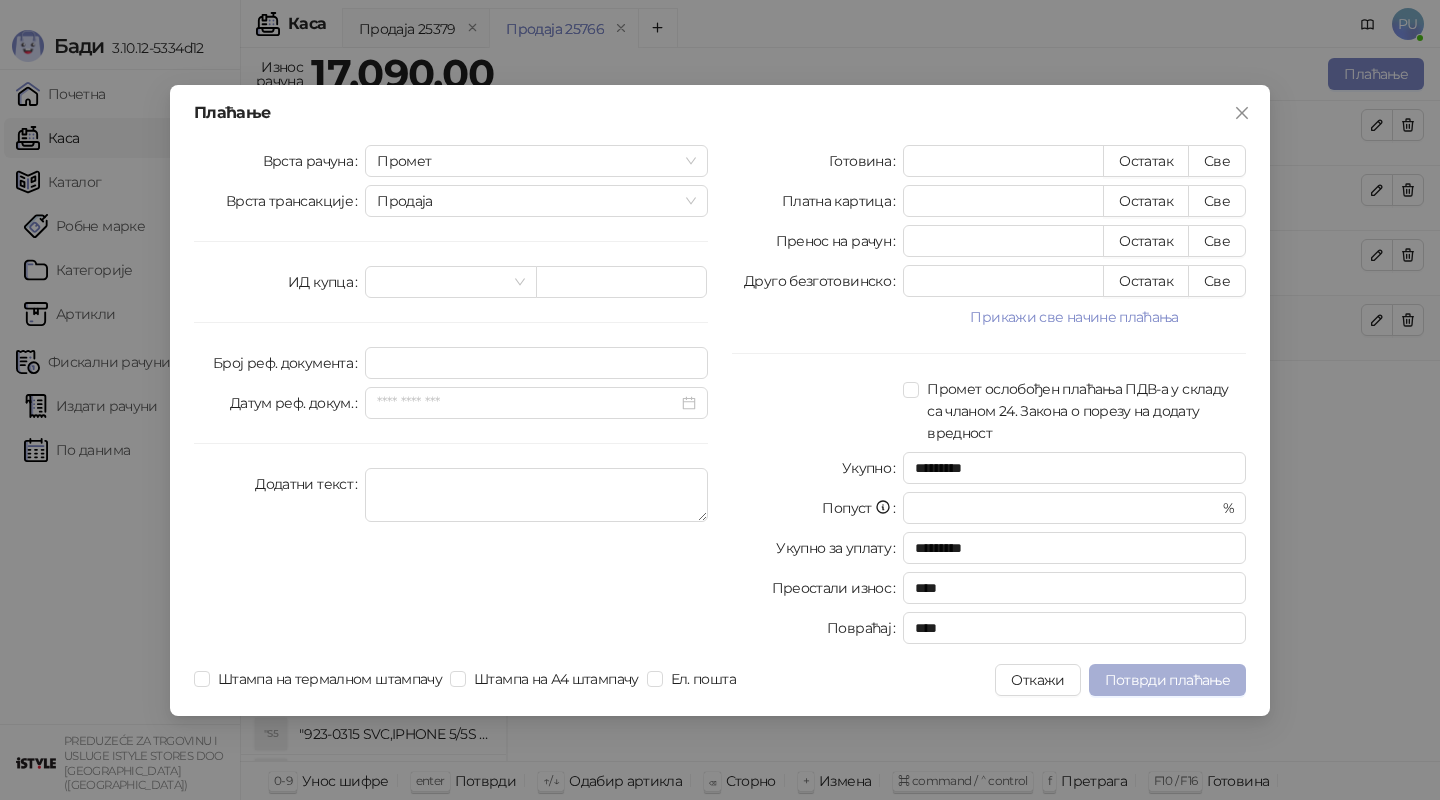 click on "Потврди плаћање" at bounding box center [1167, 680] 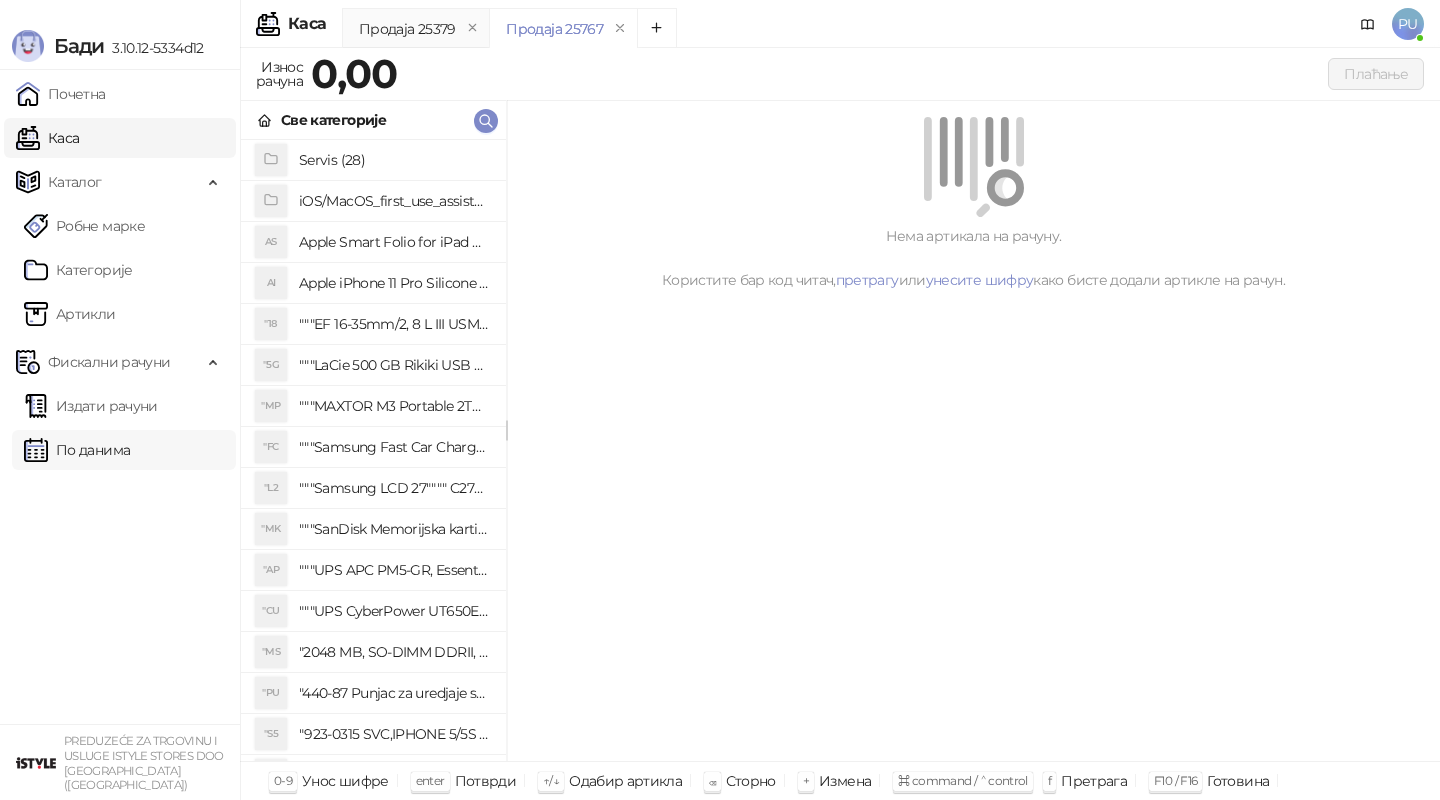 click on "По данима" at bounding box center [77, 450] 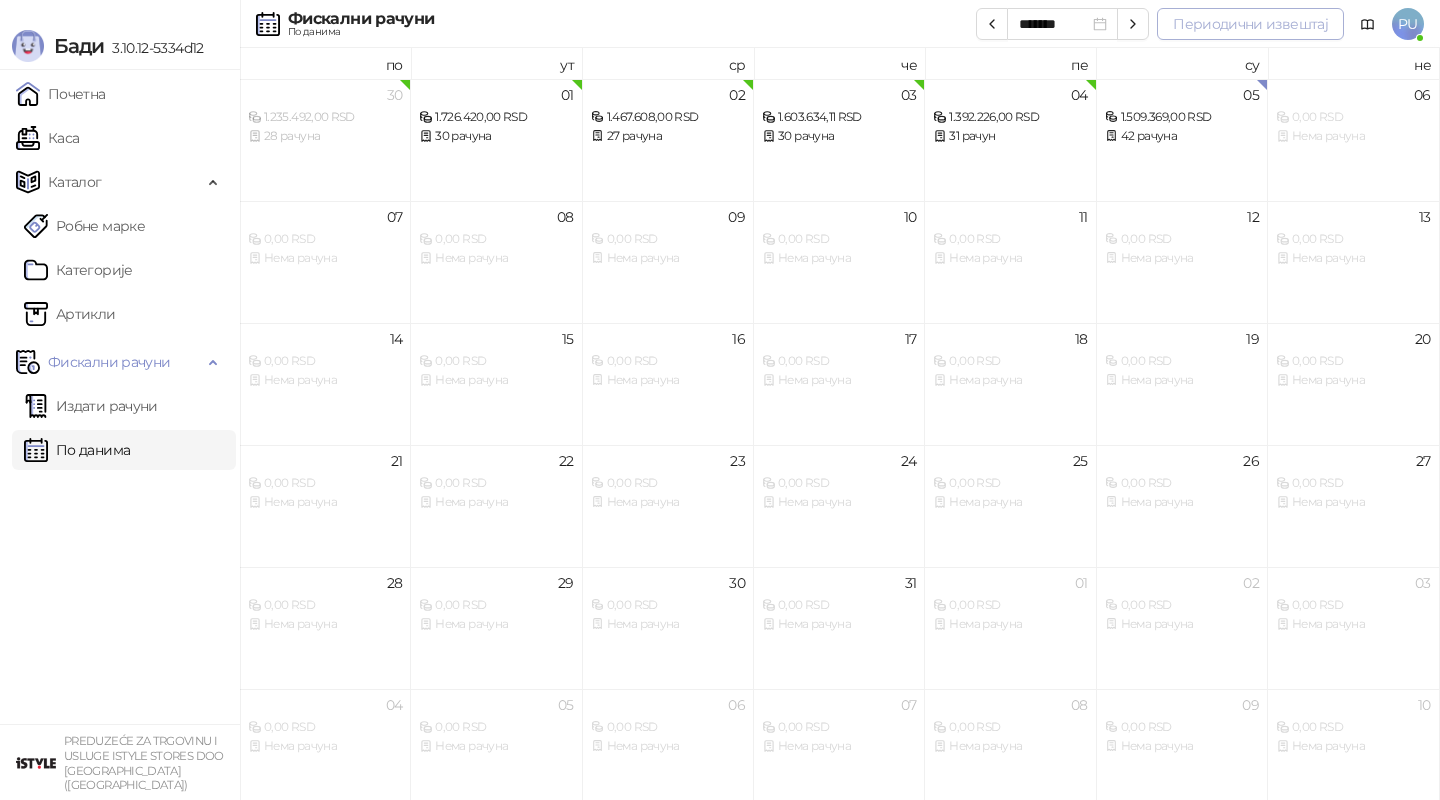 click on "Периодични извештај" at bounding box center (1250, 24) 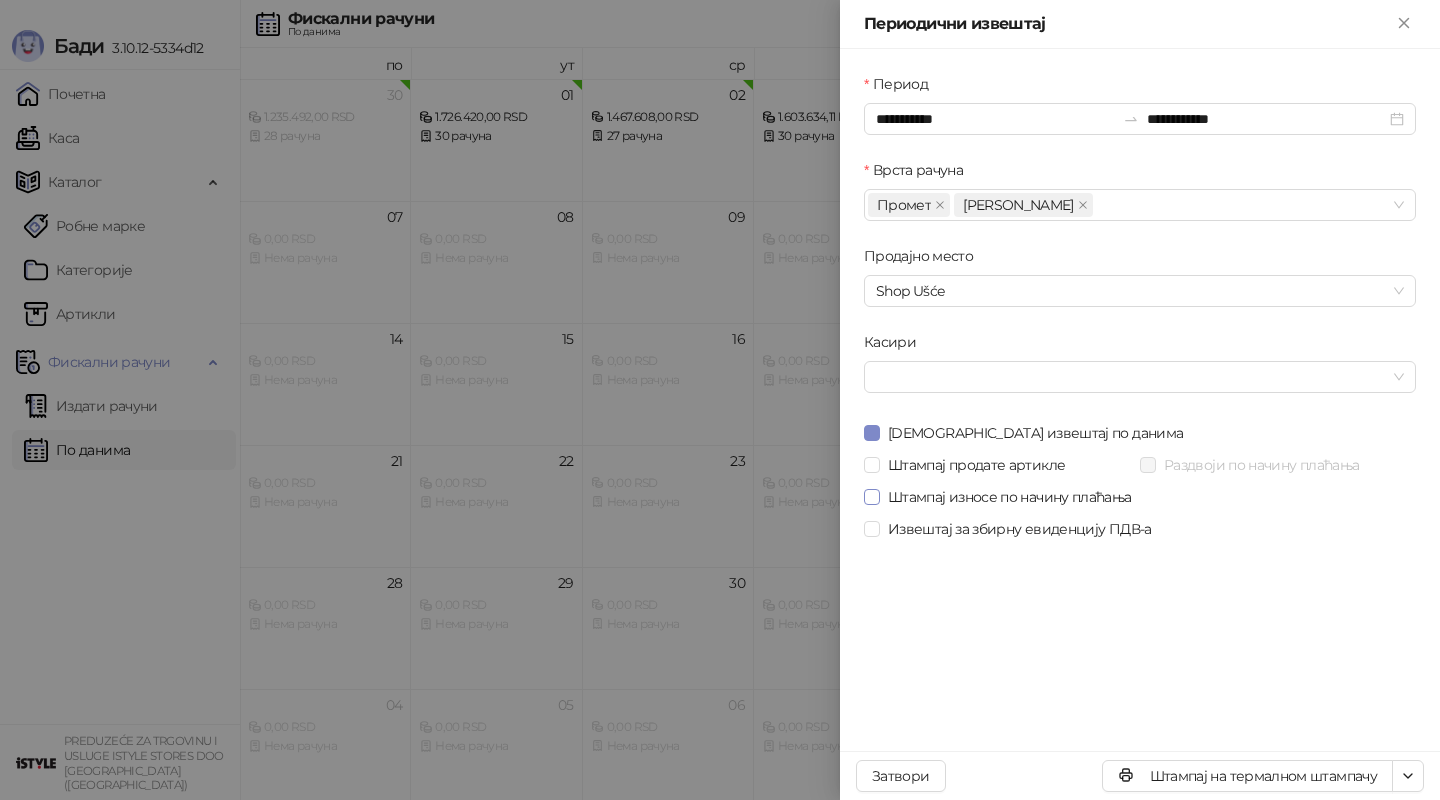 click on "Штампај износе по начину плаћања" at bounding box center (1002, 497) 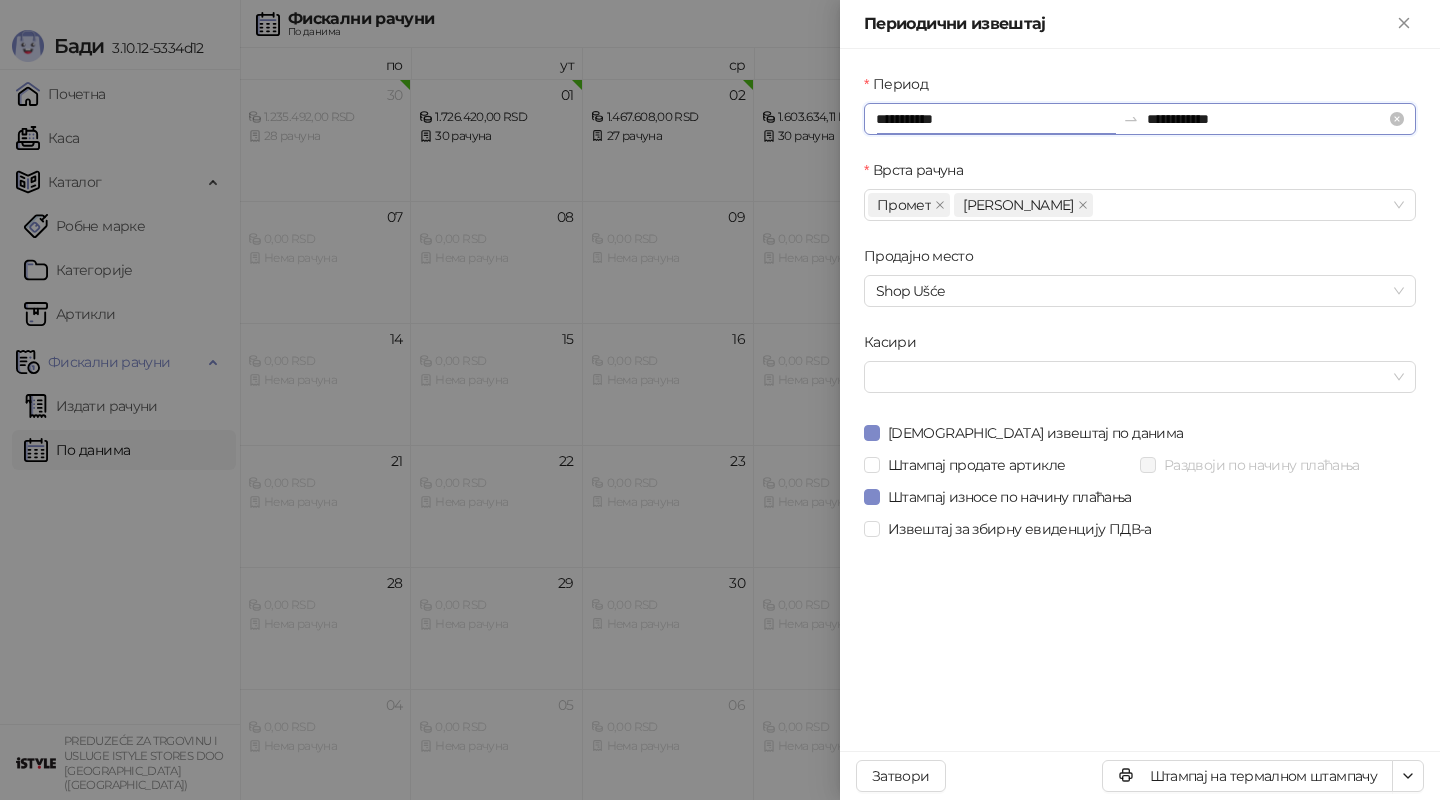 click on "**********" at bounding box center (995, 119) 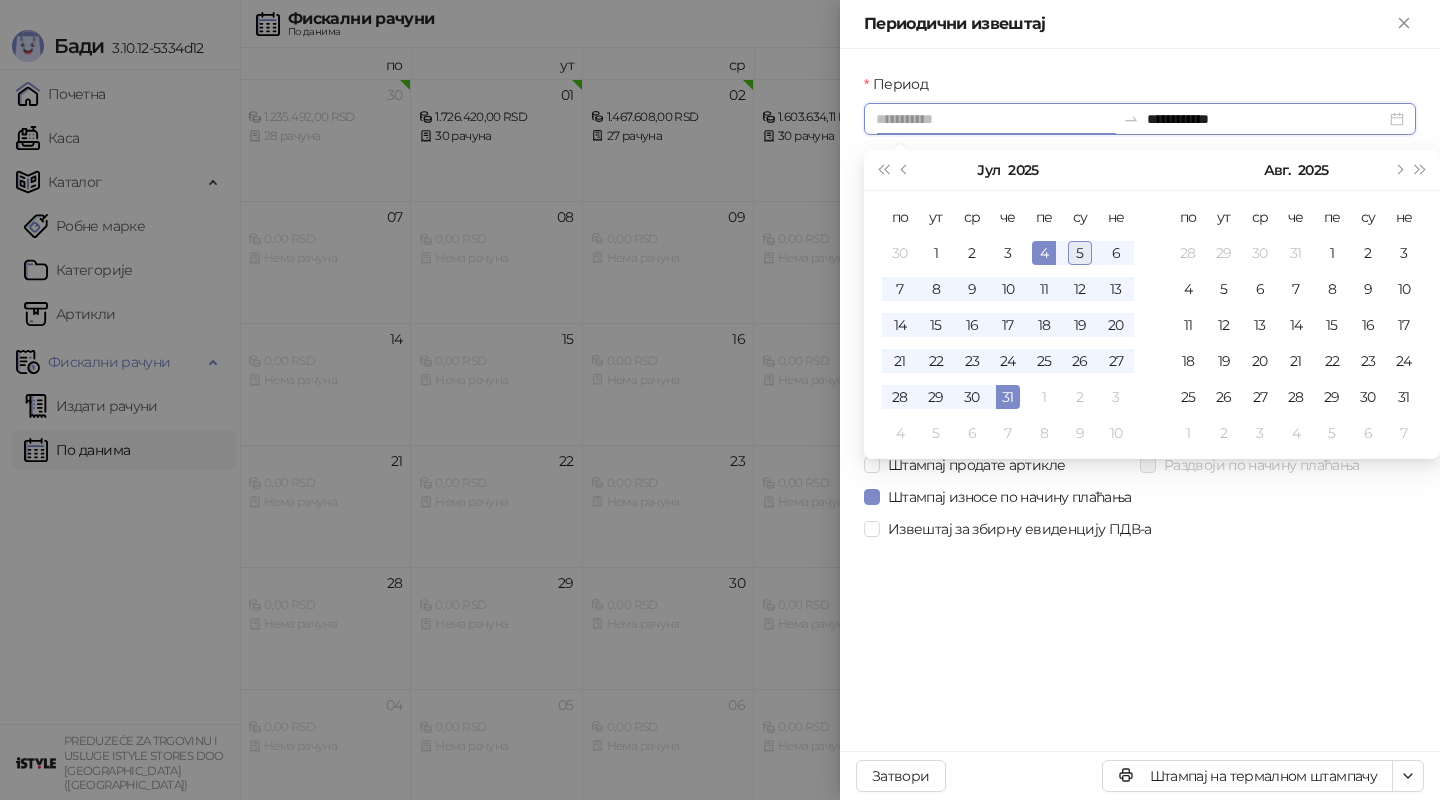 type on "**********" 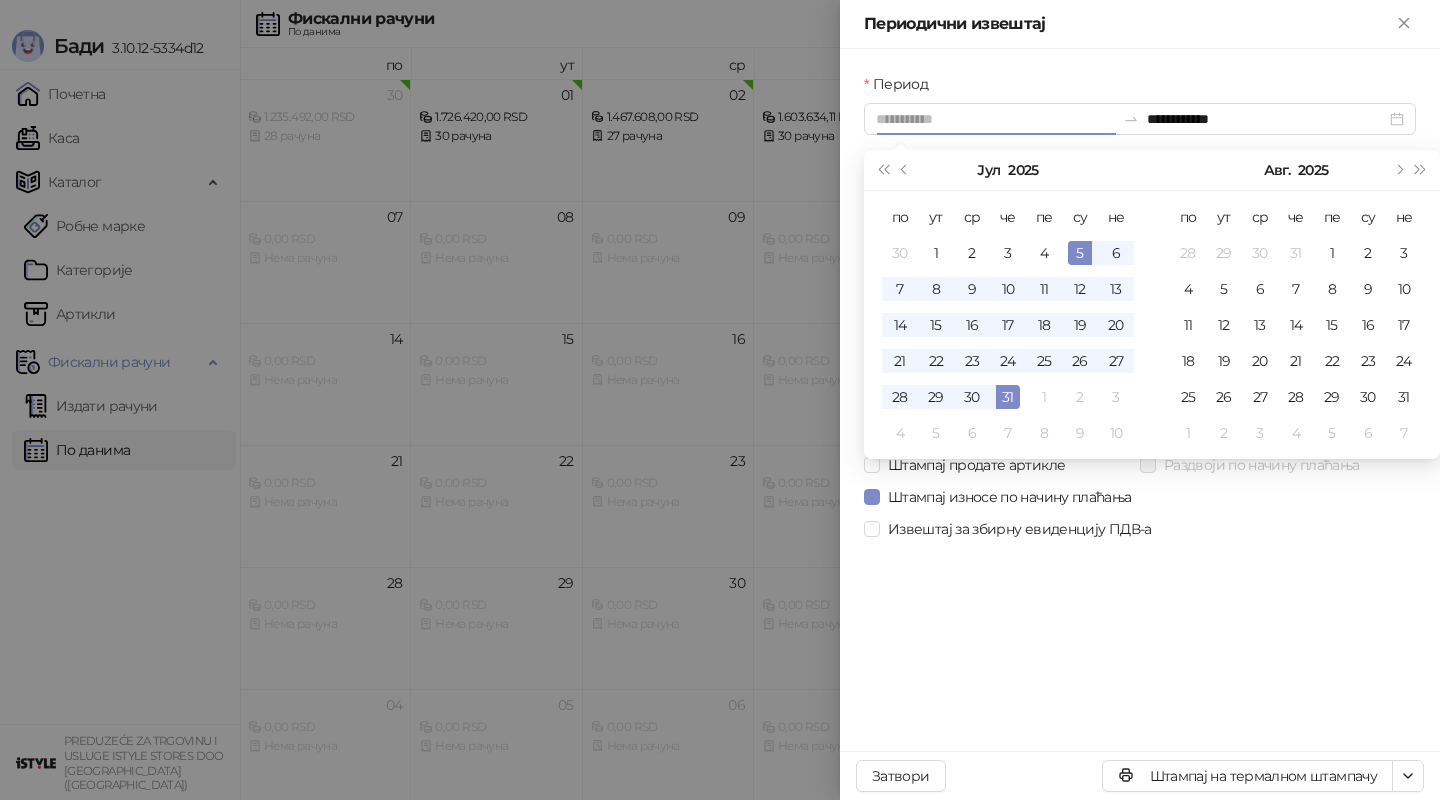 click on "5" at bounding box center [1080, 253] 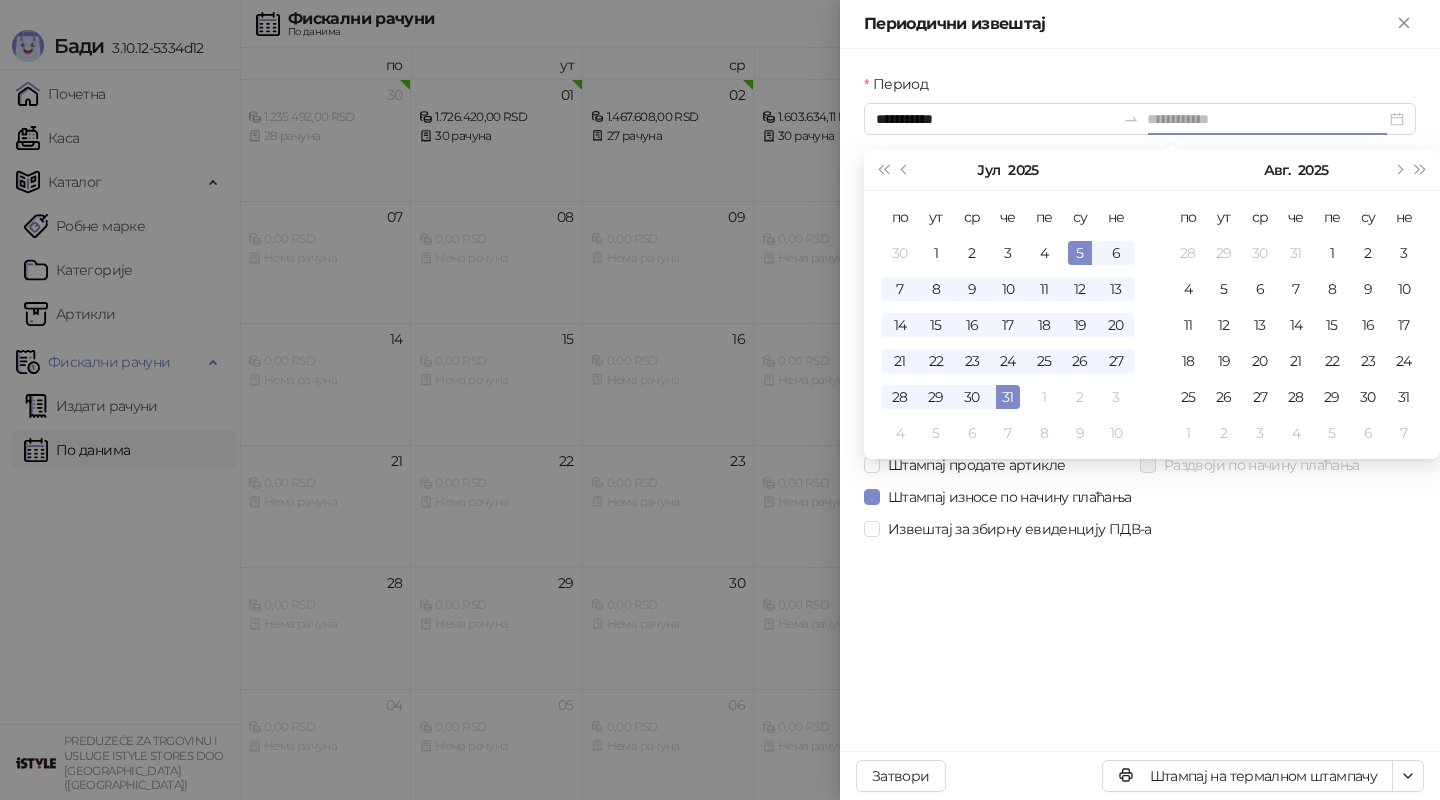 click on "5" at bounding box center (1080, 253) 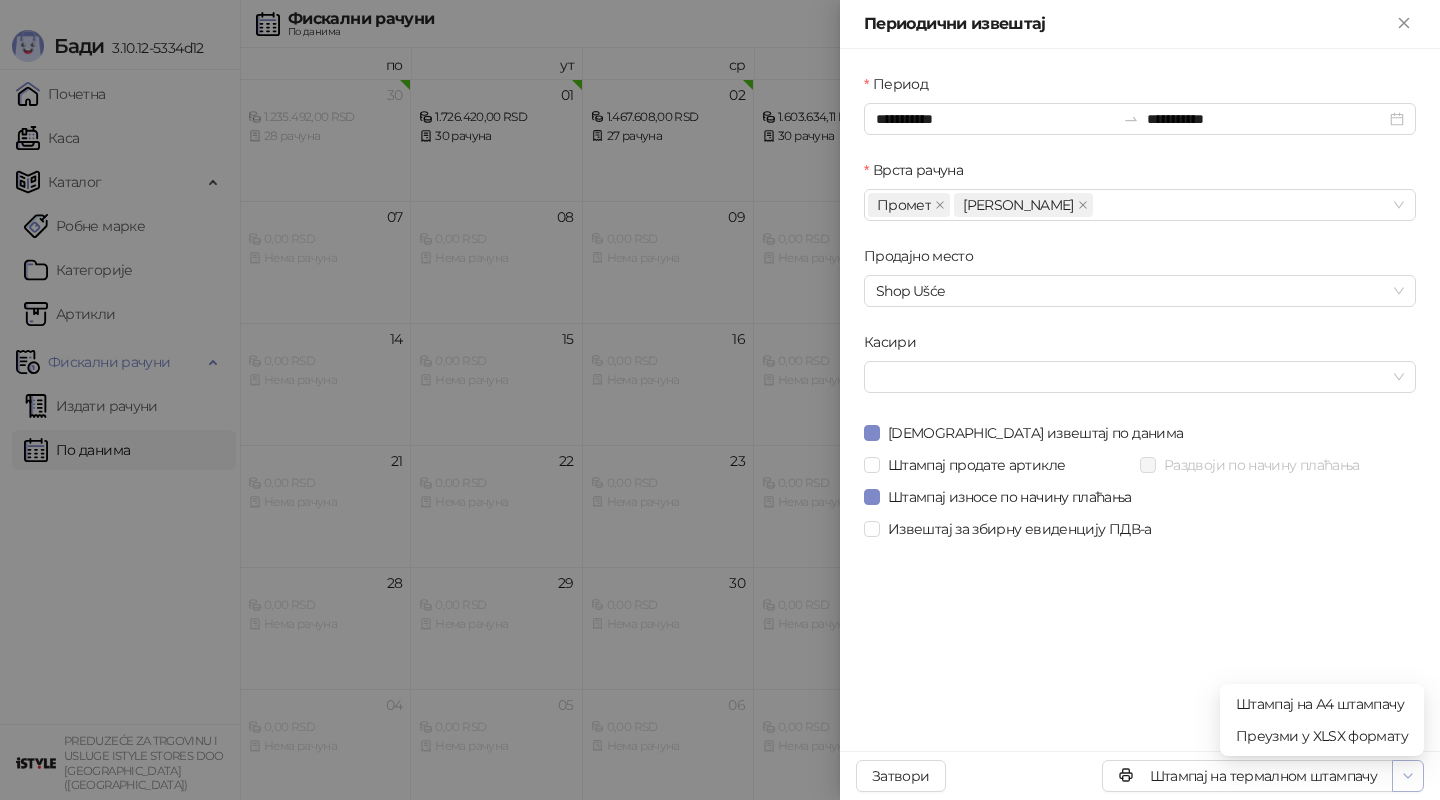 click 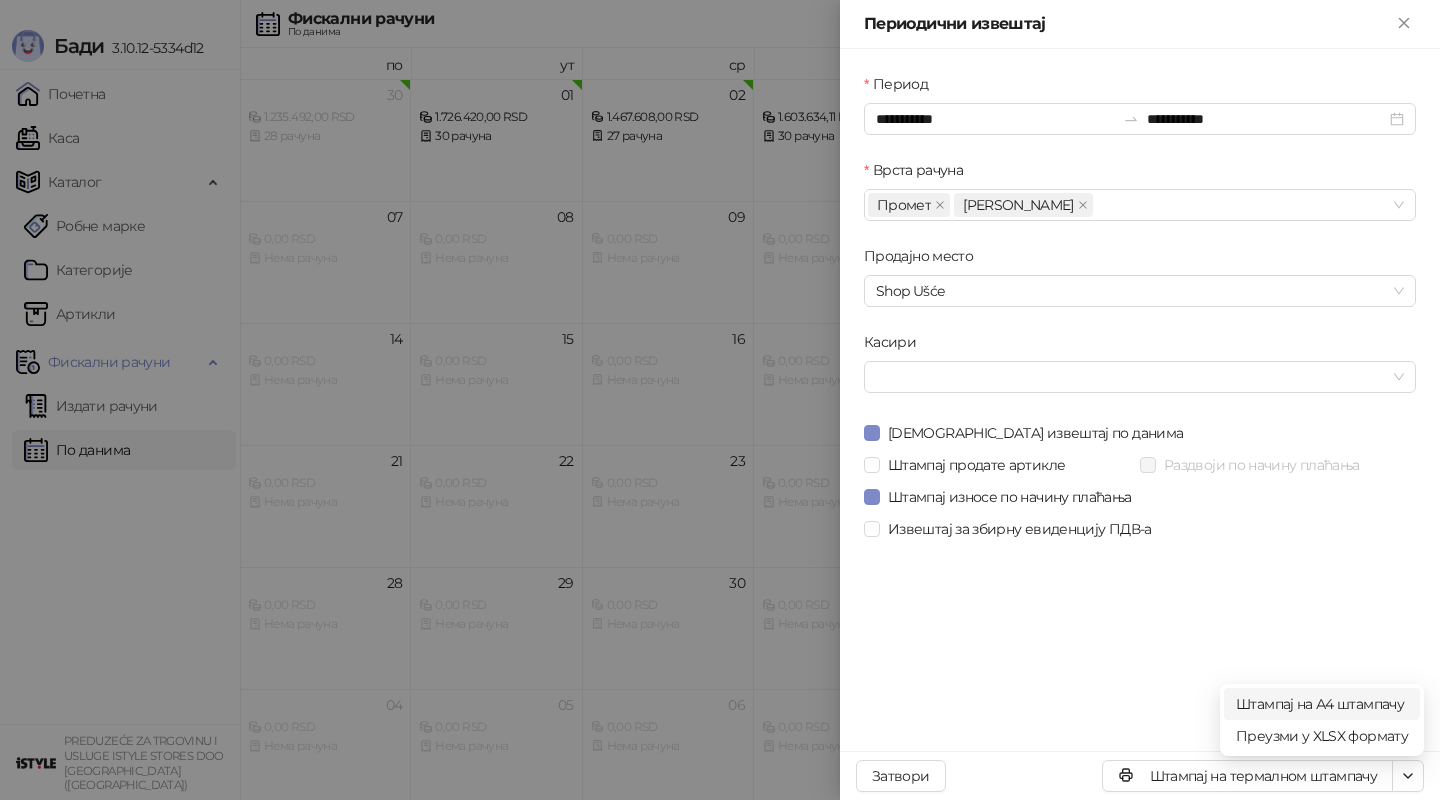 click on "Штампај на А4 штампачу" at bounding box center (1322, 704) 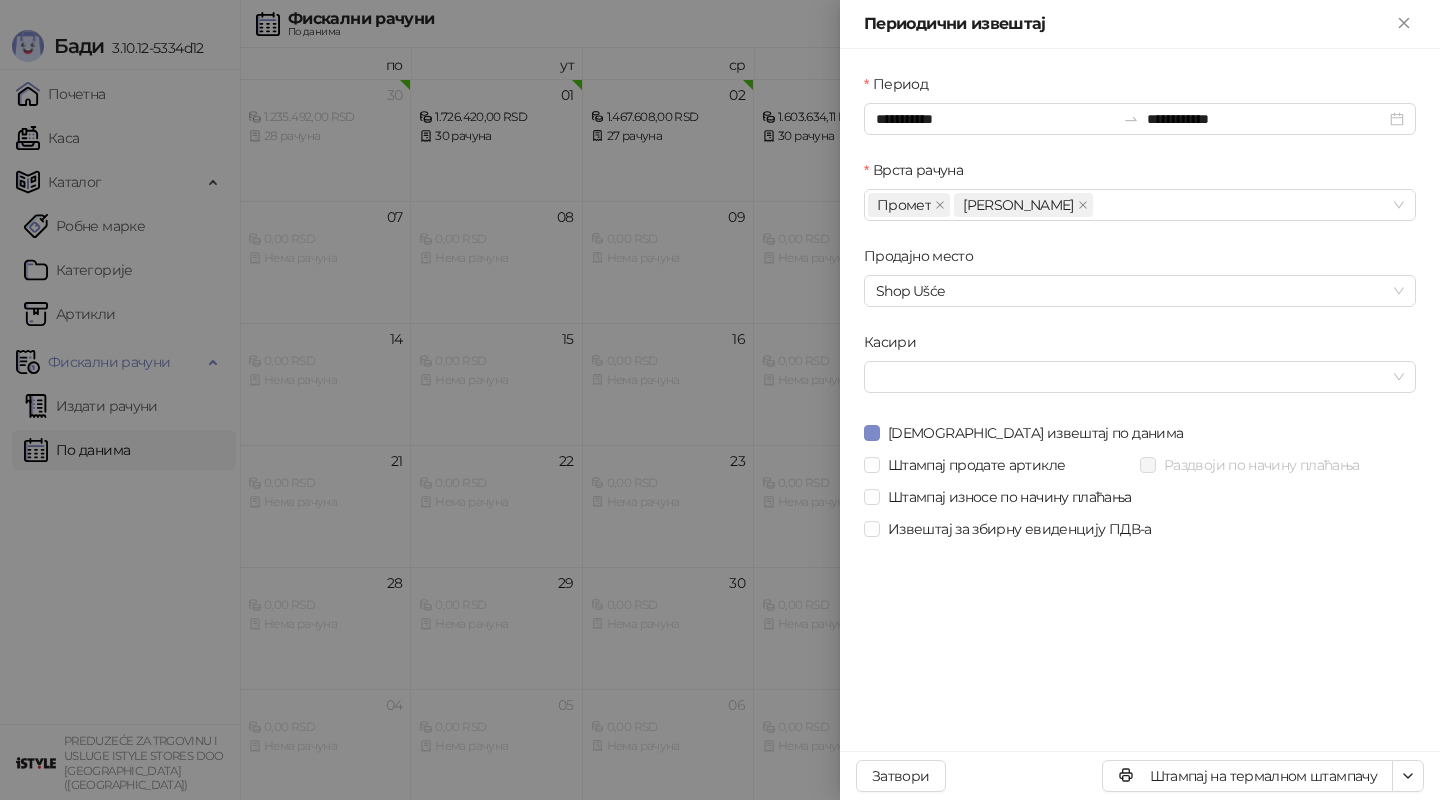 click at bounding box center (720, 400) 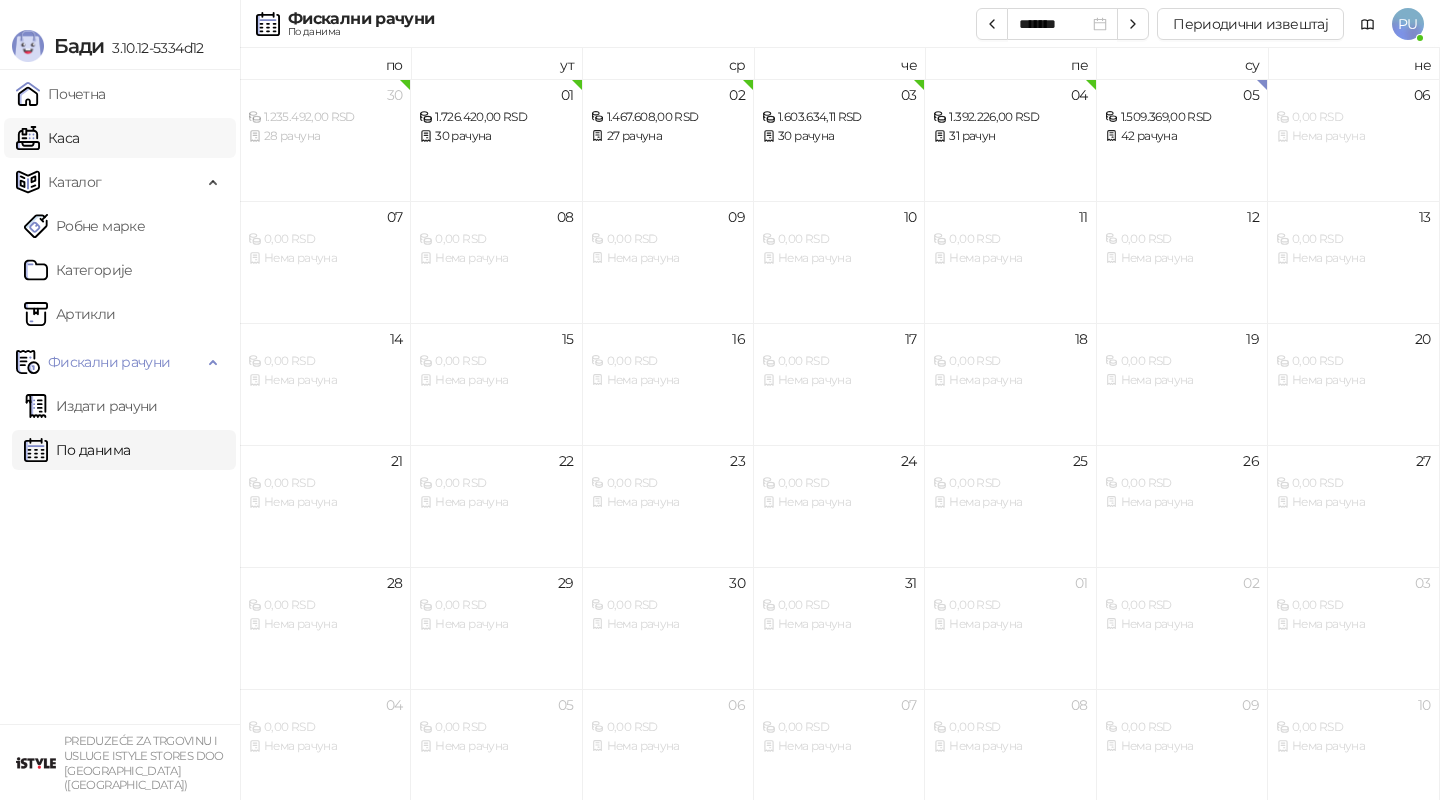 click on "Каса" at bounding box center (47, 138) 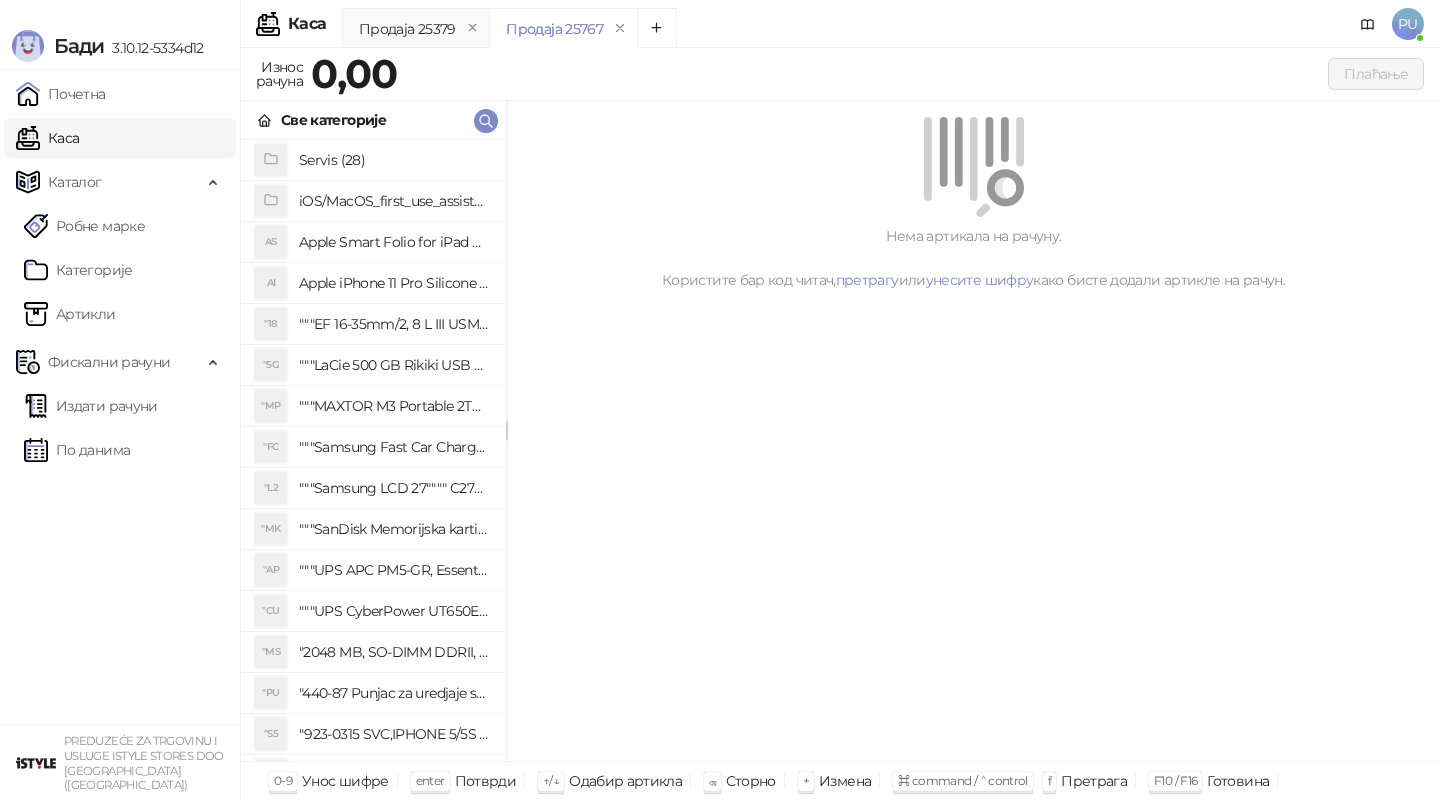 click on "Све категорије" at bounding box center (373, 120) 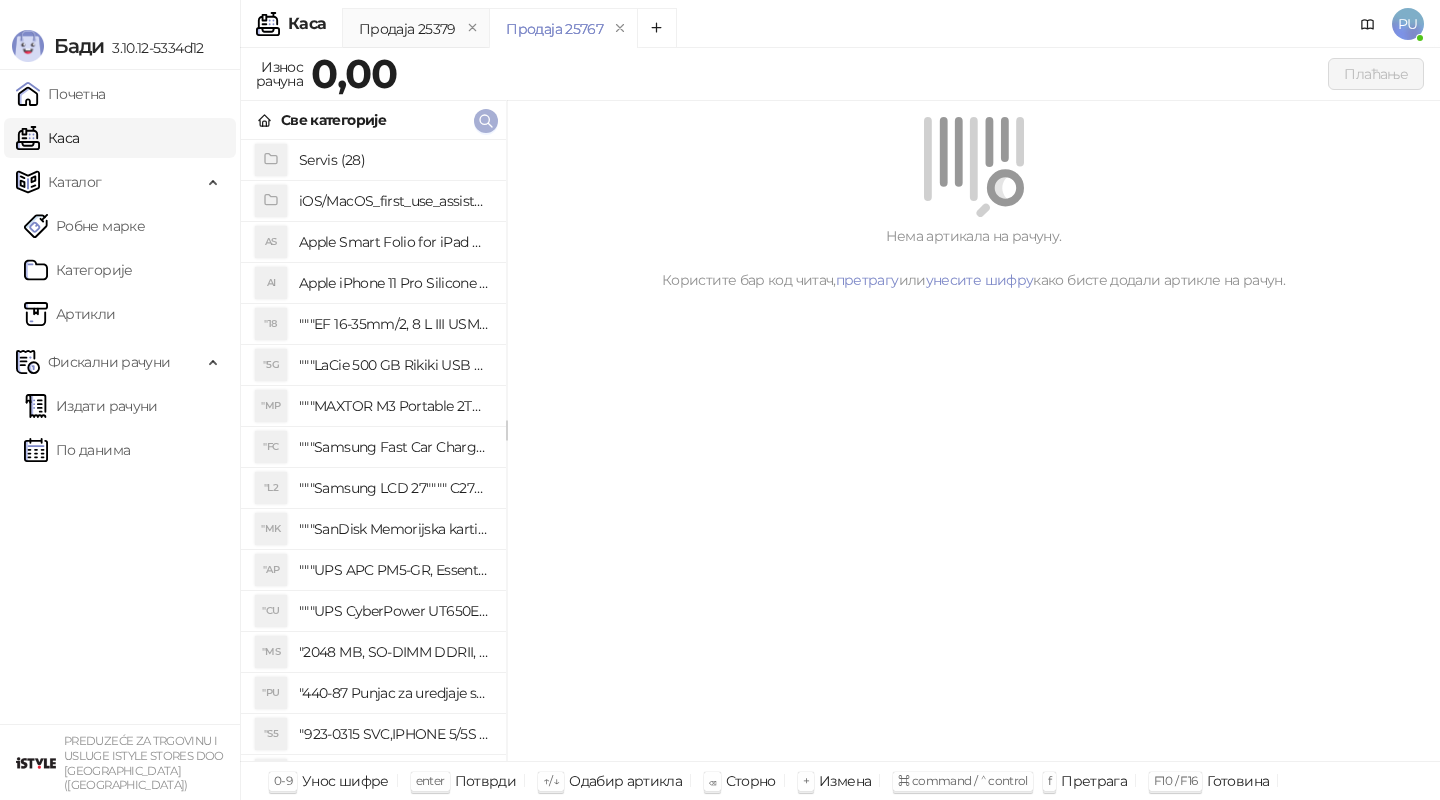 click 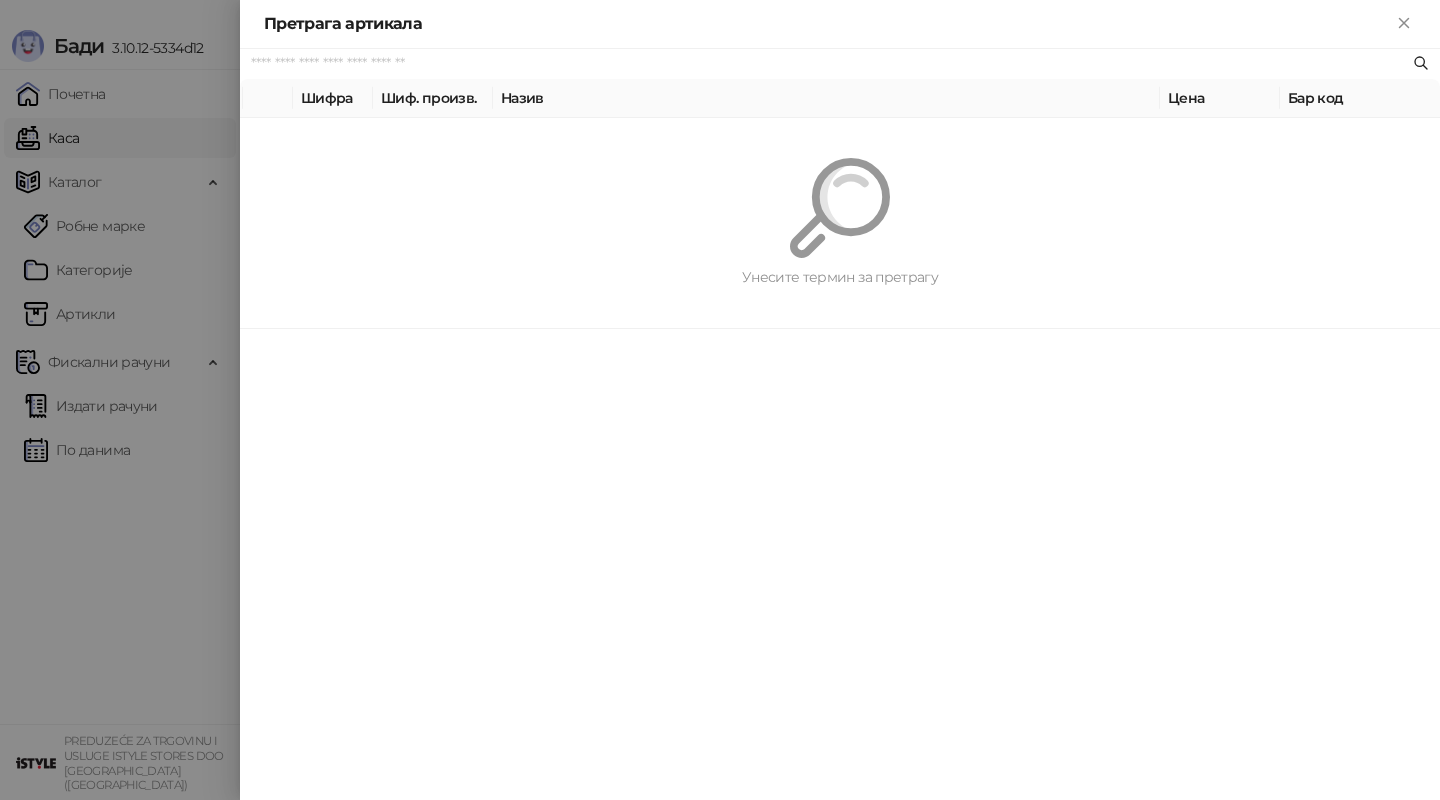paste on "*********" 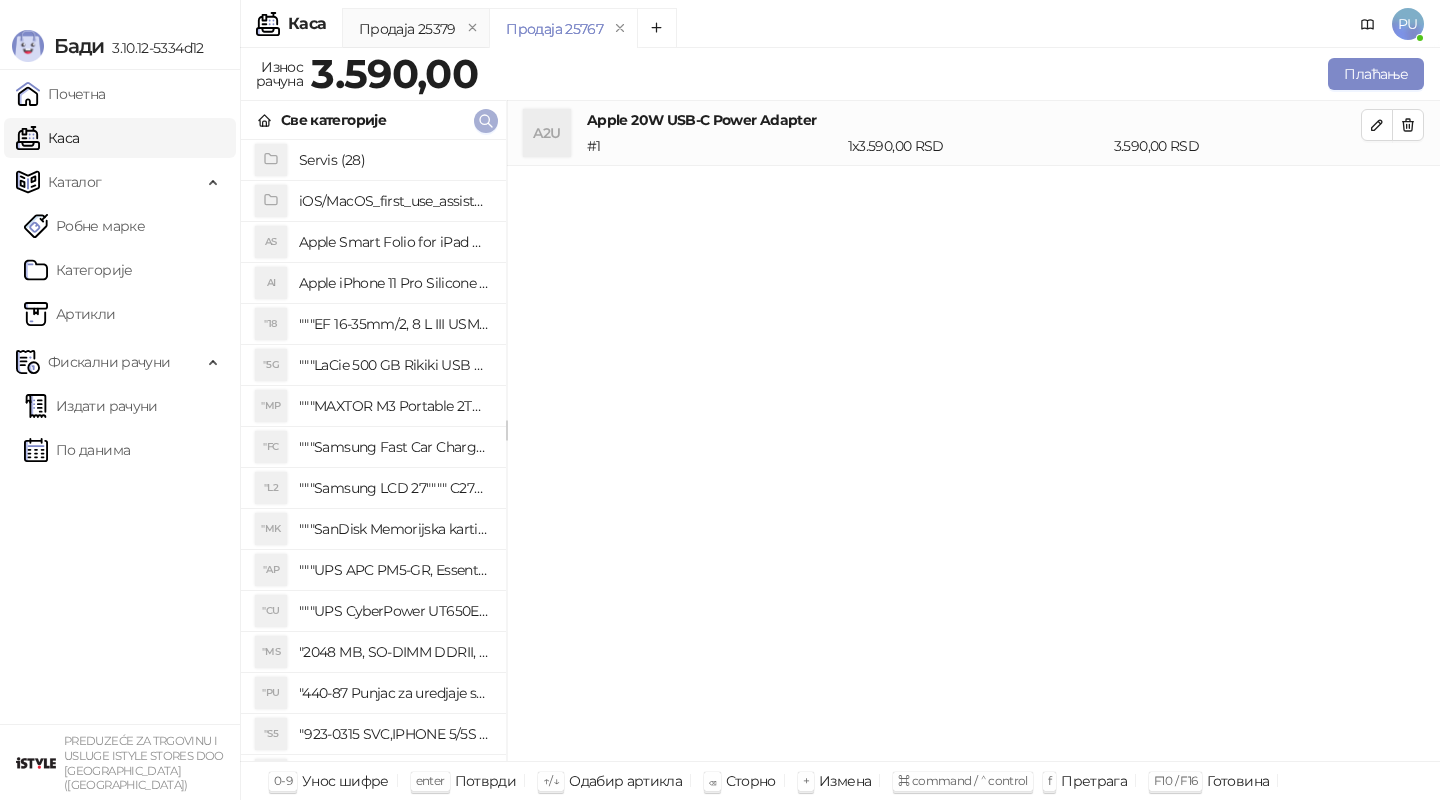 click 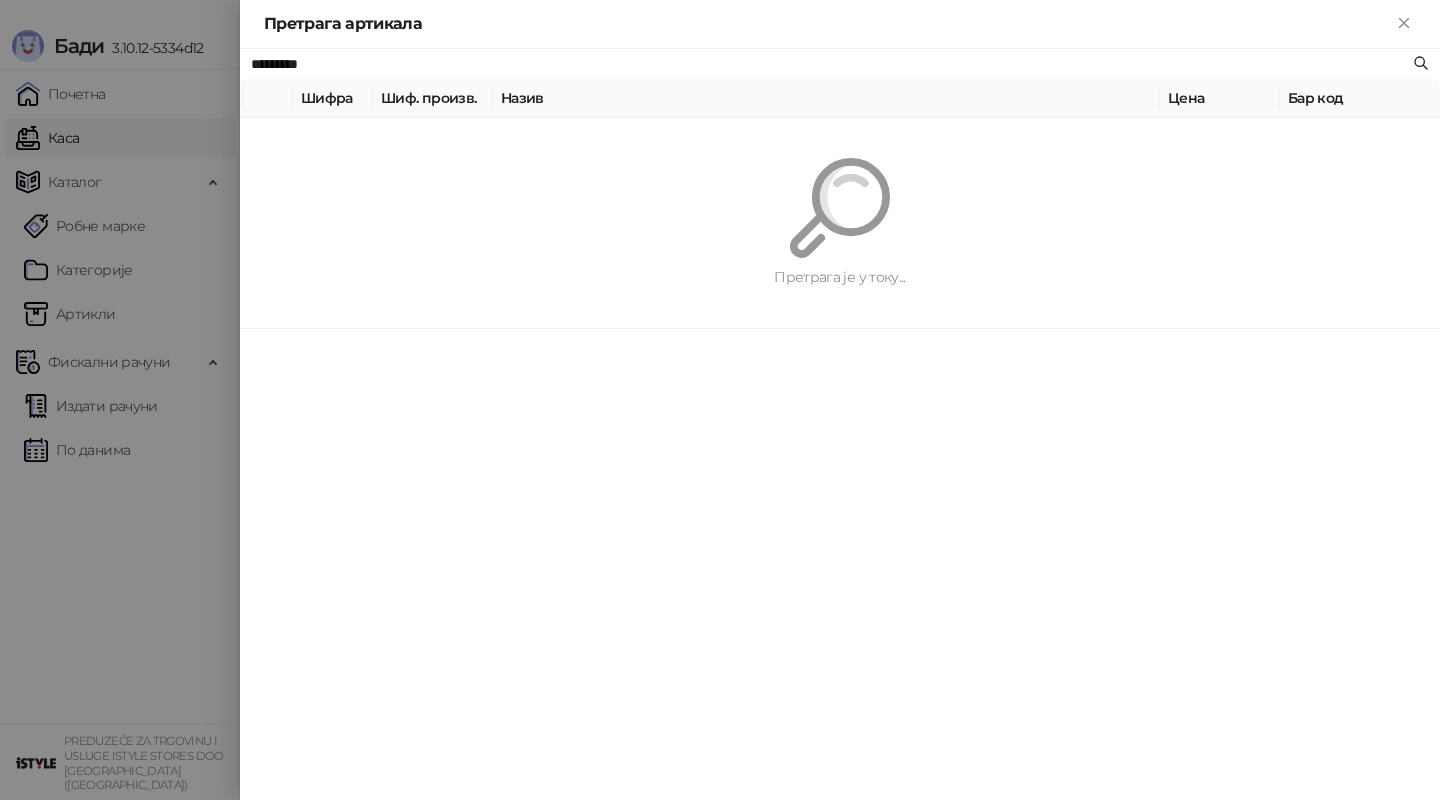 paste on "**********" 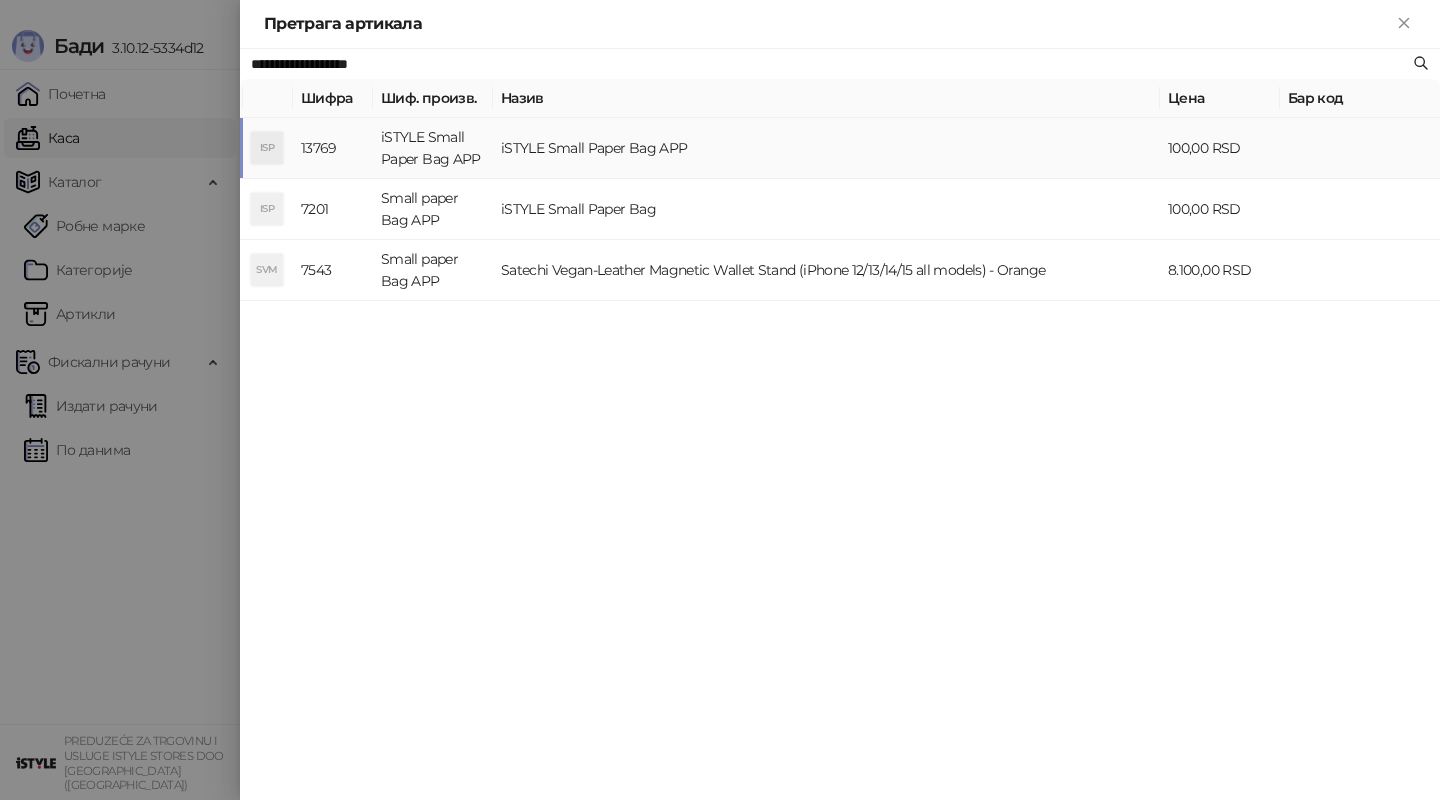 type on "**********" 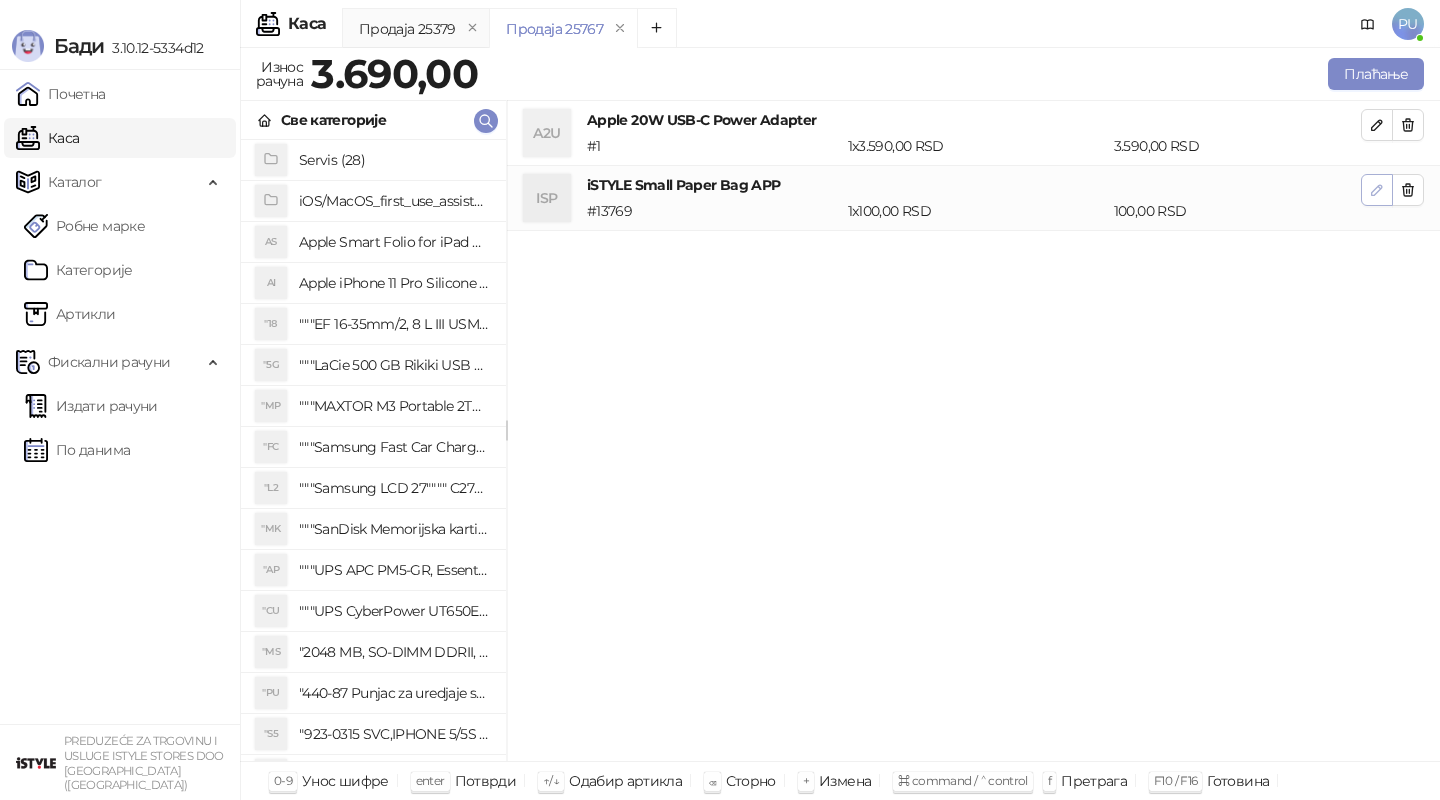 click 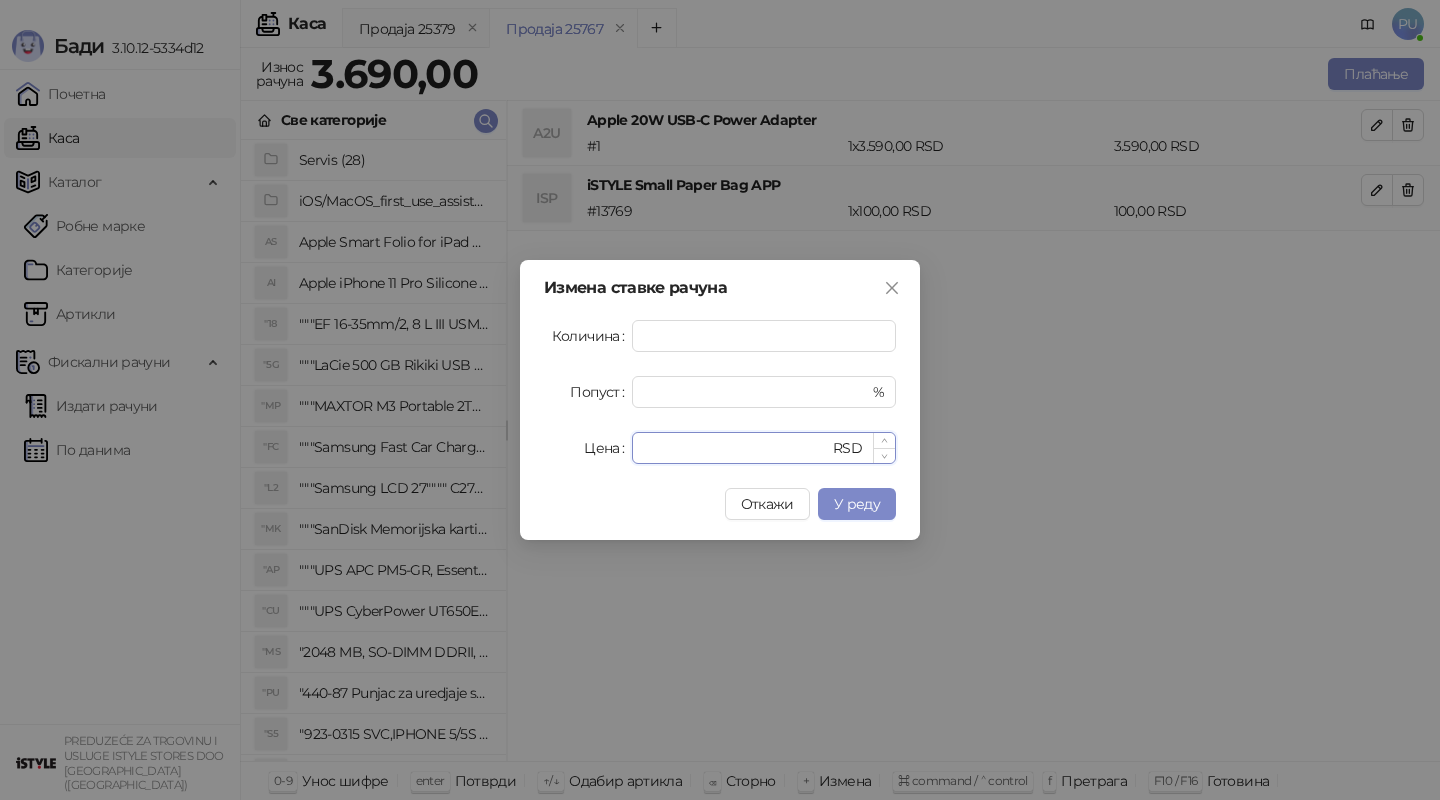 click on "***" at bounding box center (736, 448) 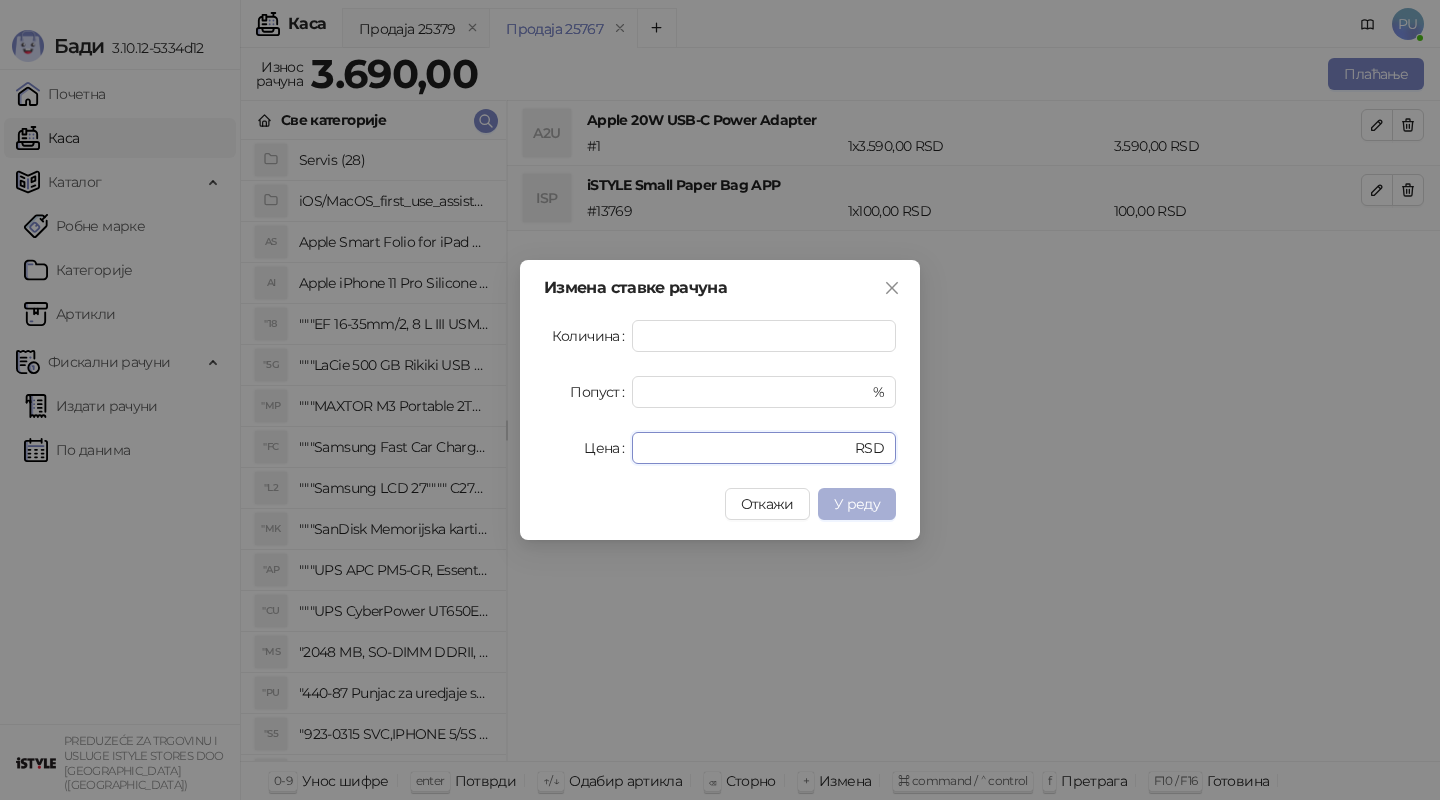 type on "**" 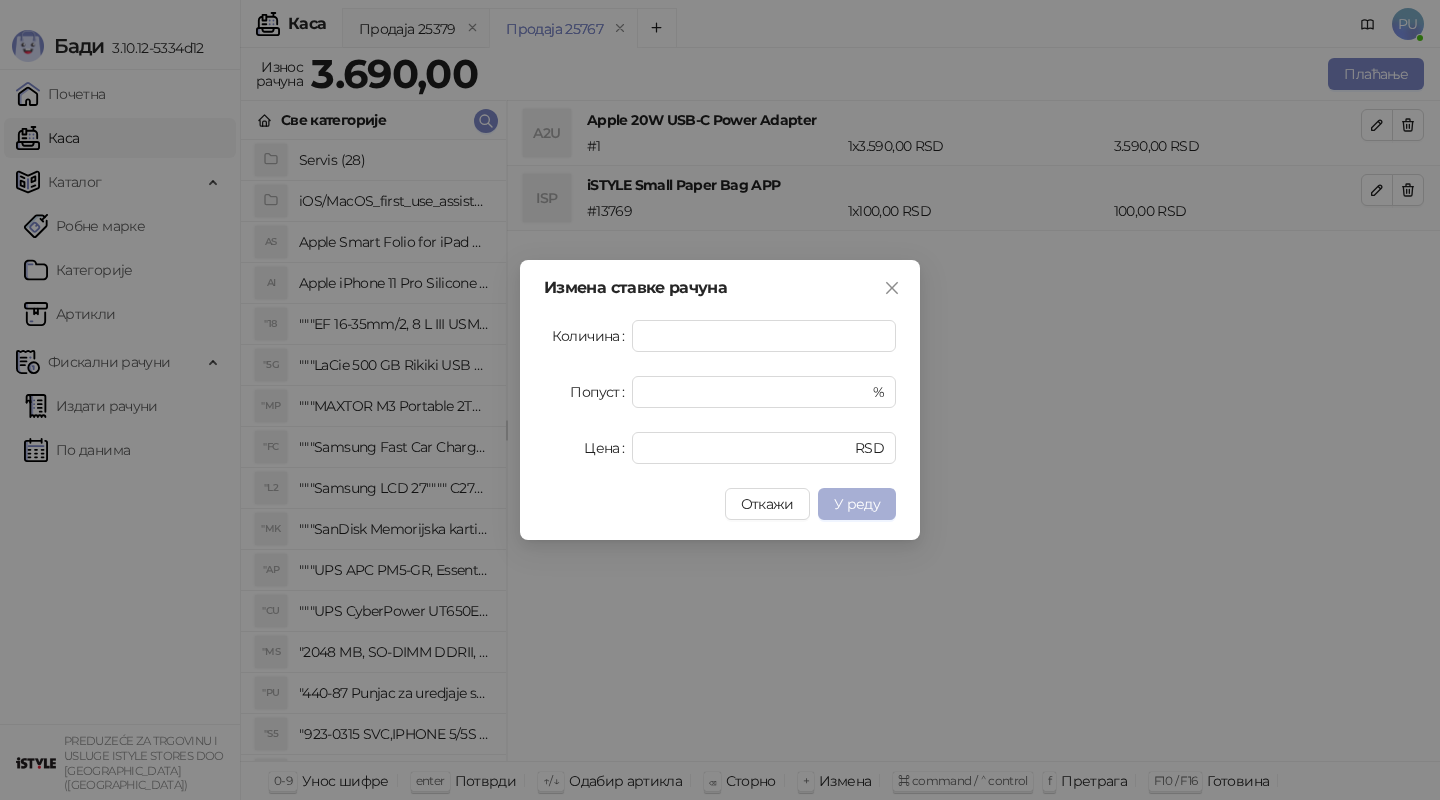 click on "У реду" at bounding box center (857, 504) 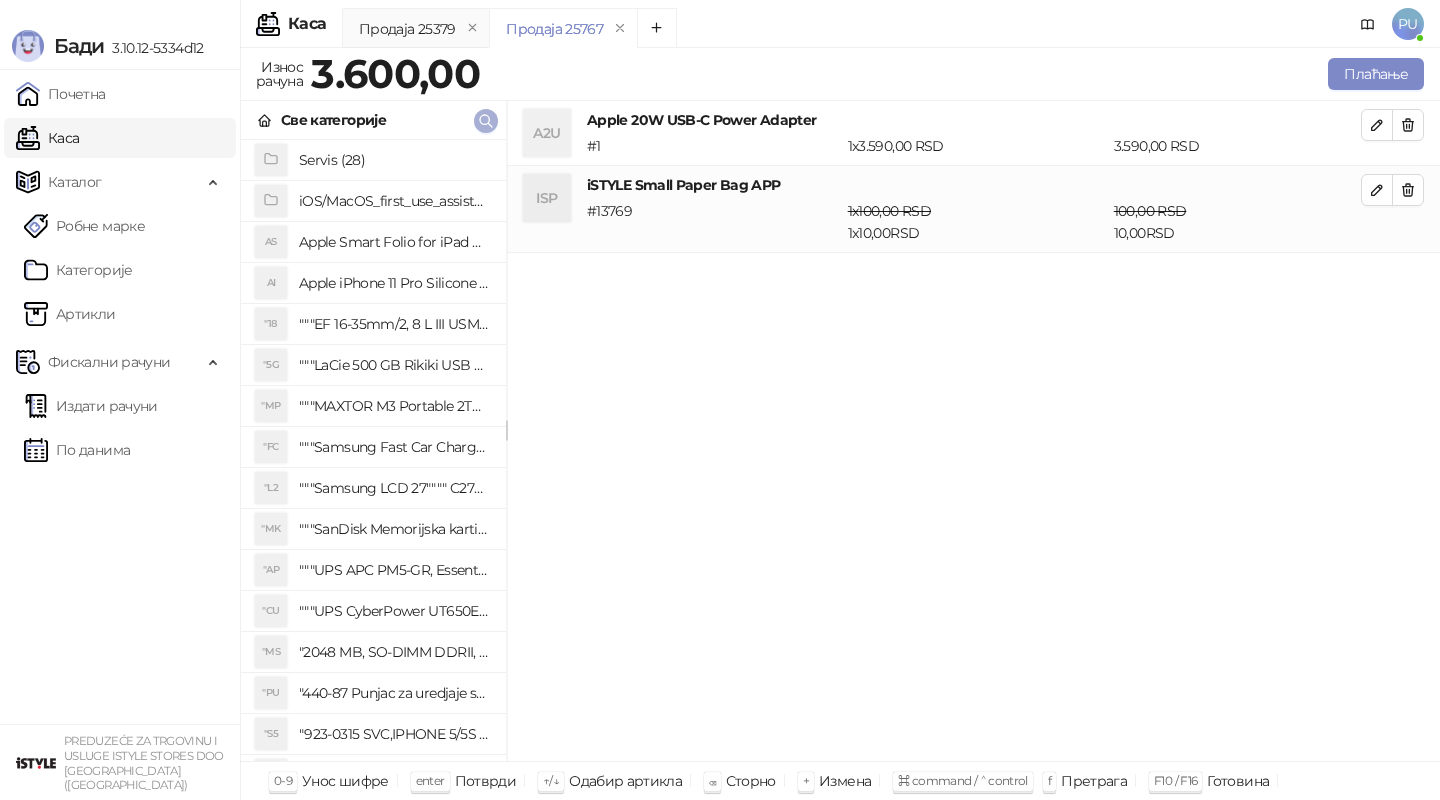 click 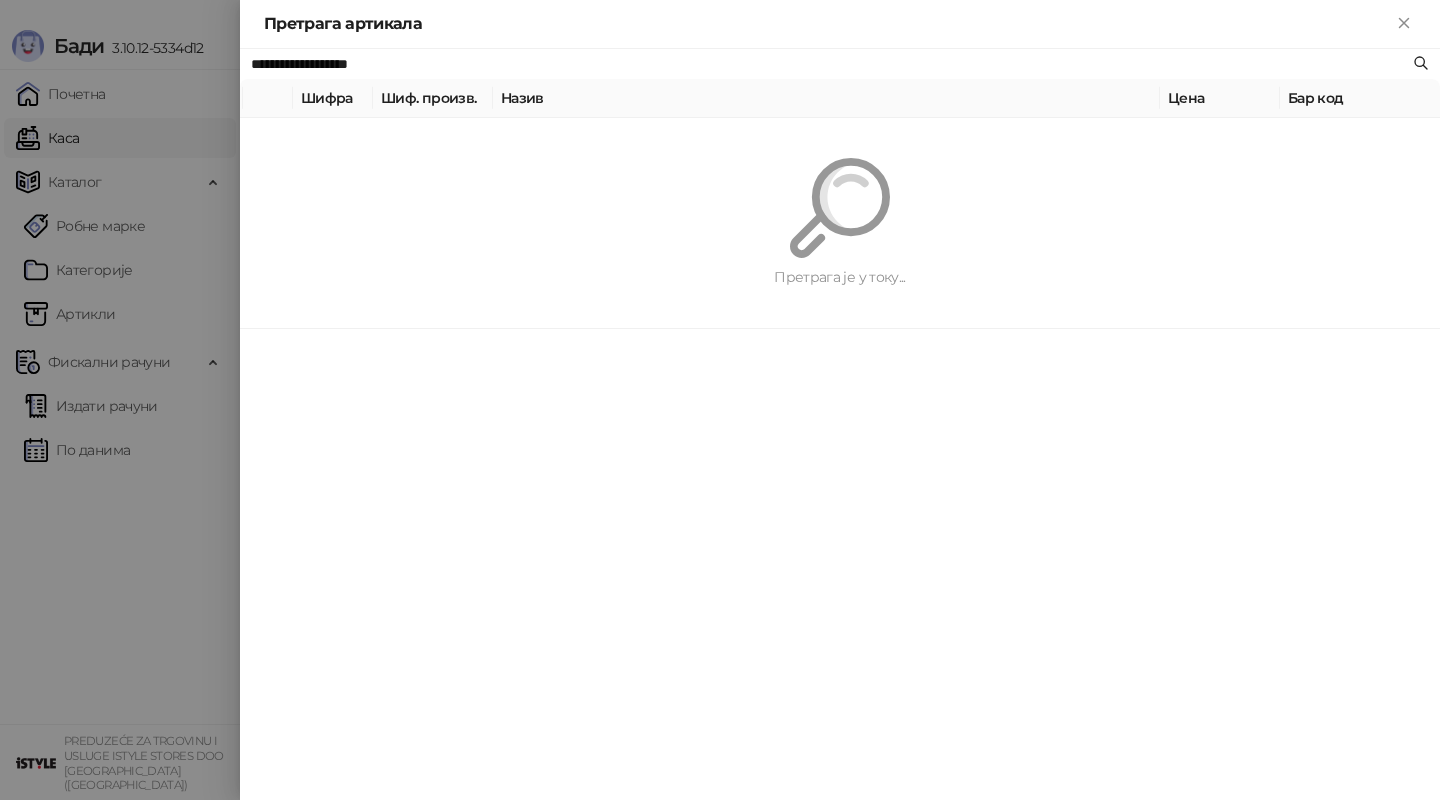 paste 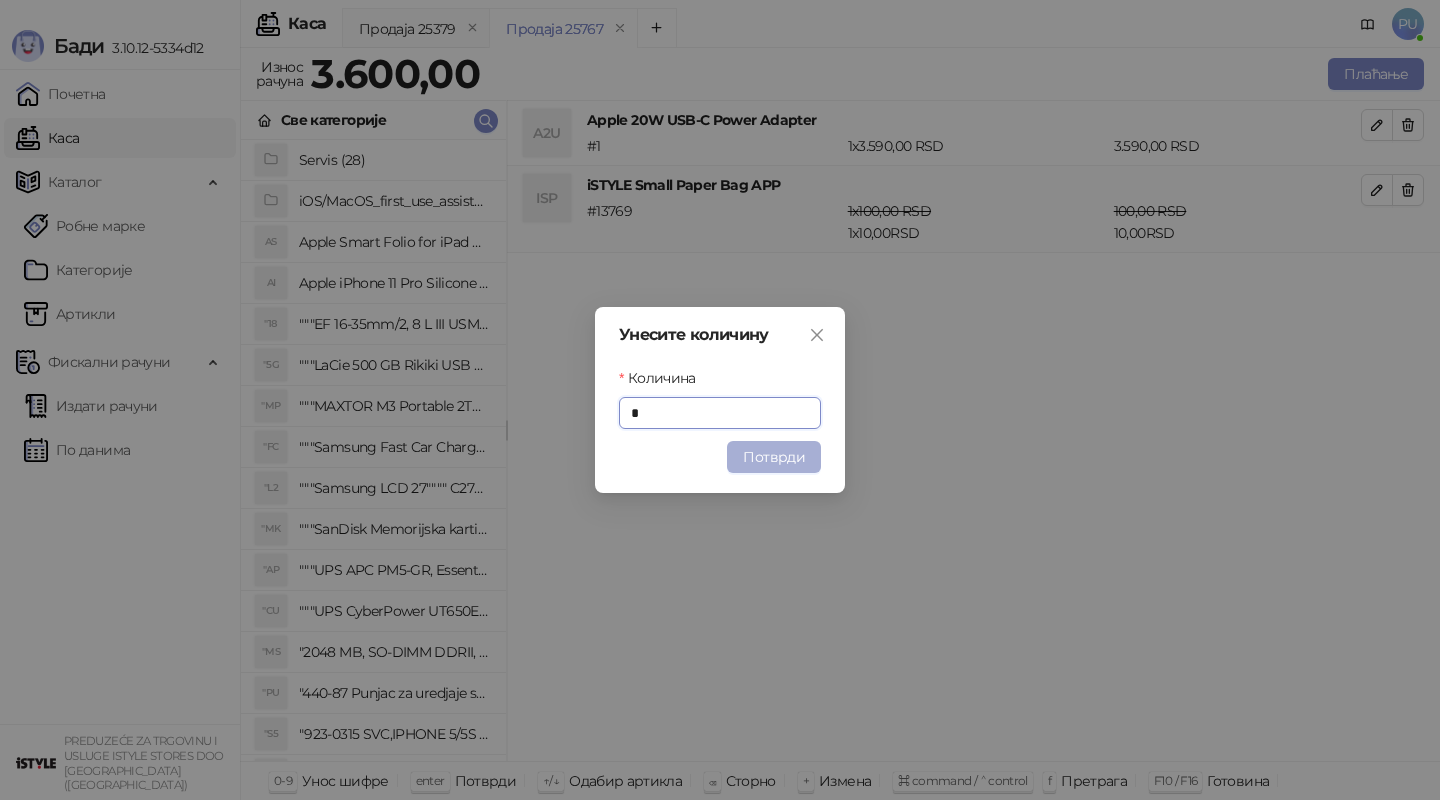 click on "Потврди" at bounding box center (774, 457) 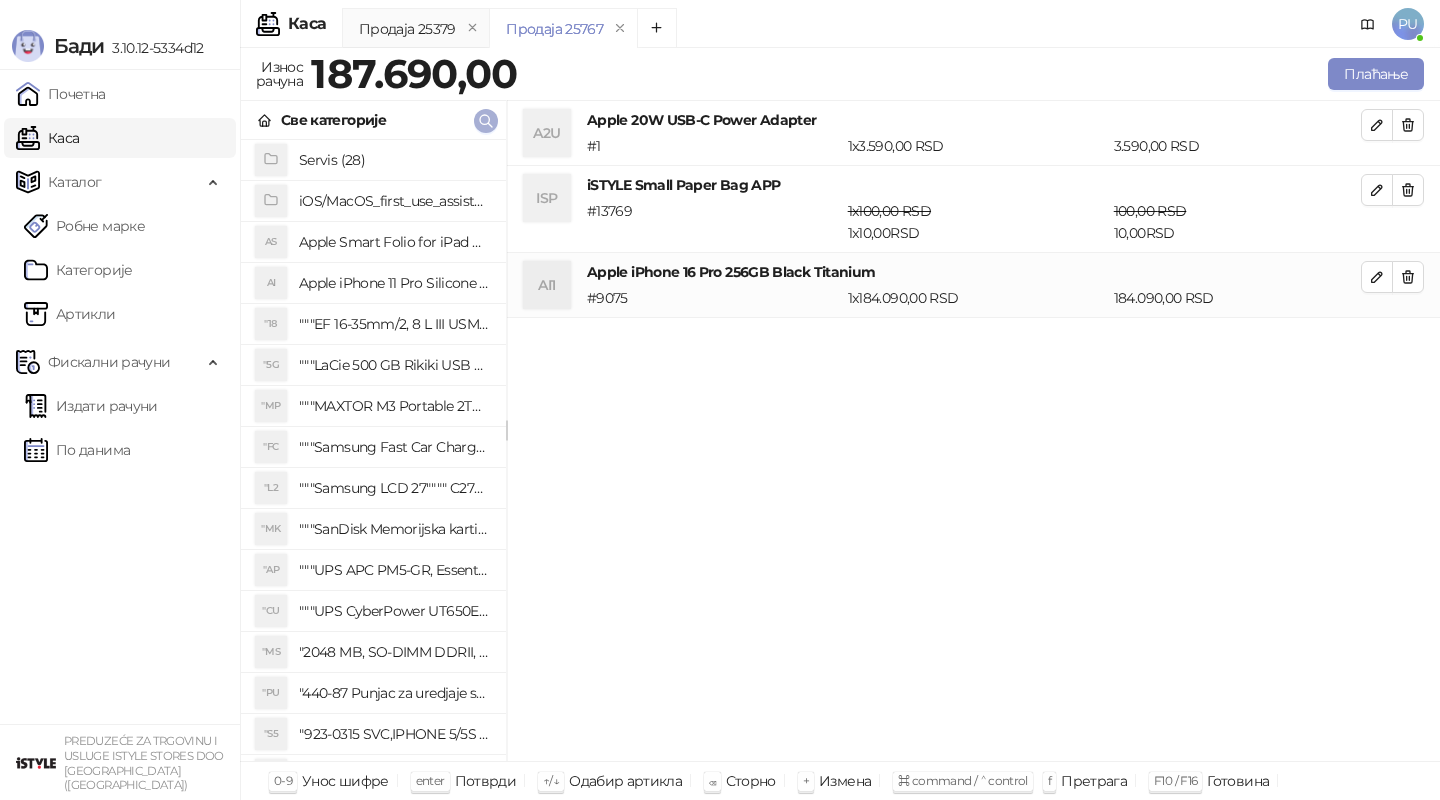 click 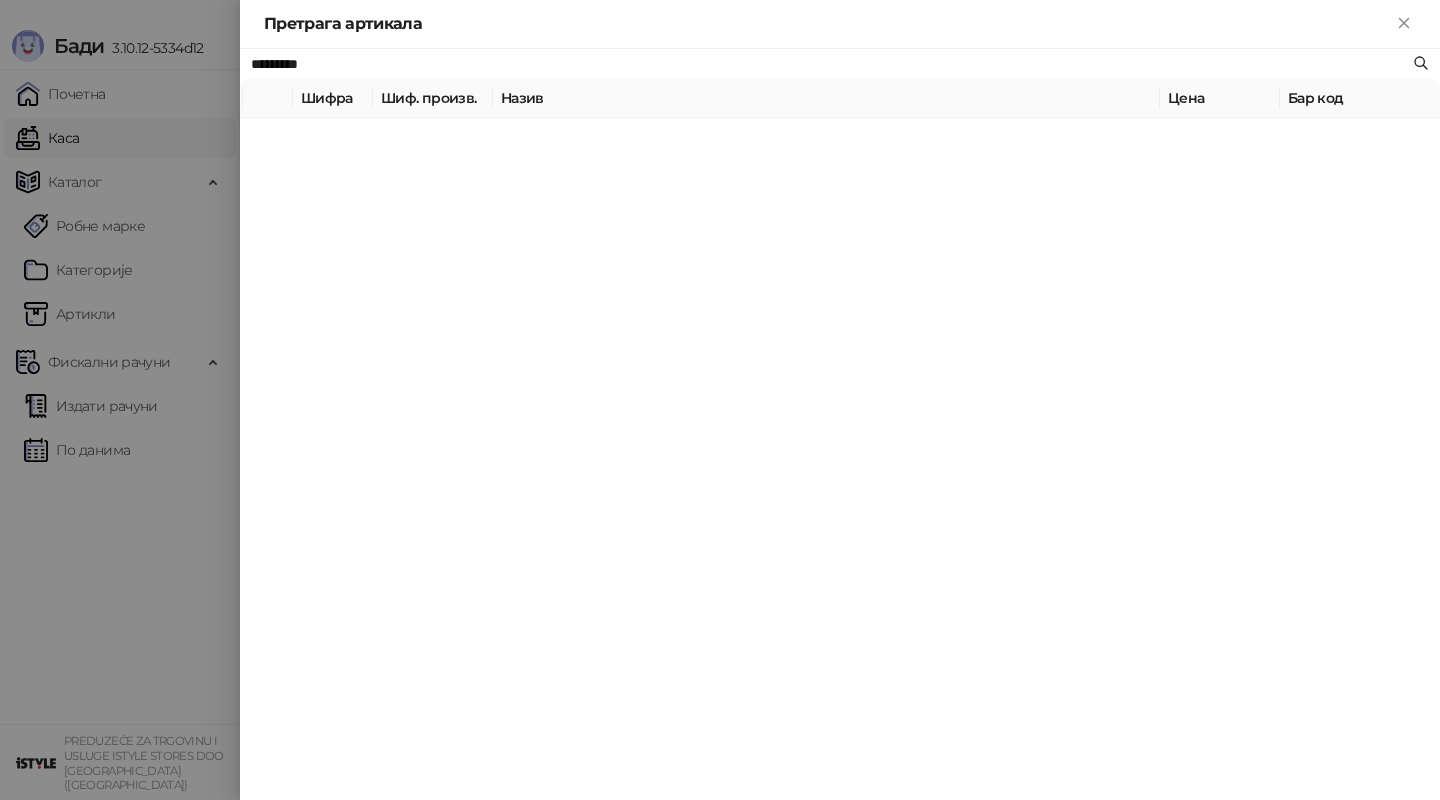 paste on "**********" 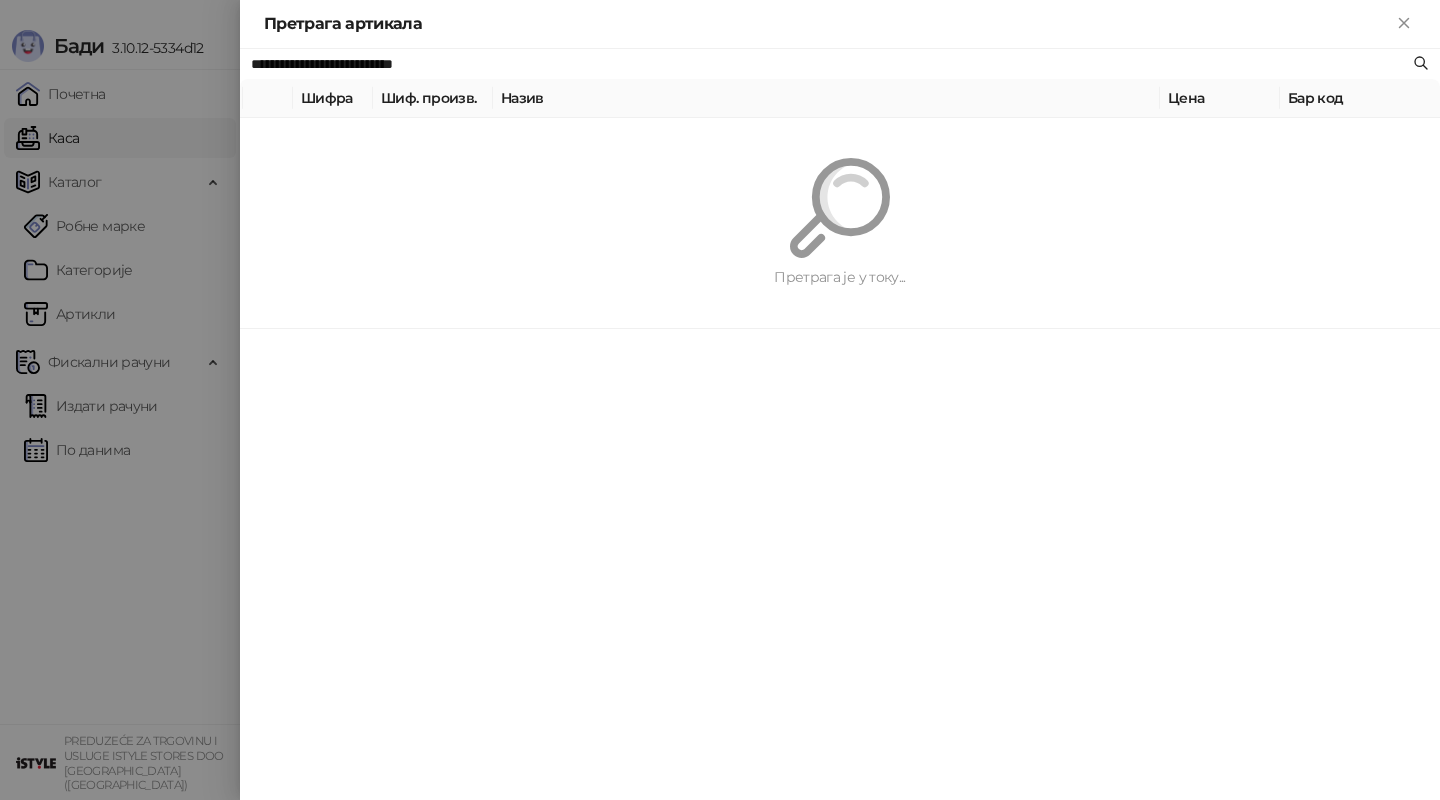 type on "**********" 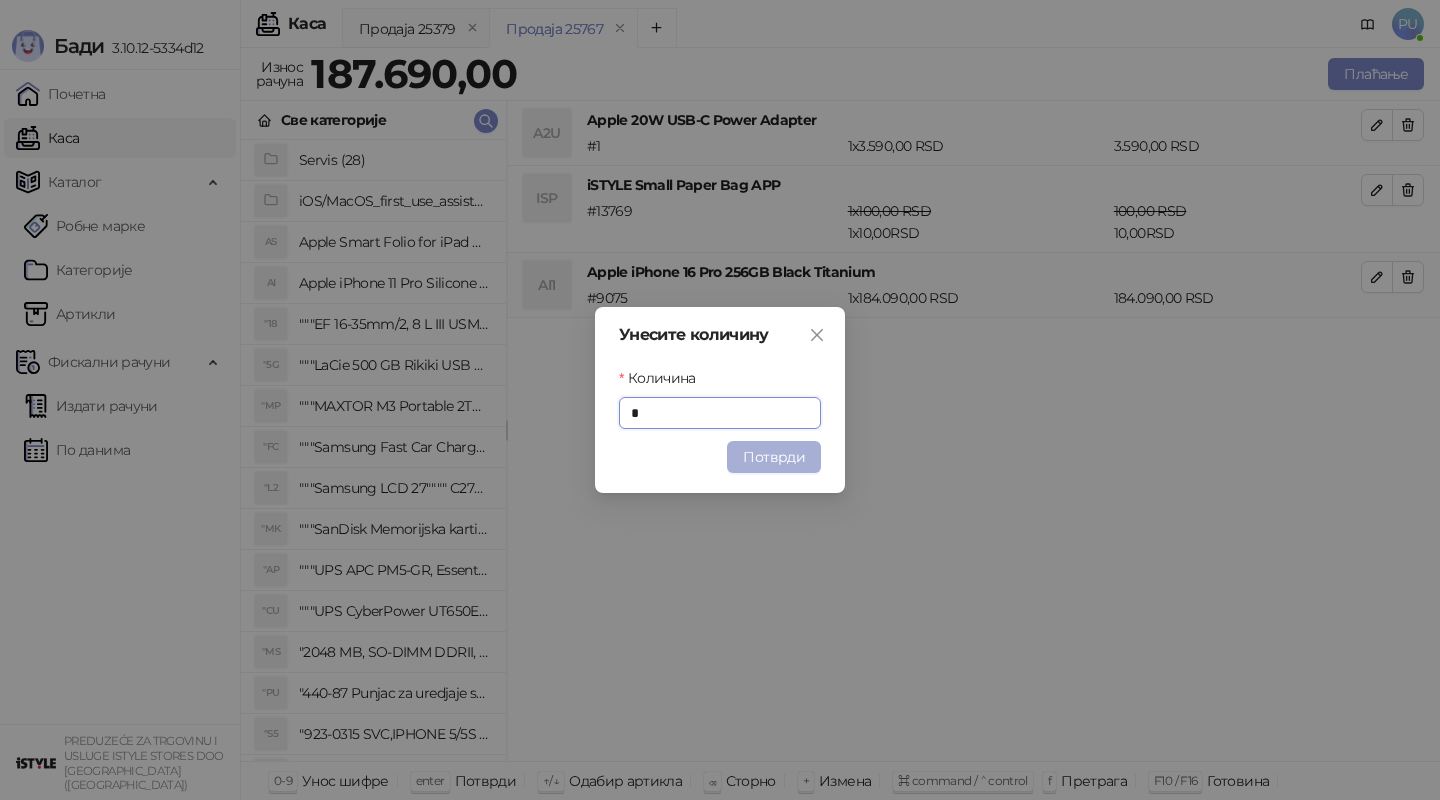 click on "Потврди" at bounding box center (774, 457) 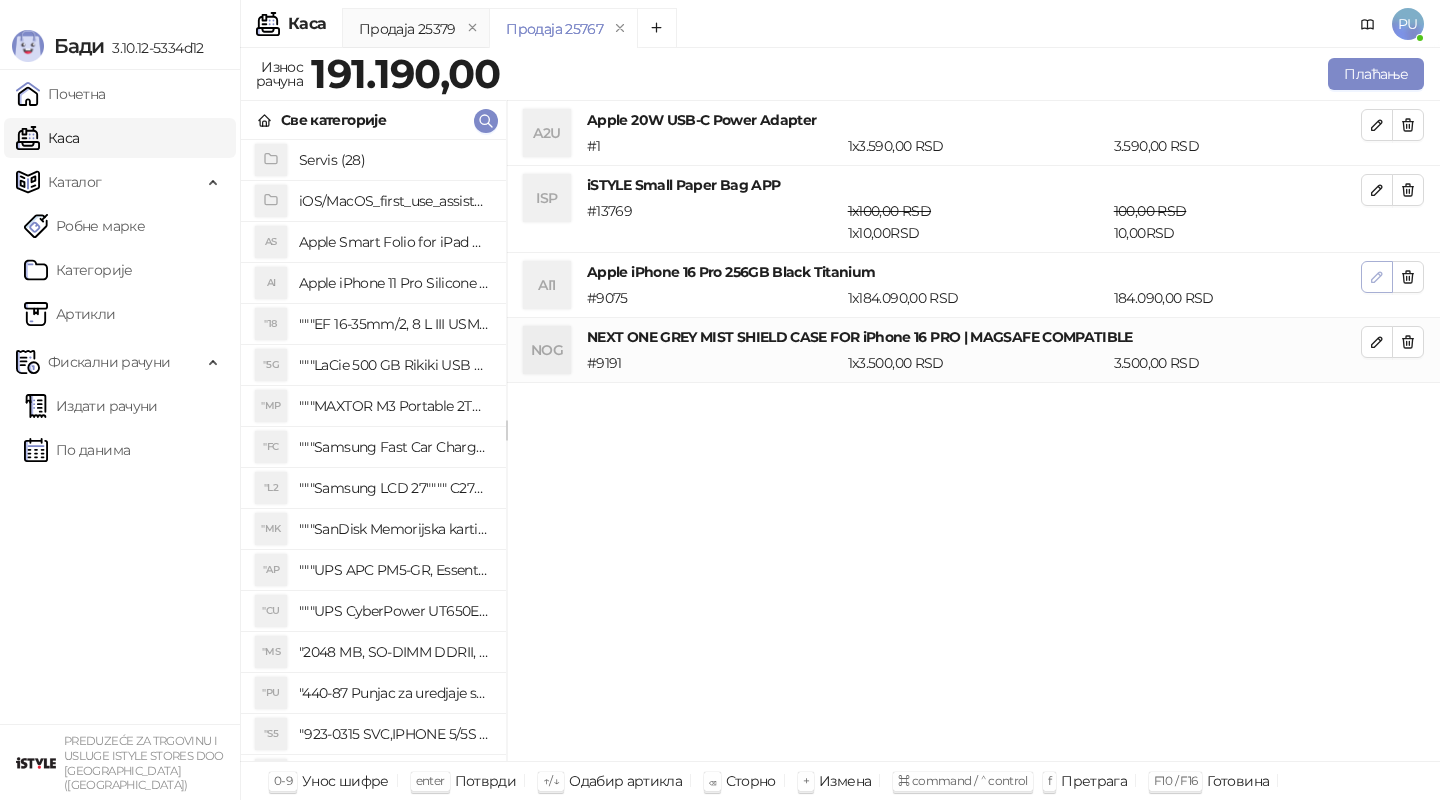 click 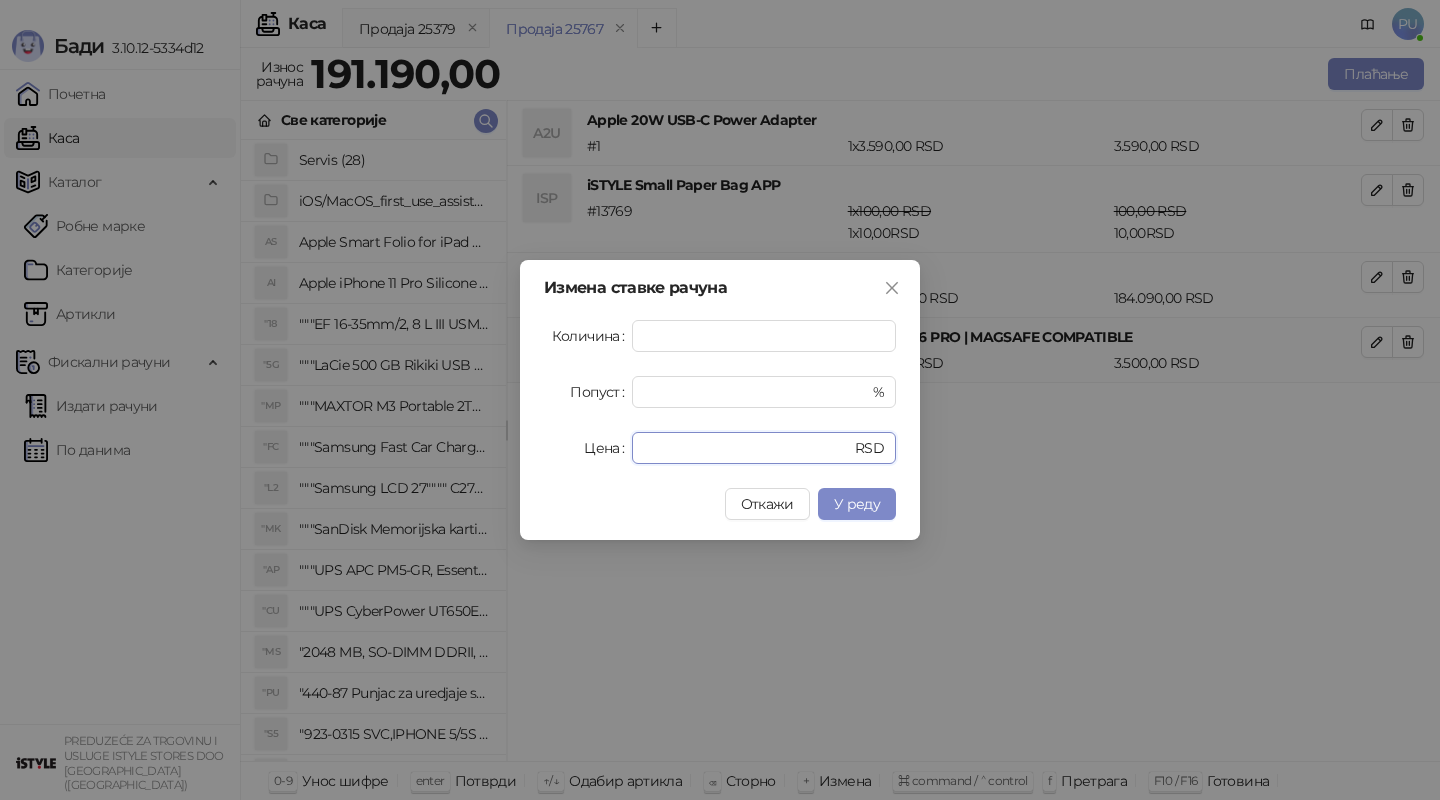 drag, startPoint x: 713, startPoint y: 444, endPoint x: 366, endPoint y: 430, distance: 347.28232 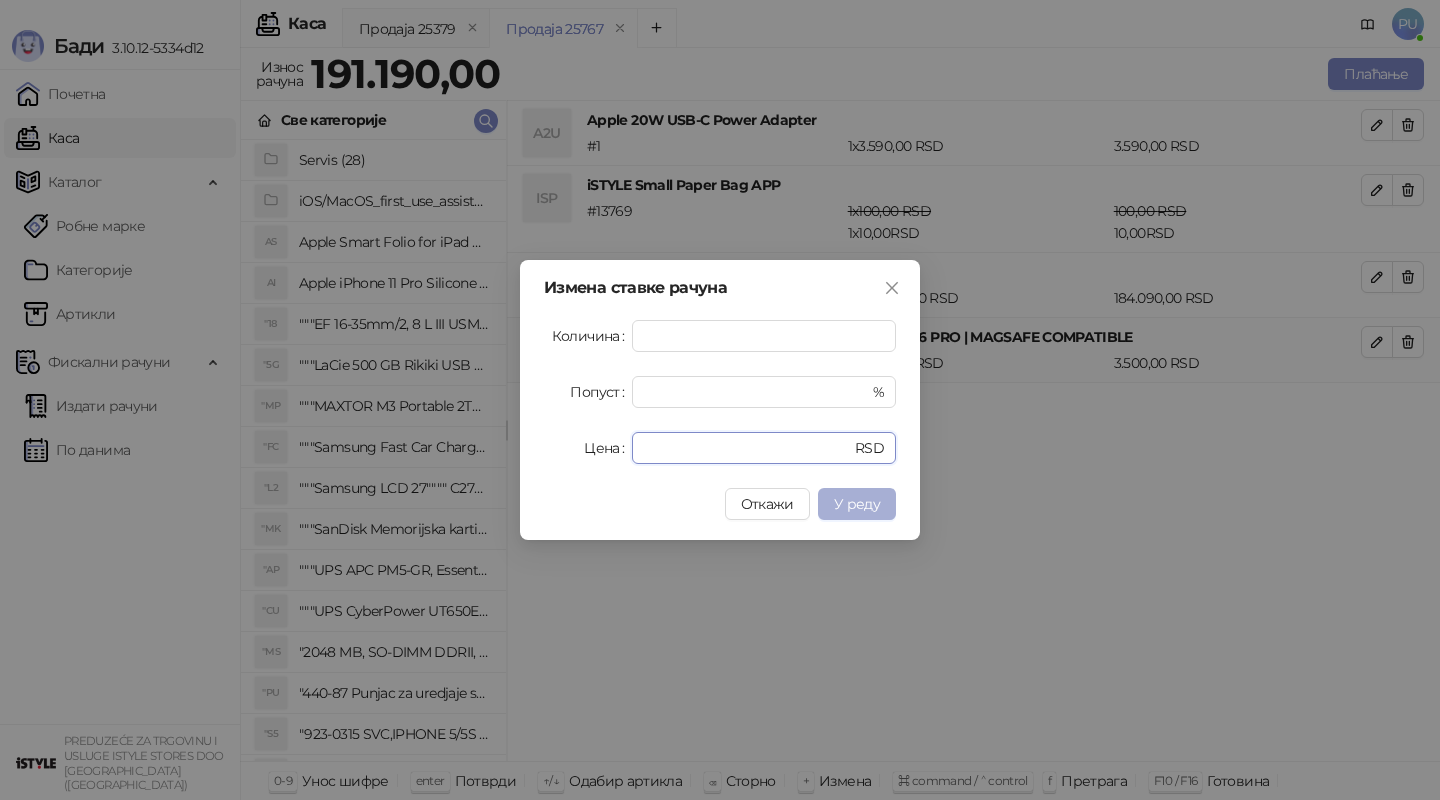 type on "******" 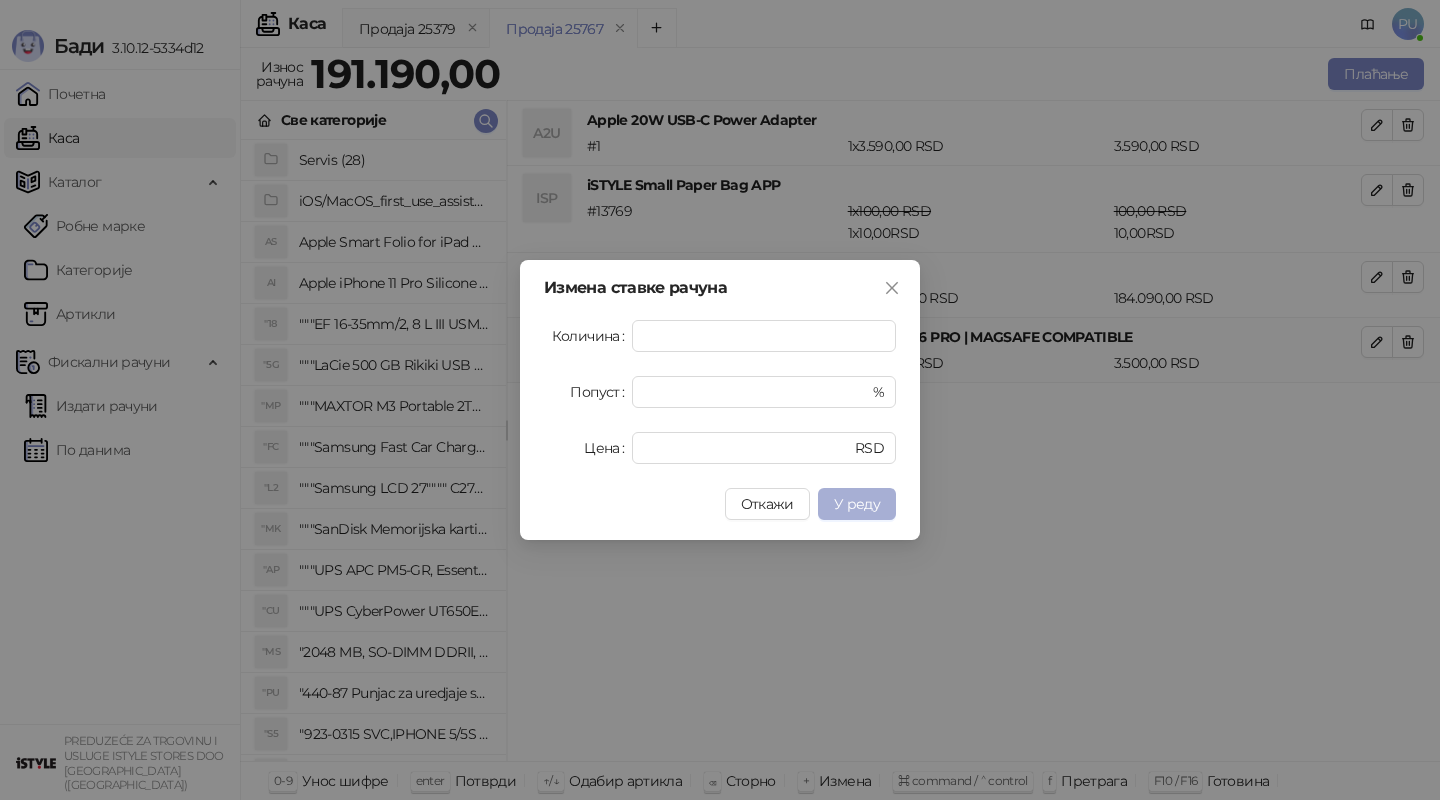click on "У реду" at bounding box center [857, 504] 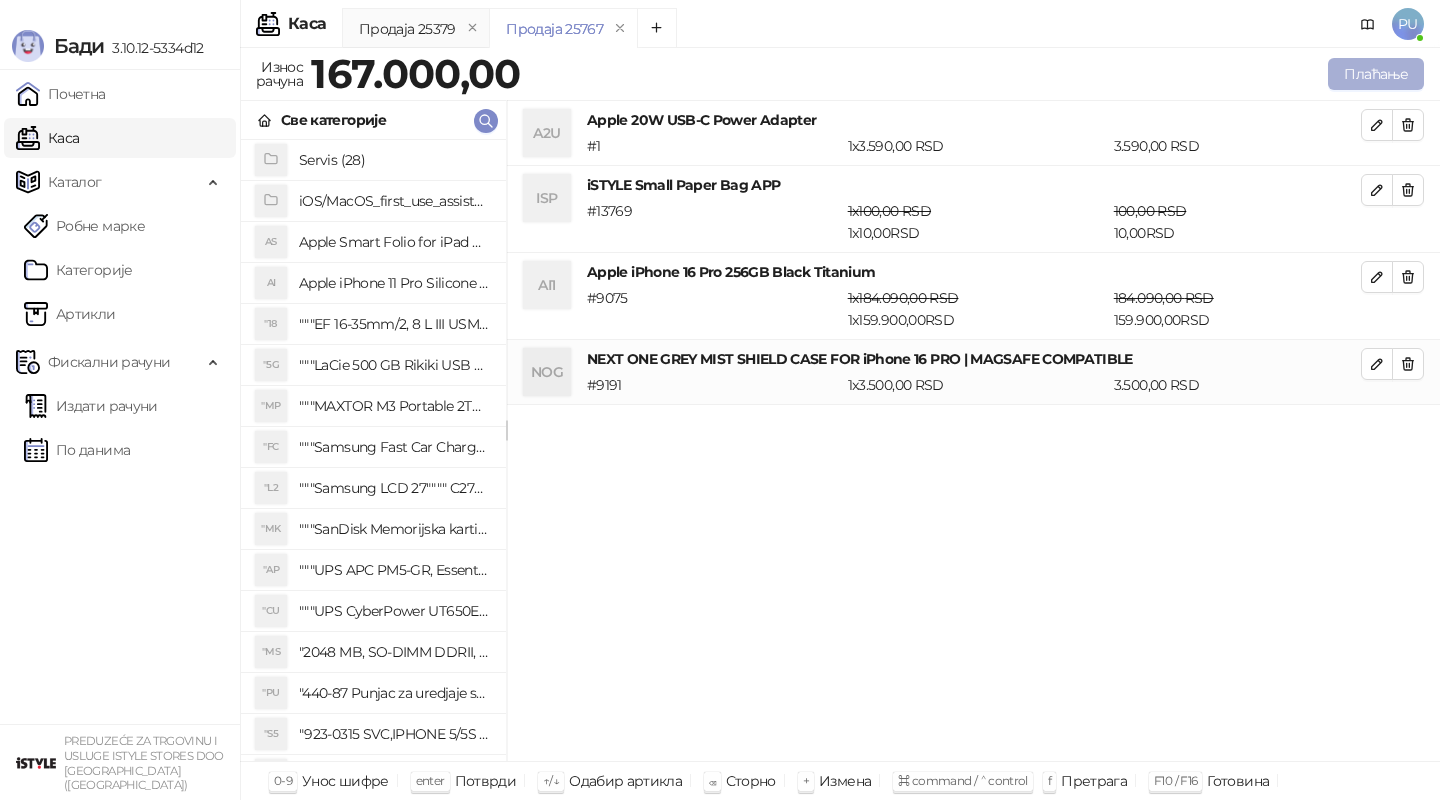 click on "Плаћање" at bounding box center (1376, 74) 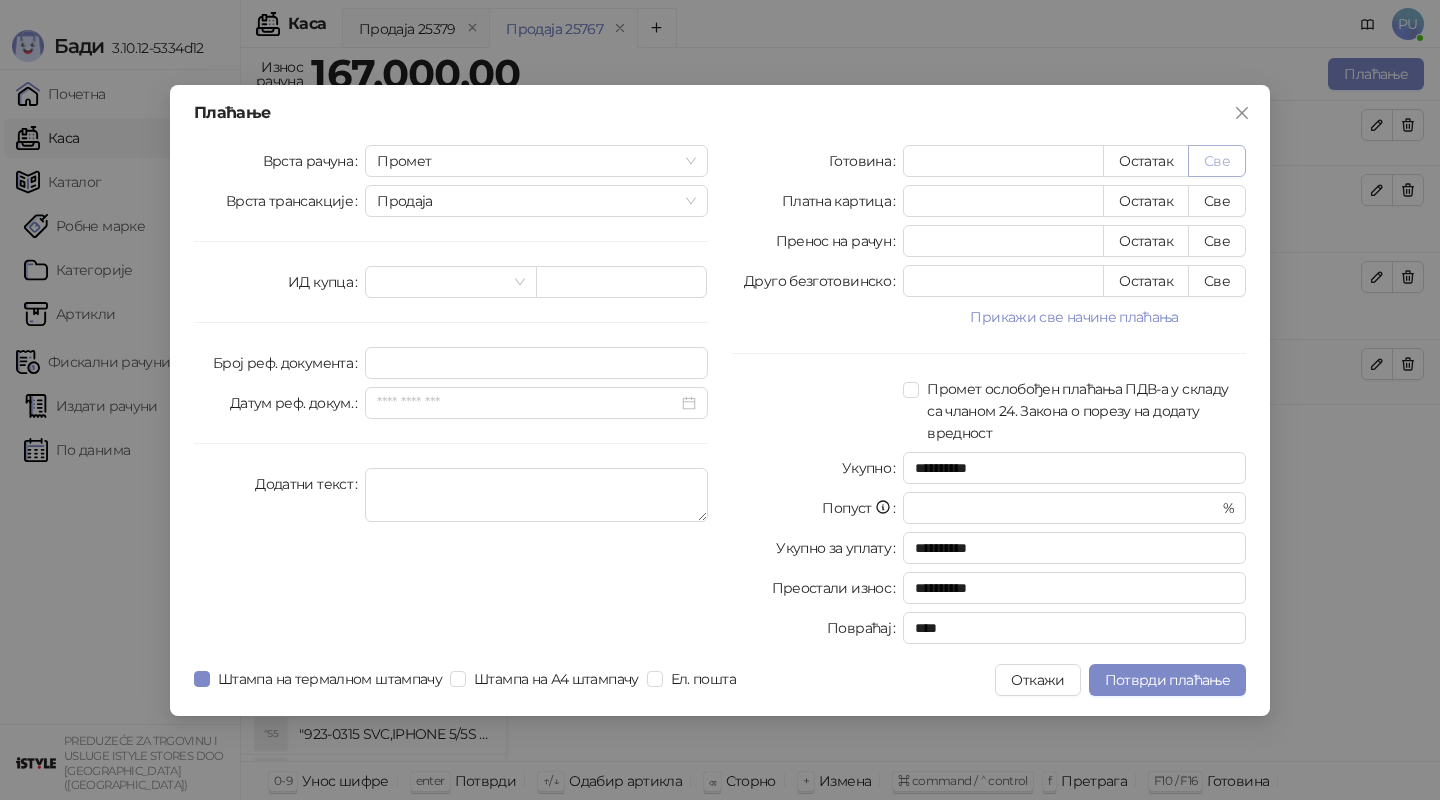 click on "Све" at bounding box center [1217, 161] 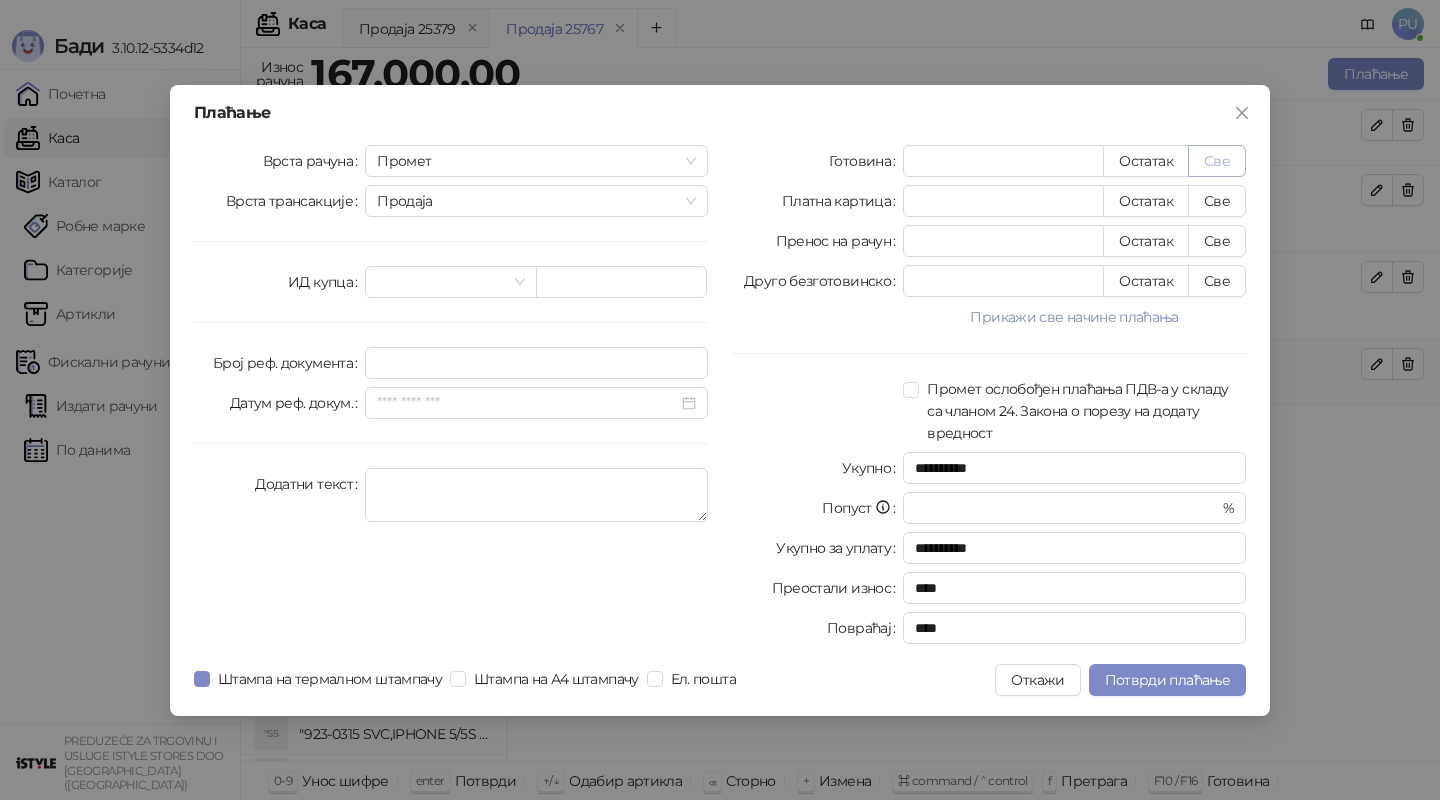 type on "******" 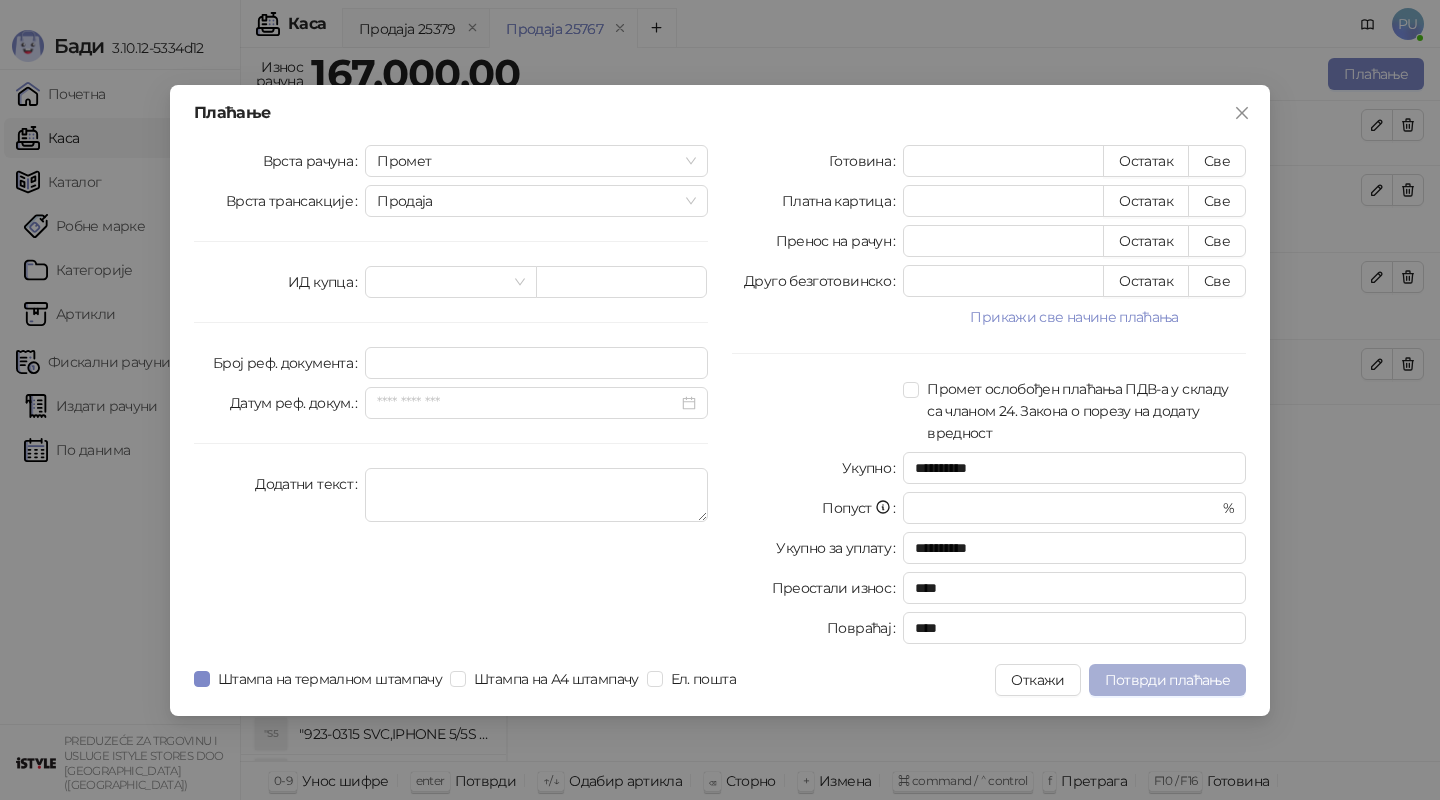 click on "Потврди плаћање" at bounding box center (1167, 680) 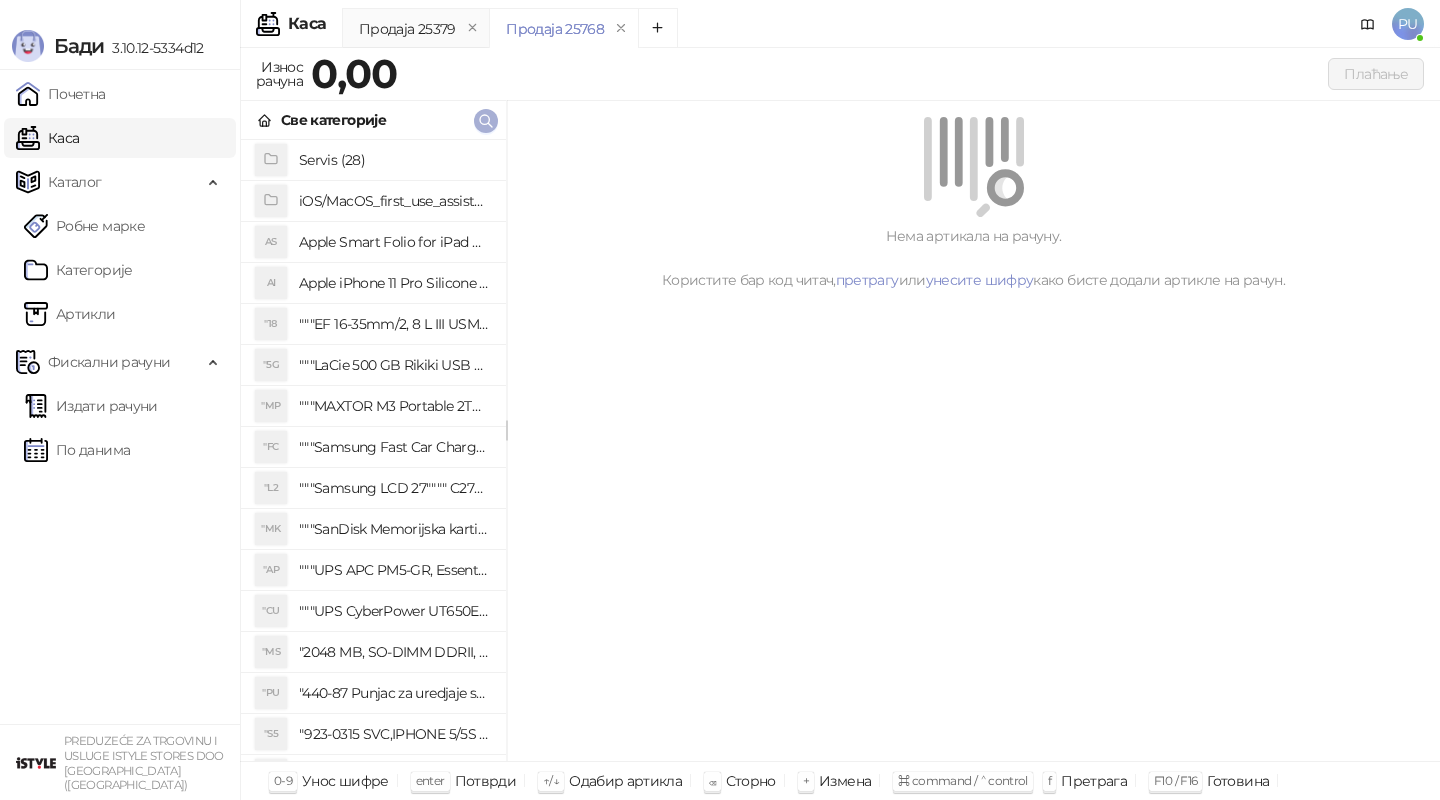 click 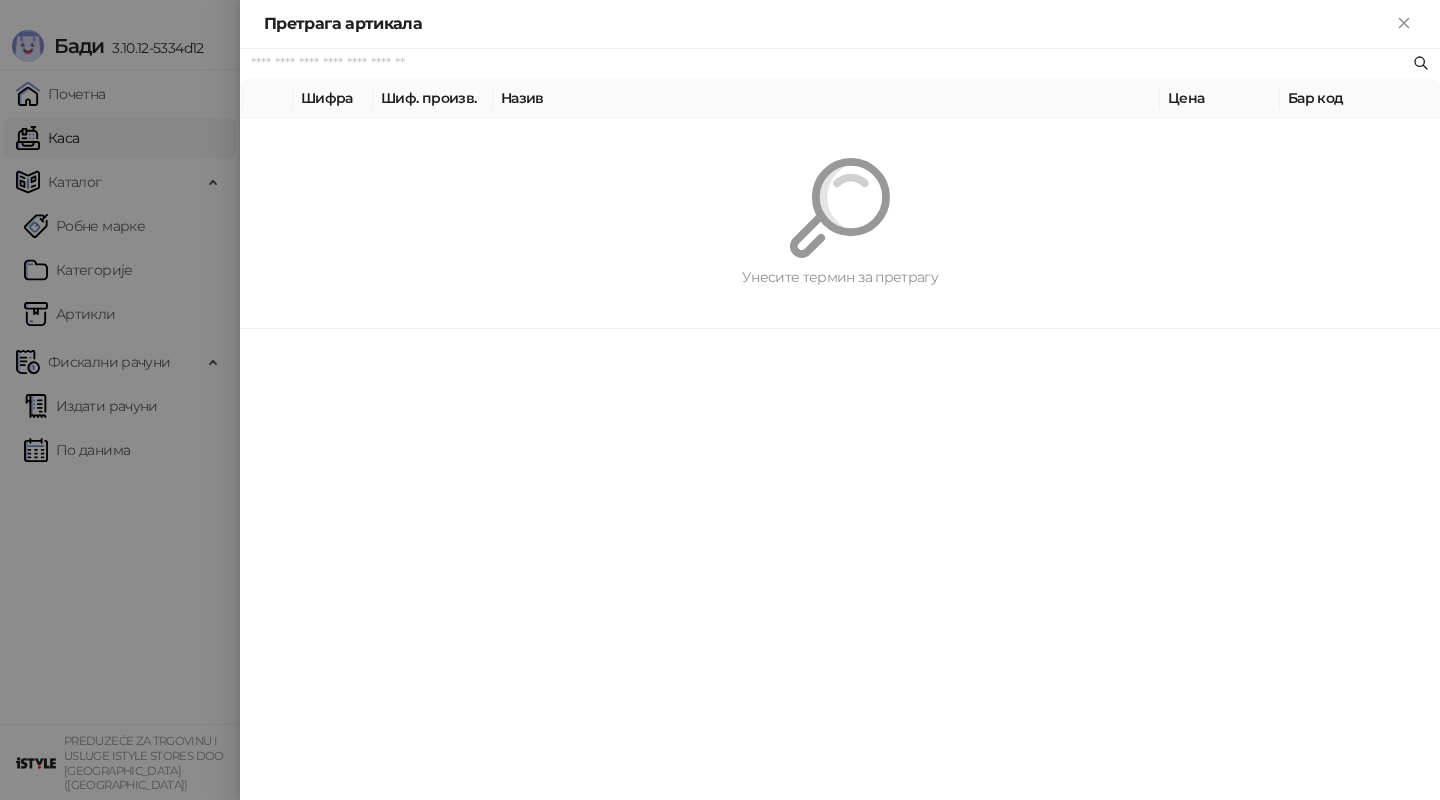 paste on "*********" 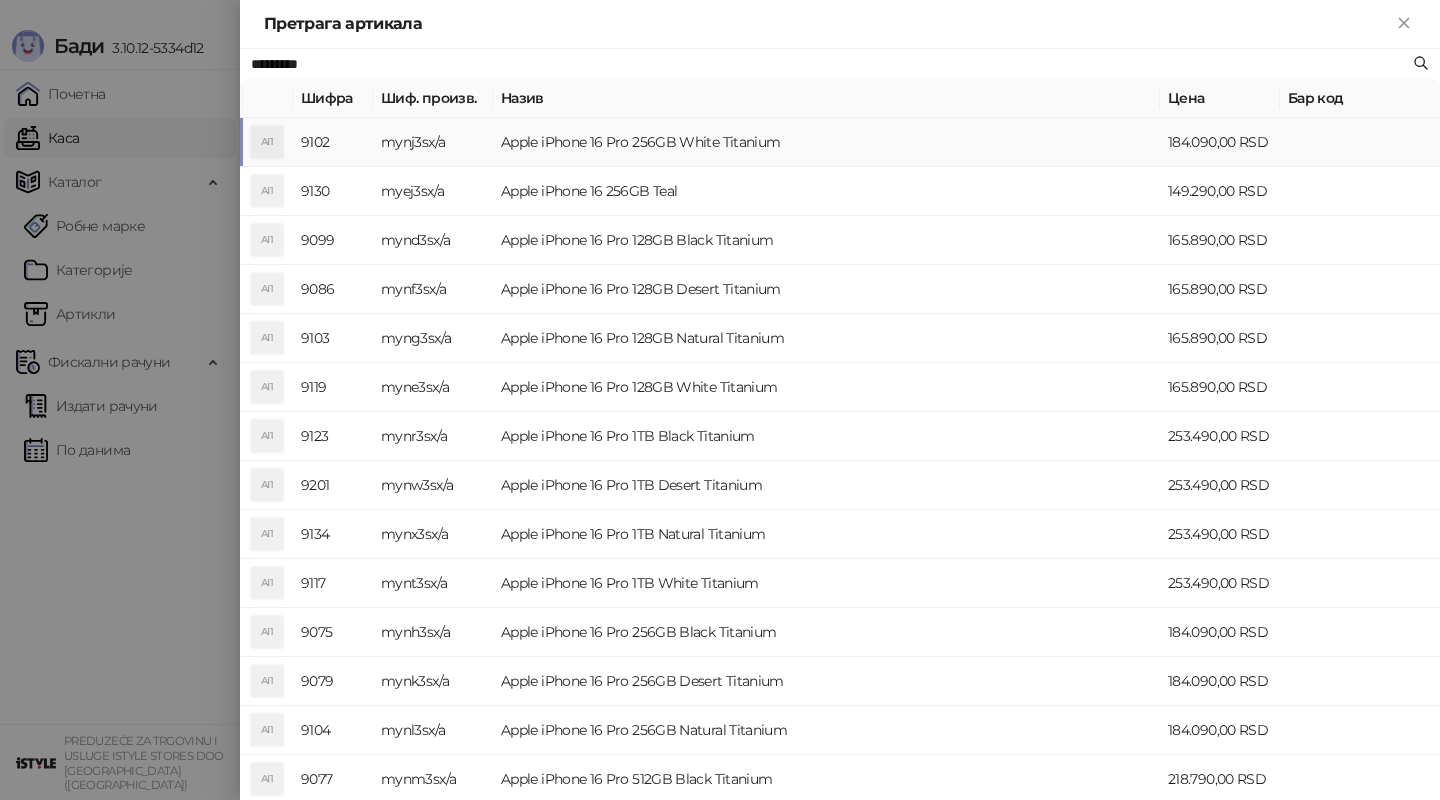 type on "*********" 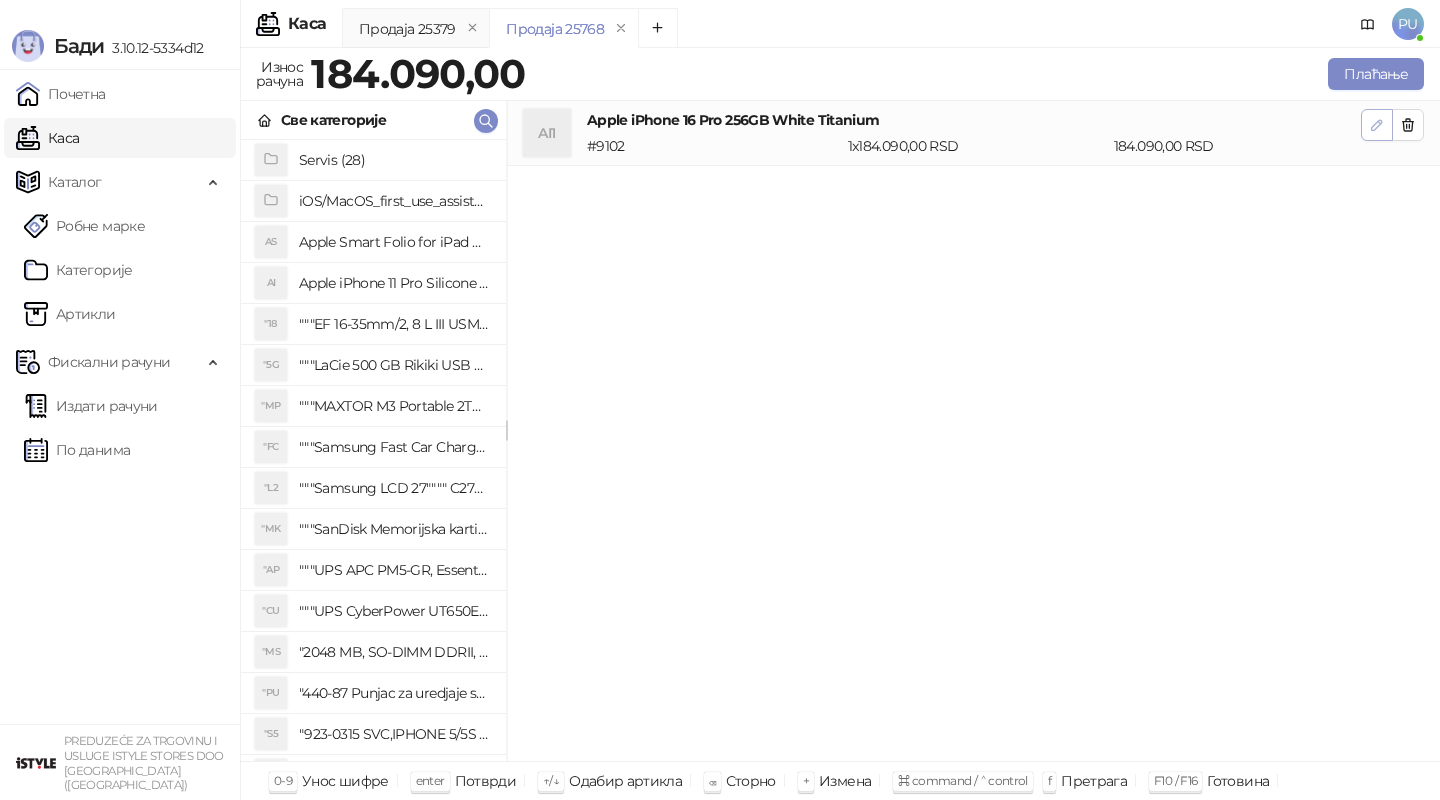 click 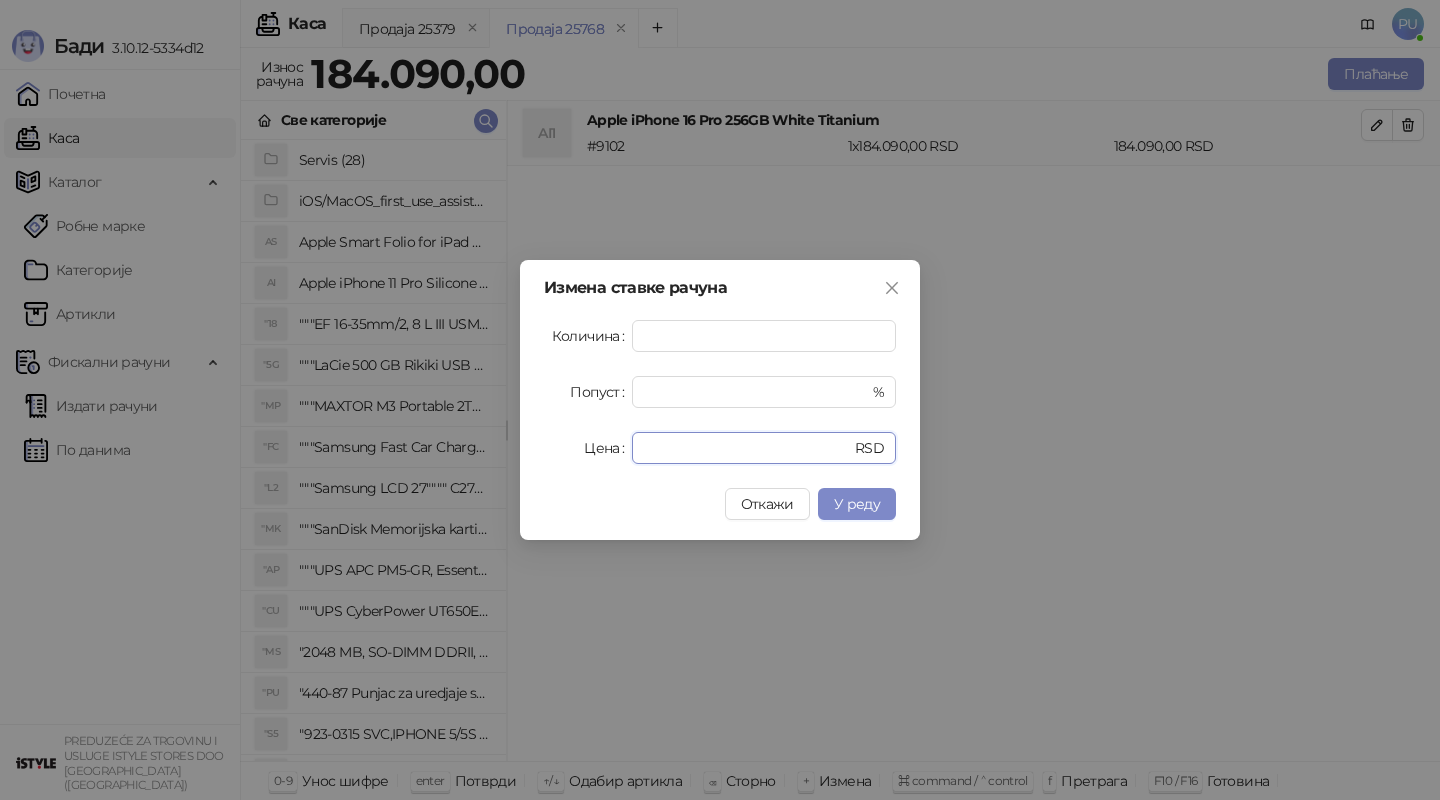 drag, startPoint x: 740, startPoint y: 454, endPoint x: 334, endPoint y: 433, distance: 406.54276 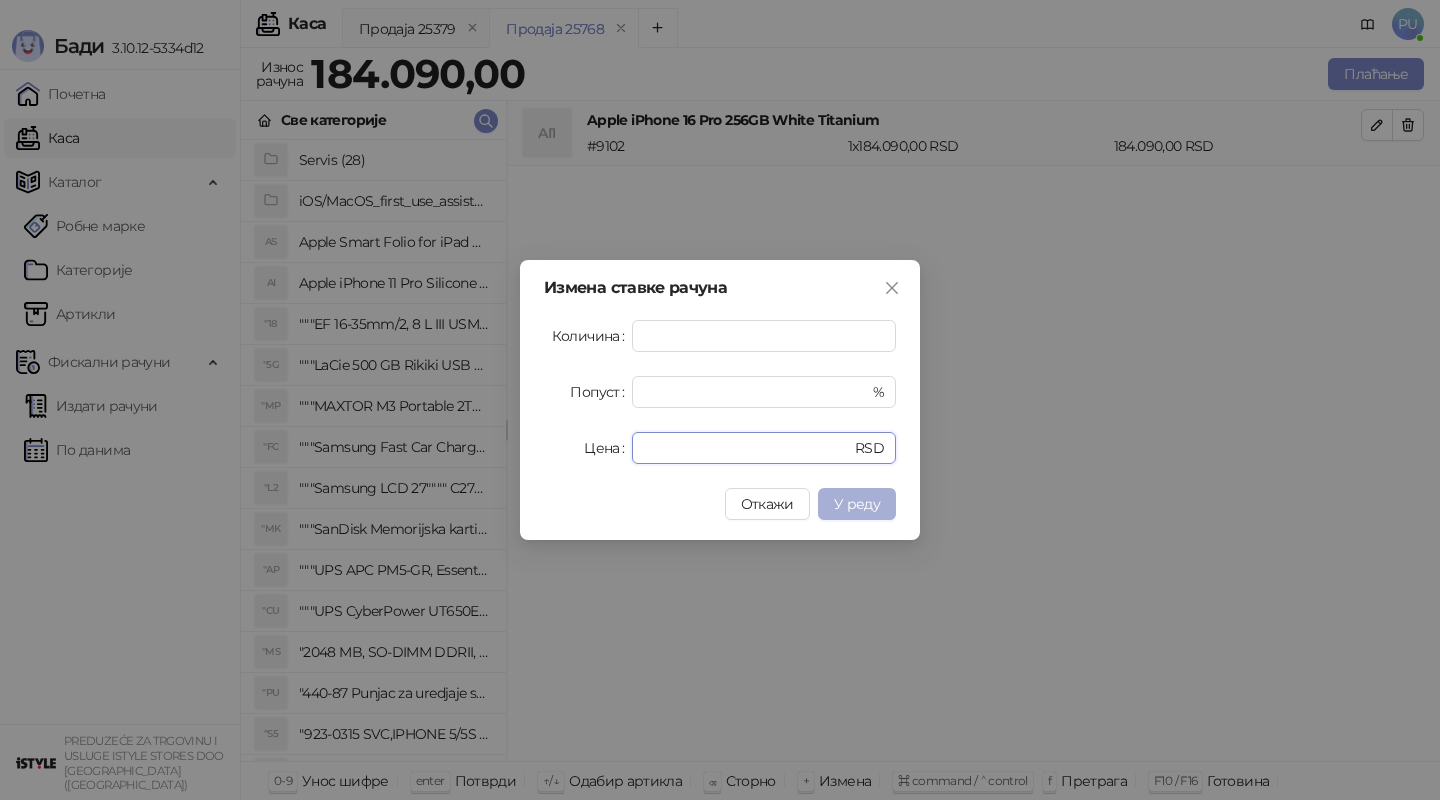 type on "******" 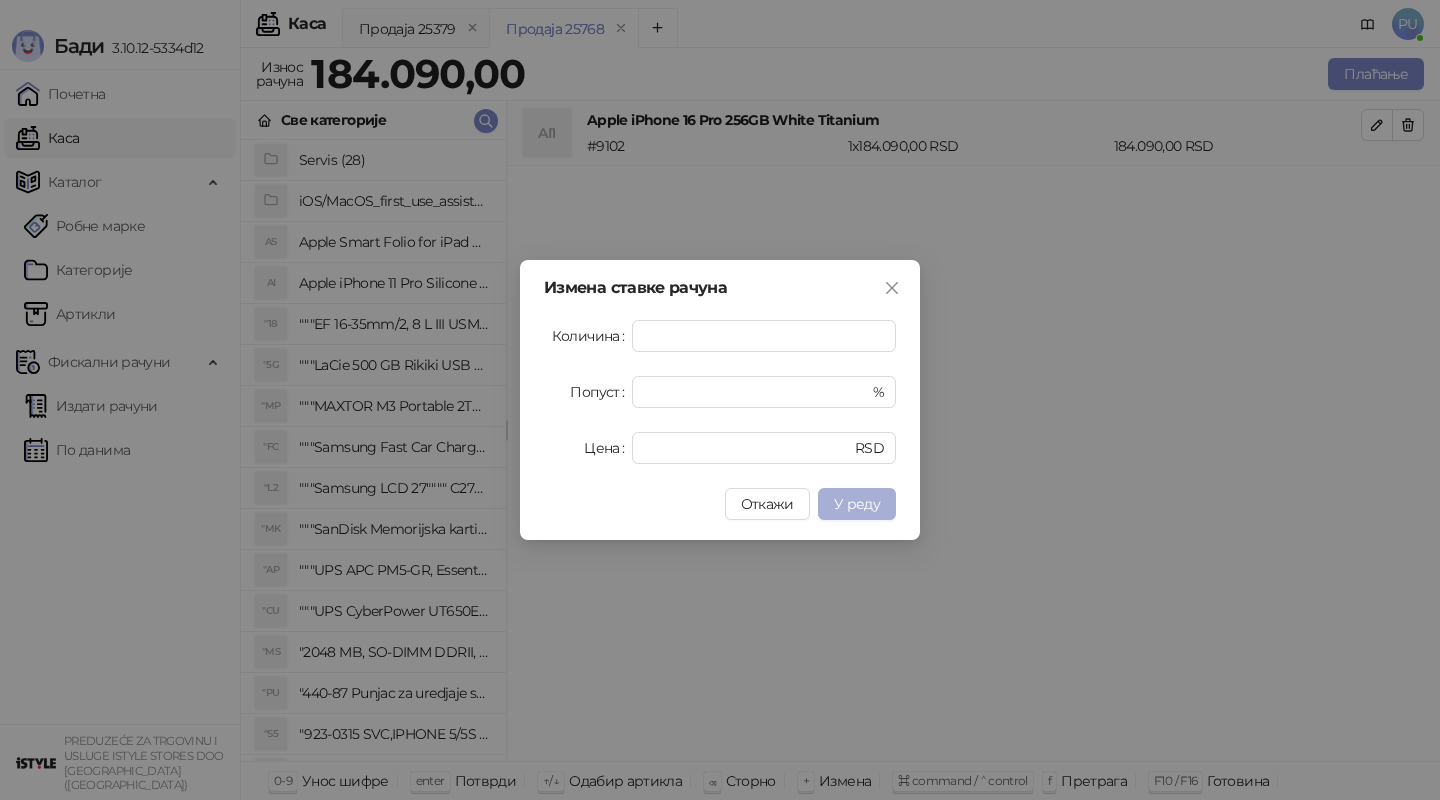 click on "У реду" at bounding box center [857, 504] 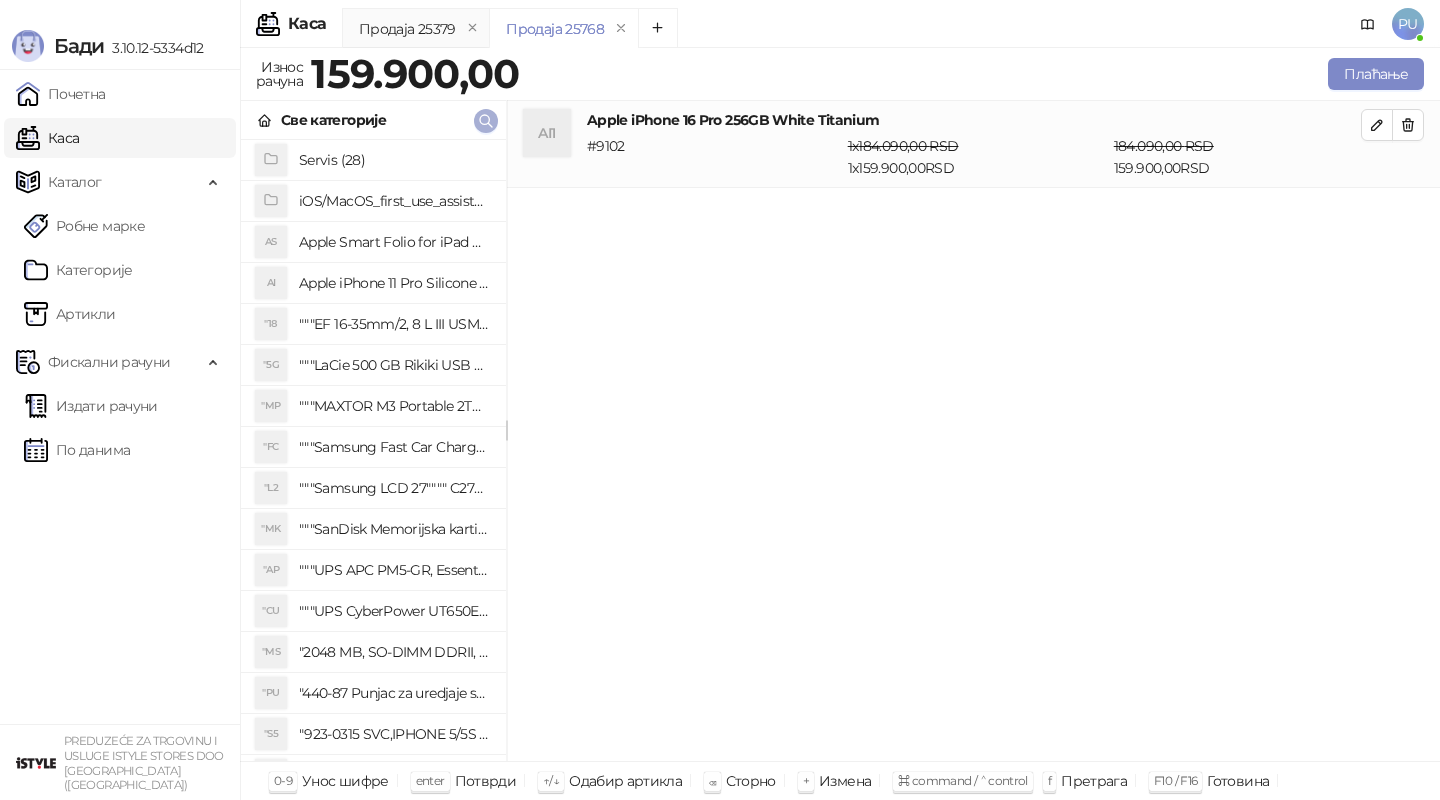 click 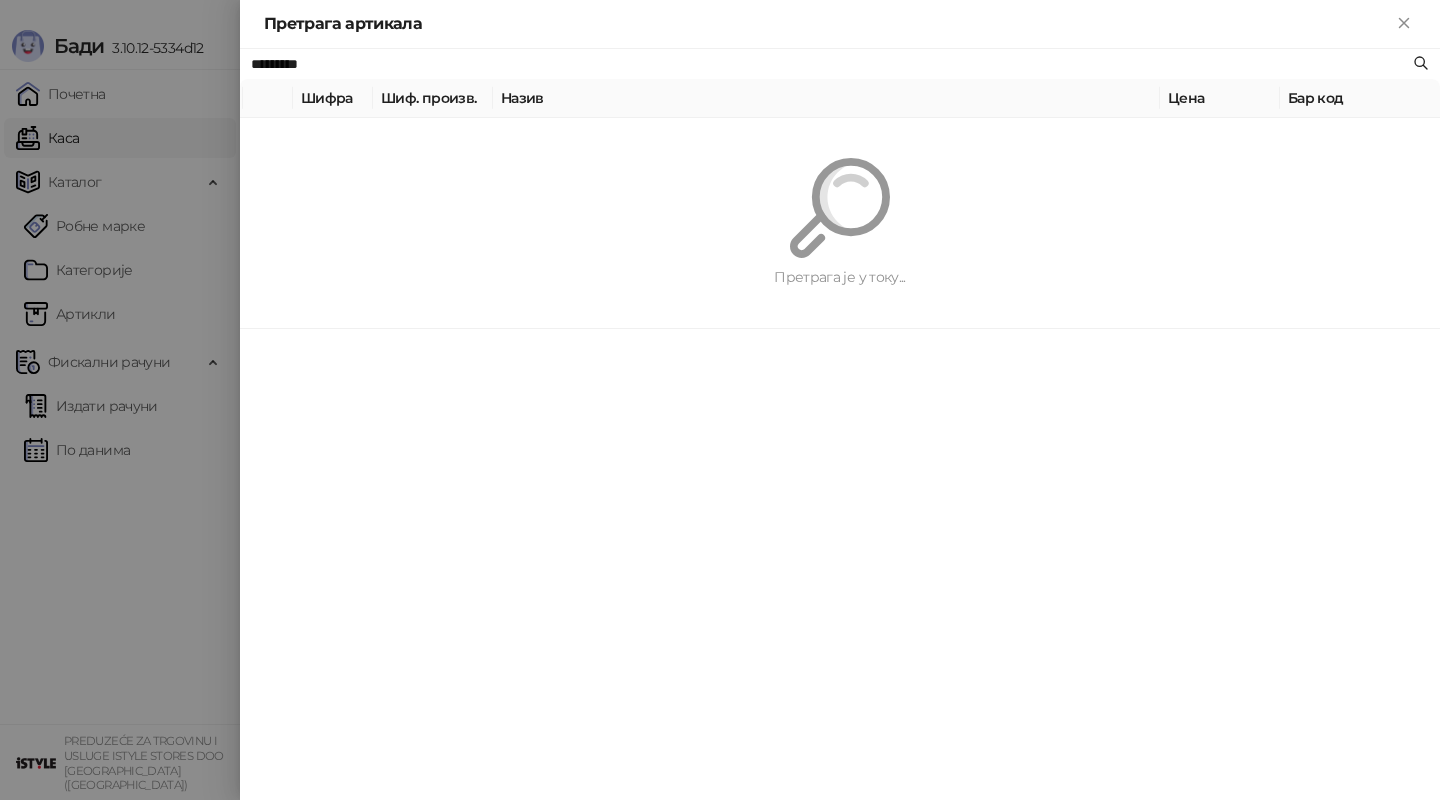 paste on "**********" 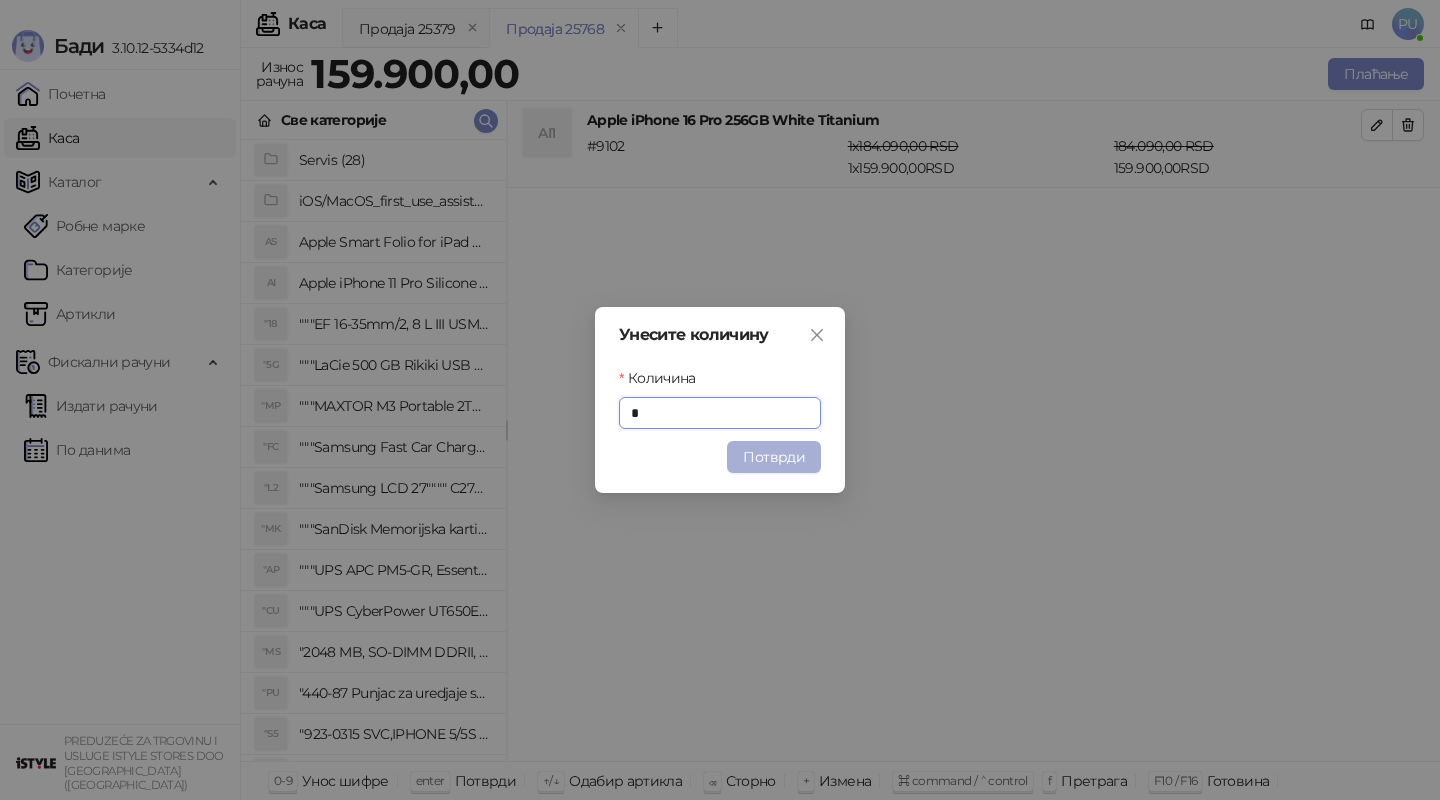 click on "Потврди" at bounding box center (774, 457) 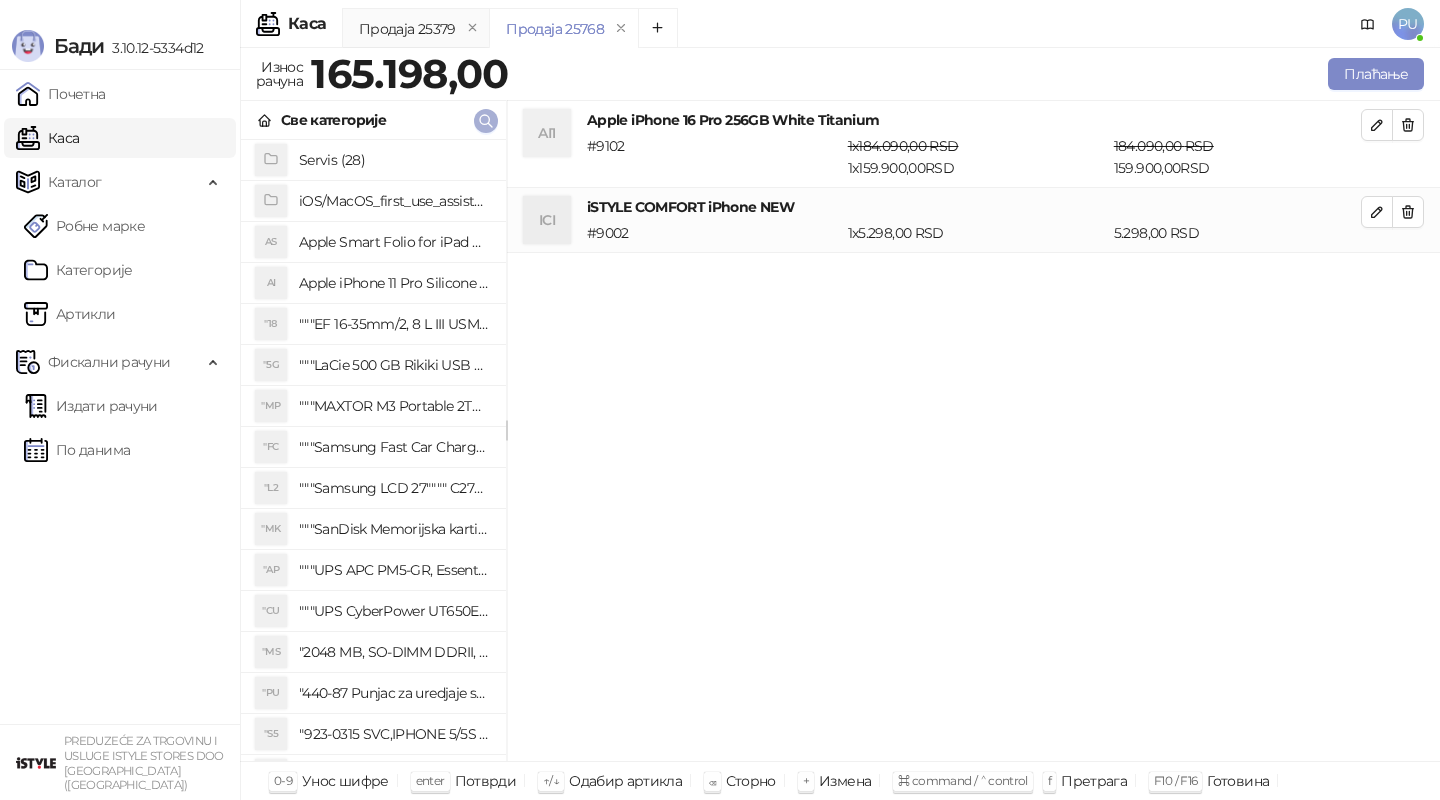 click 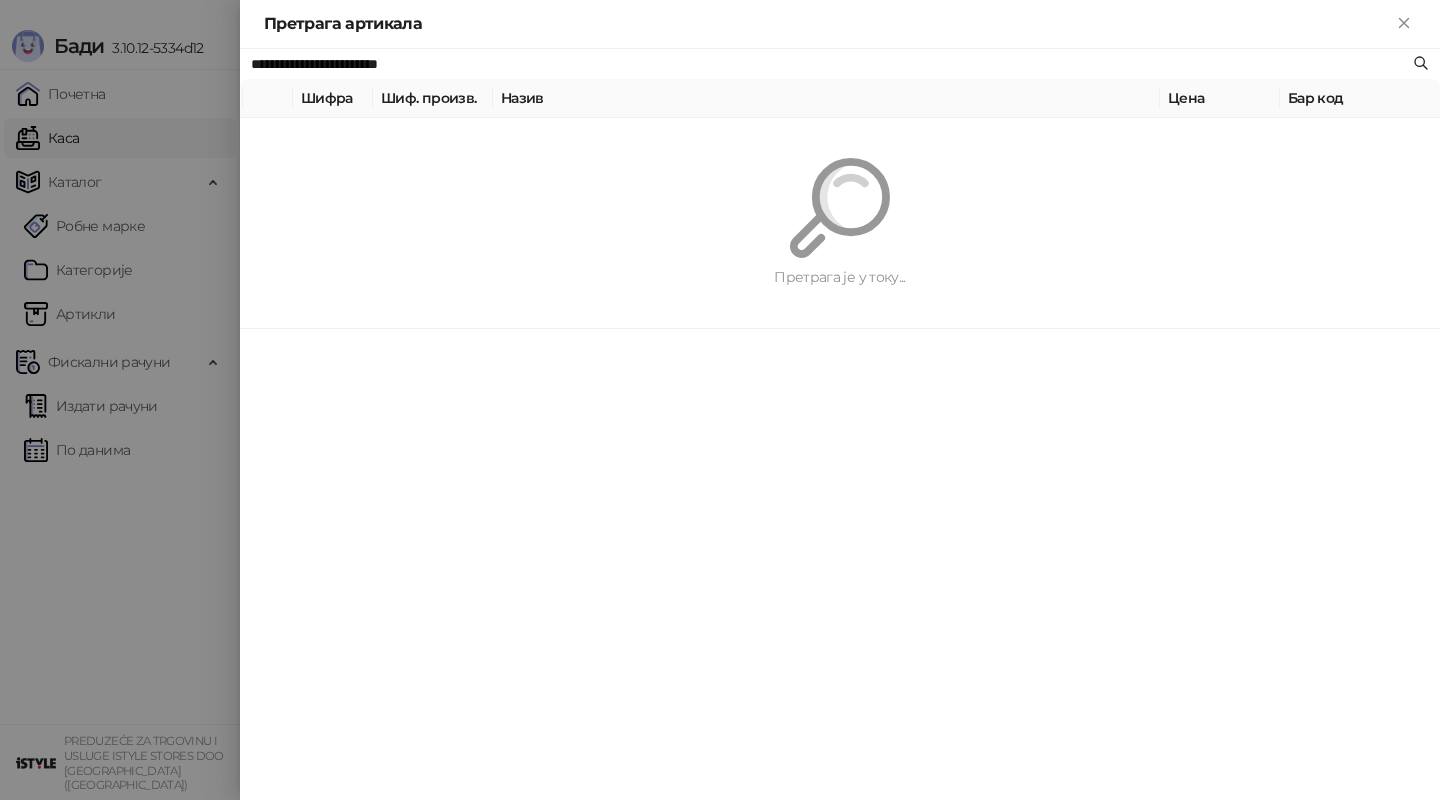 paste 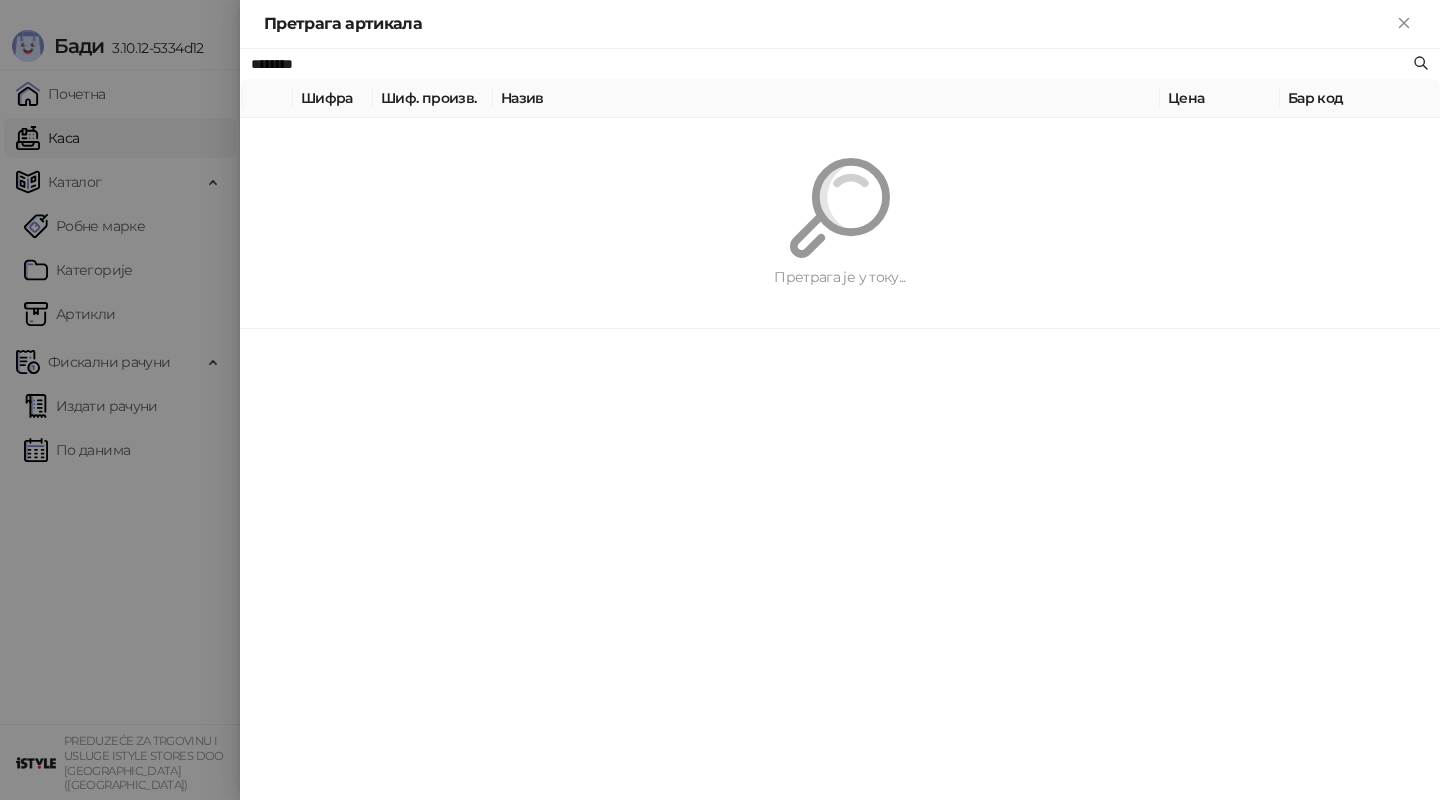 type on "********" 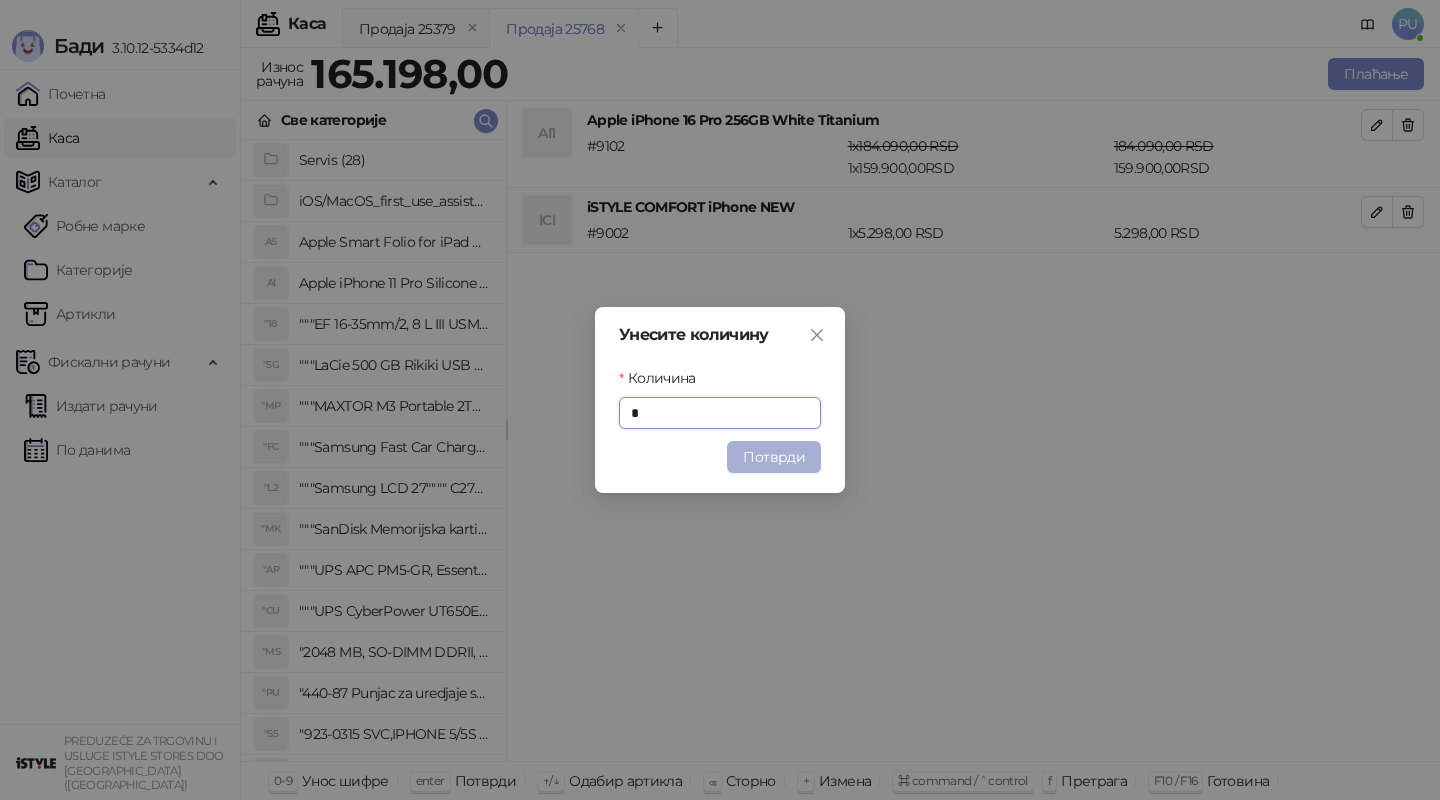 click on "Потврди" at bounding box center [774, 457] 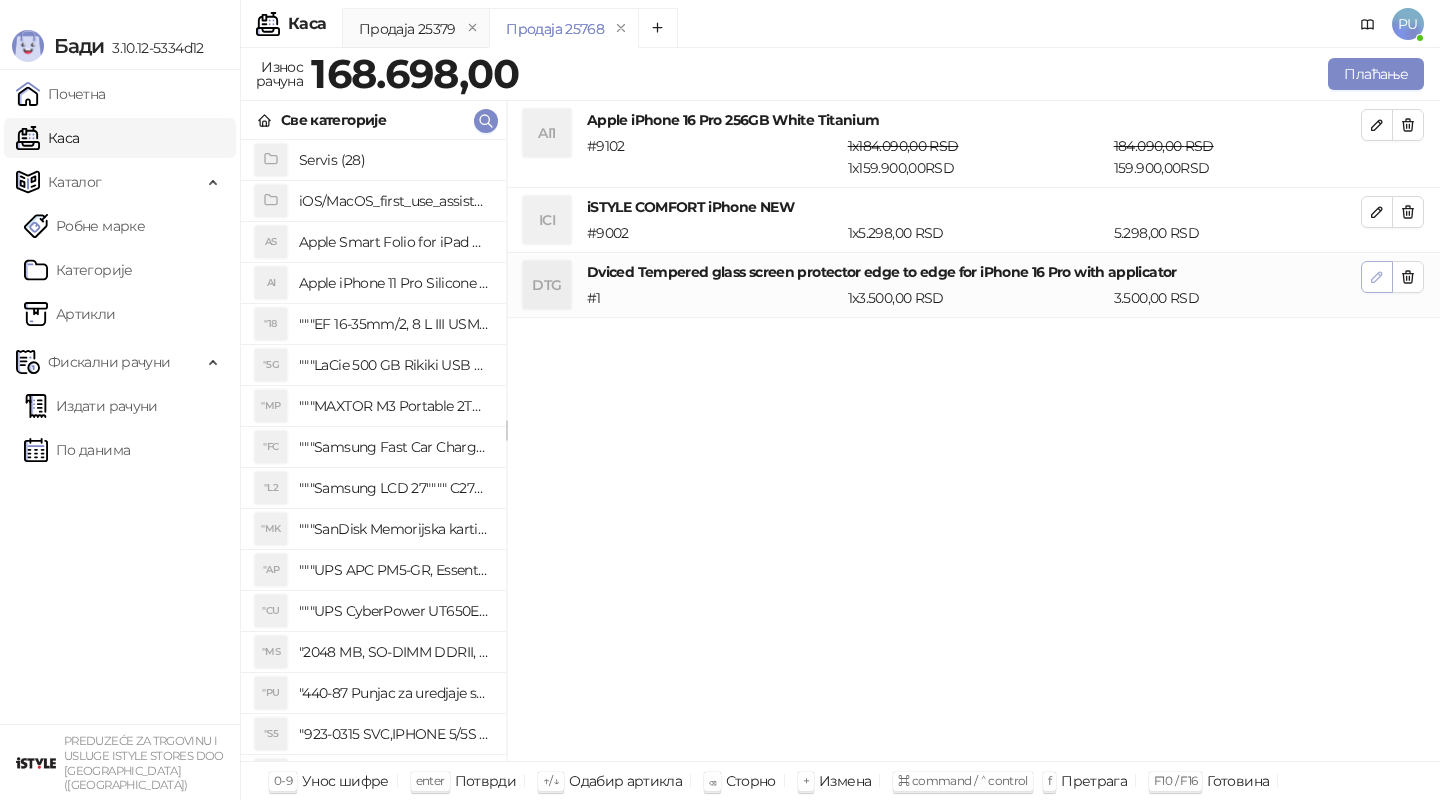 click at bounding box center (1377, 277) 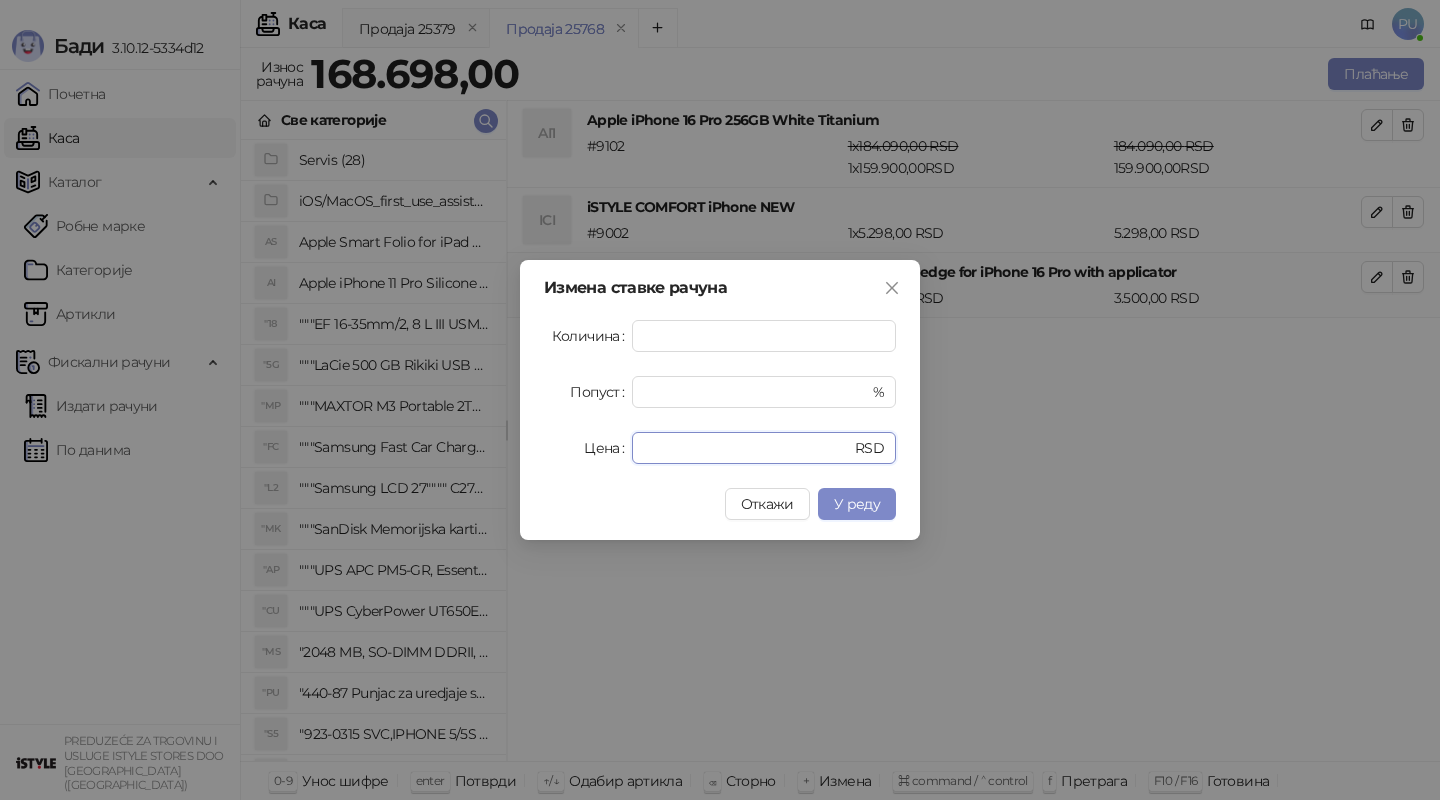 drag, startPoint x: 745, startPoint y: 448, endPoint x: 462, endPoint y: 434, distance: 283.34607 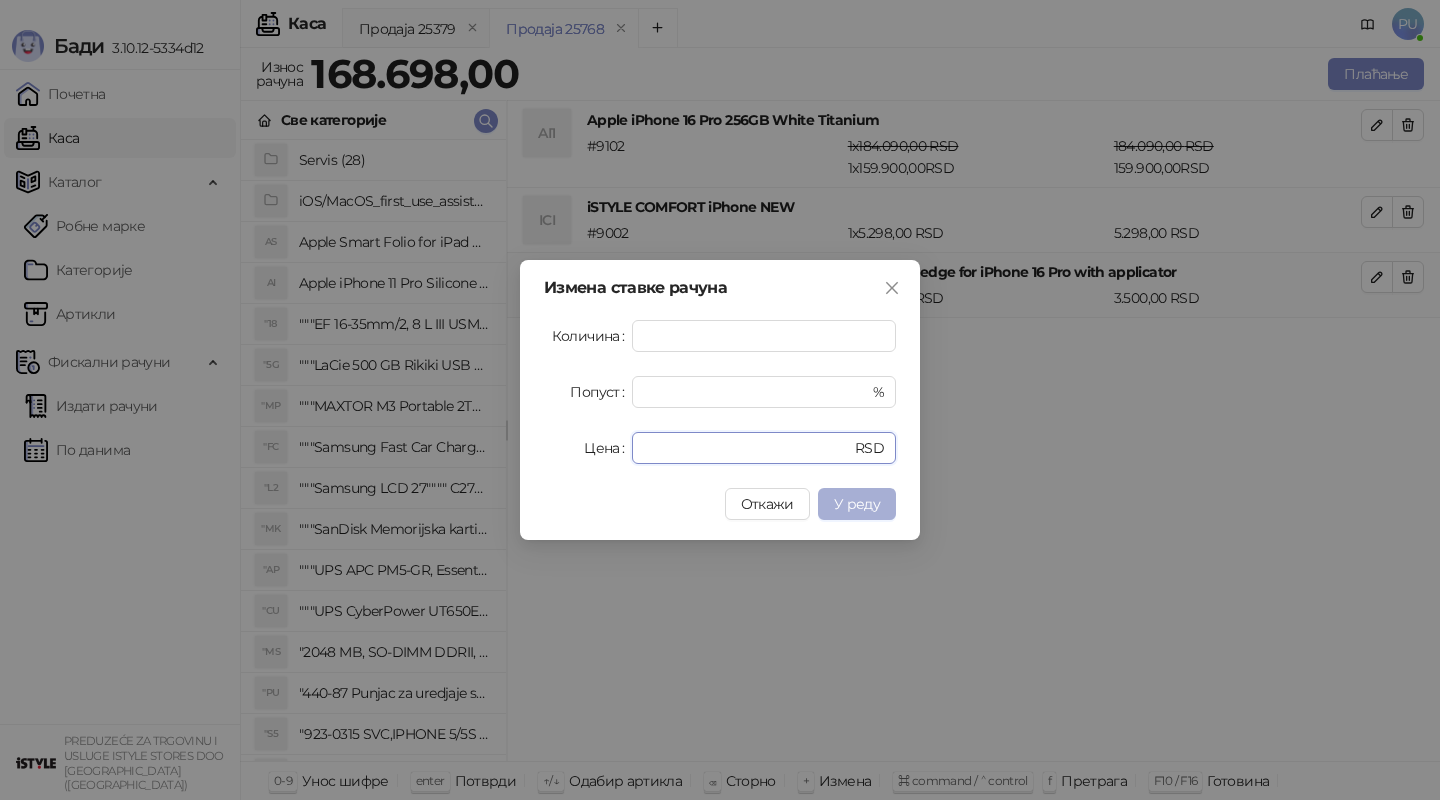 type on "*" 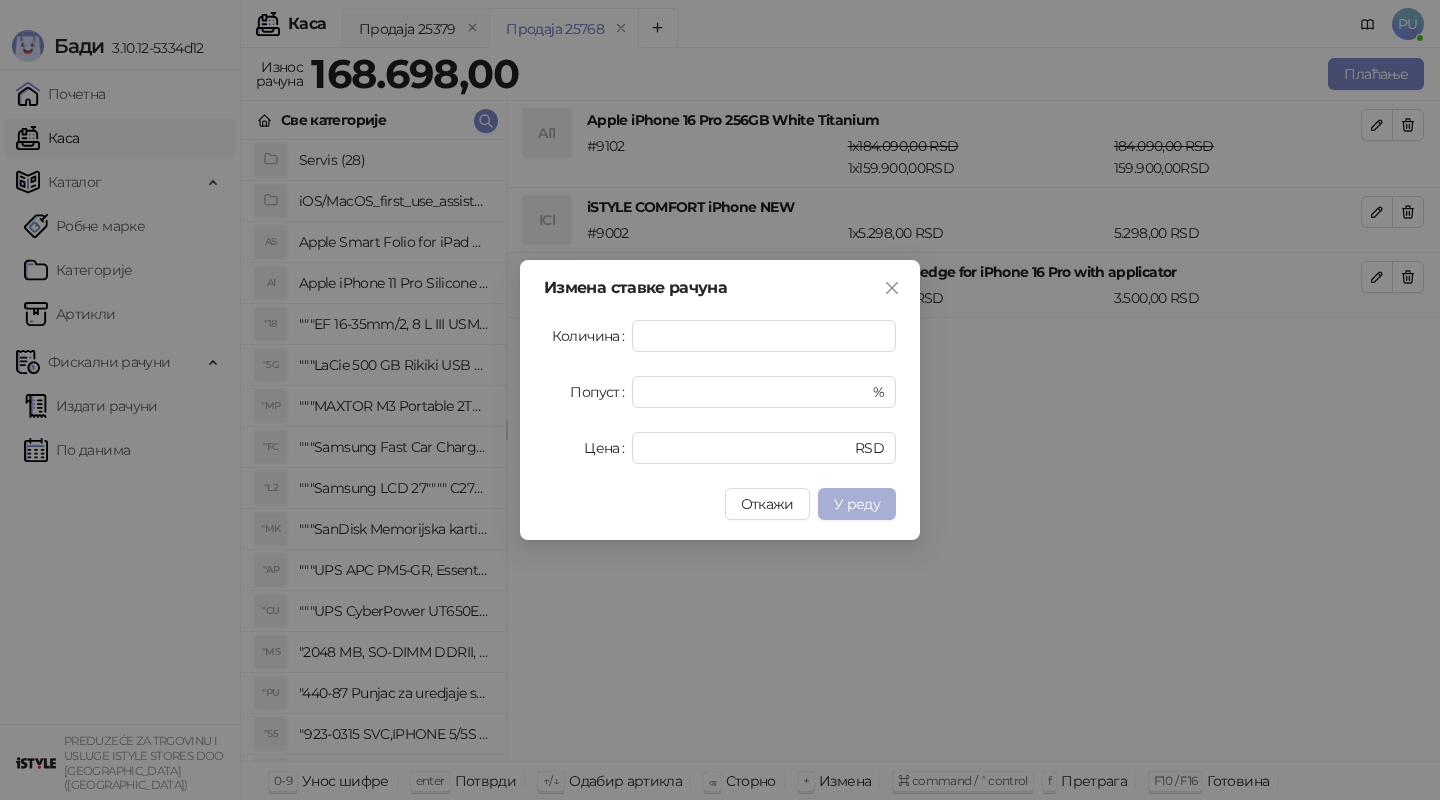 click on "У реду" at bounding box center [857, 504] 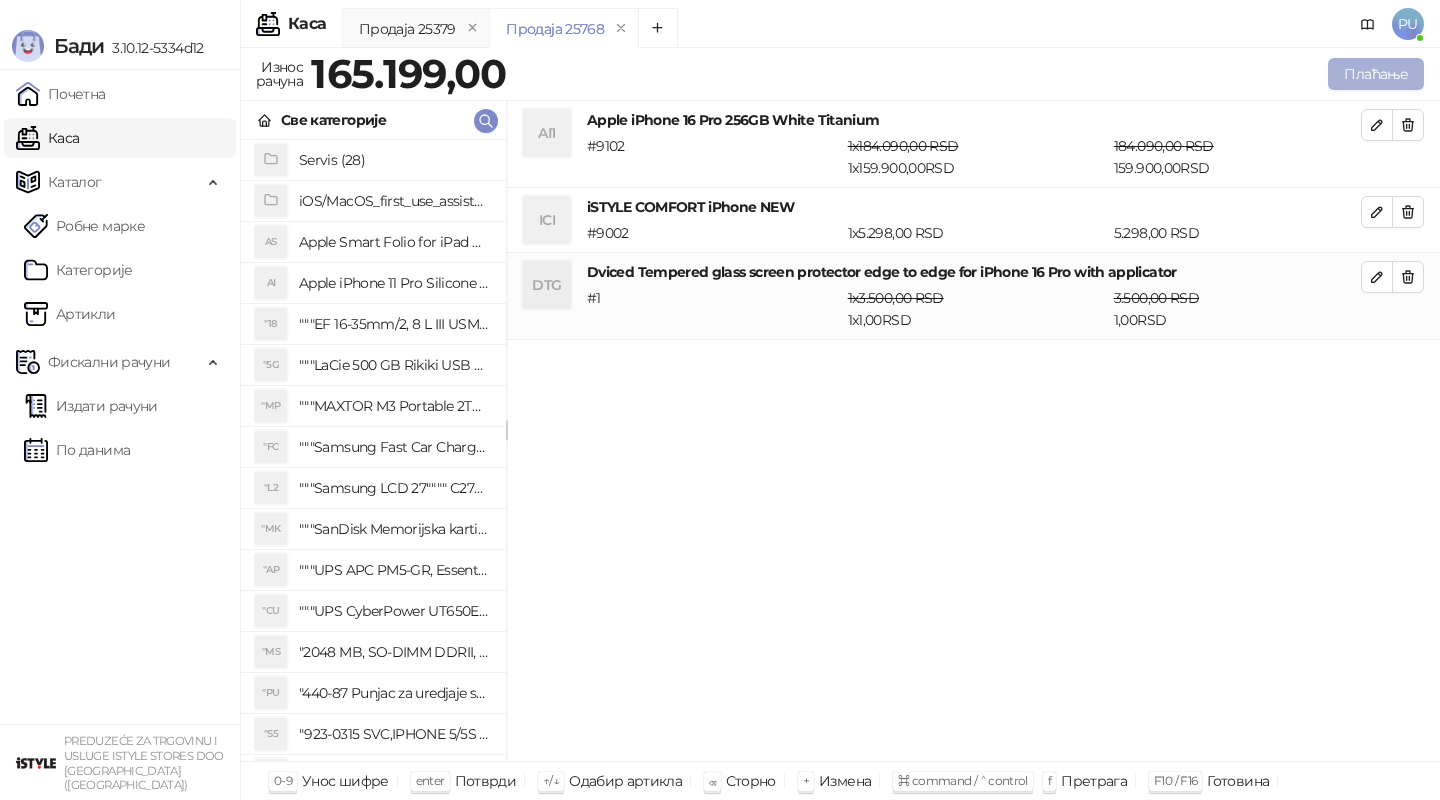 click on "Плаћање" at bounding box center [1376, 74] 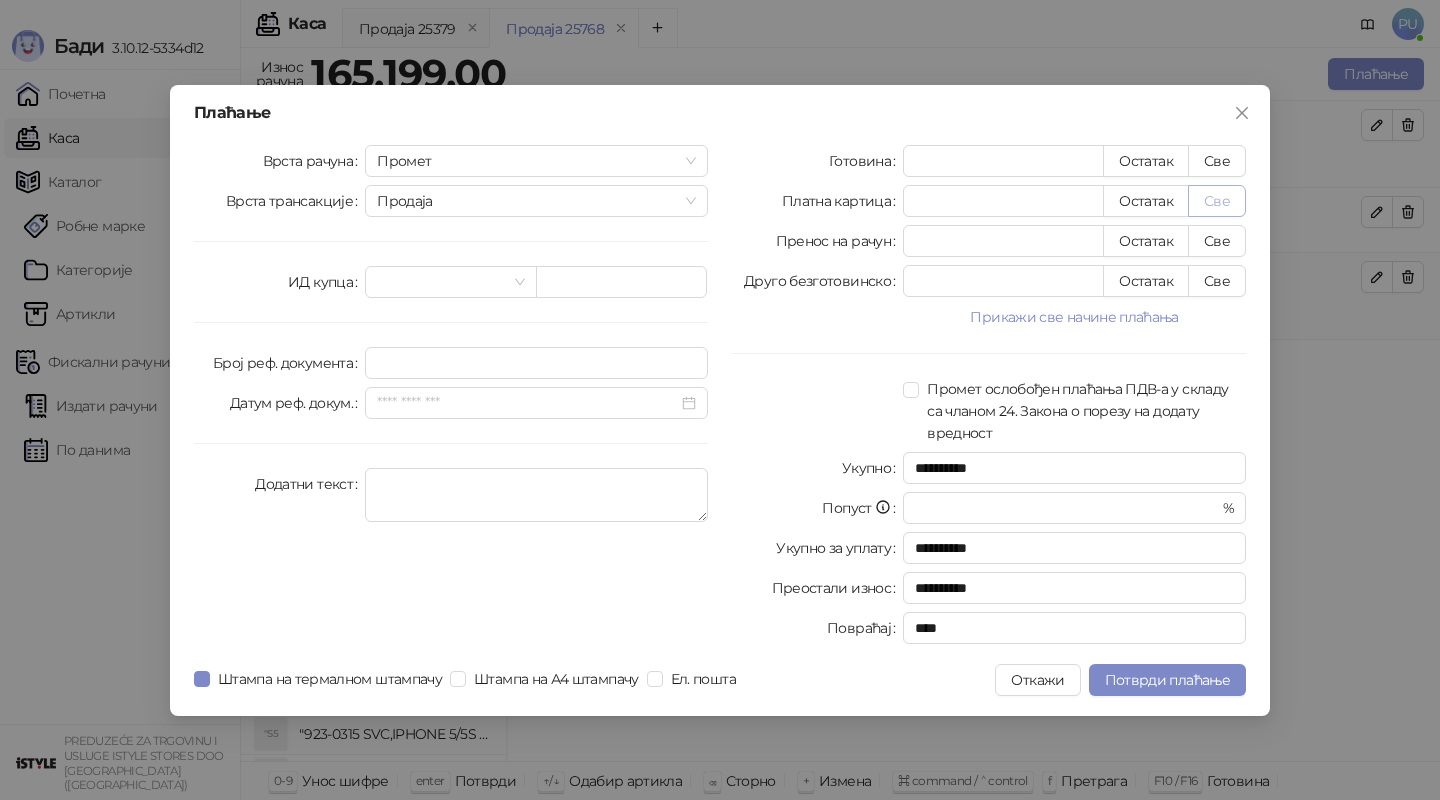 click on "Све" at bounding box center [1217, 201] 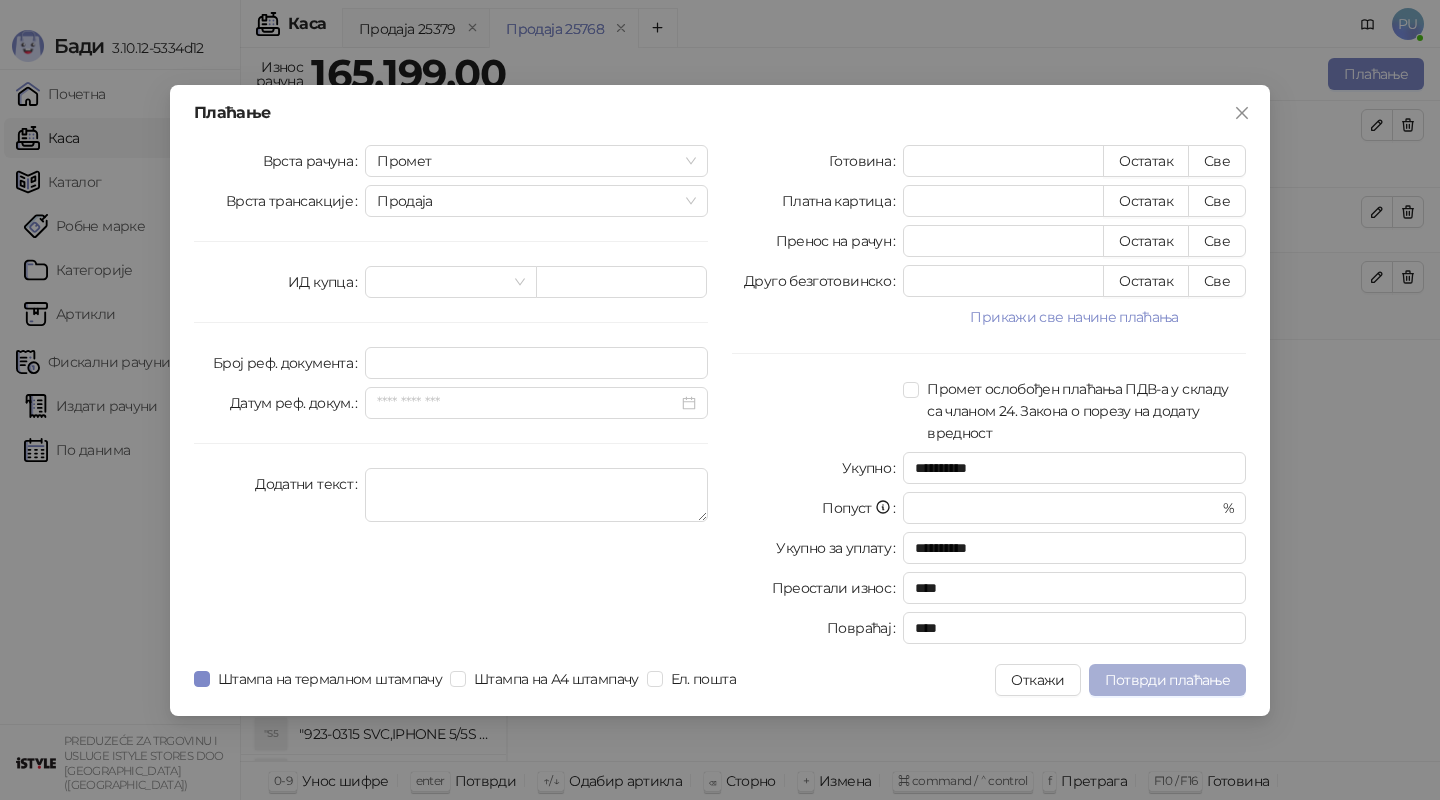 click on "Потврди плаћање" at bounding box center (1167, 680) 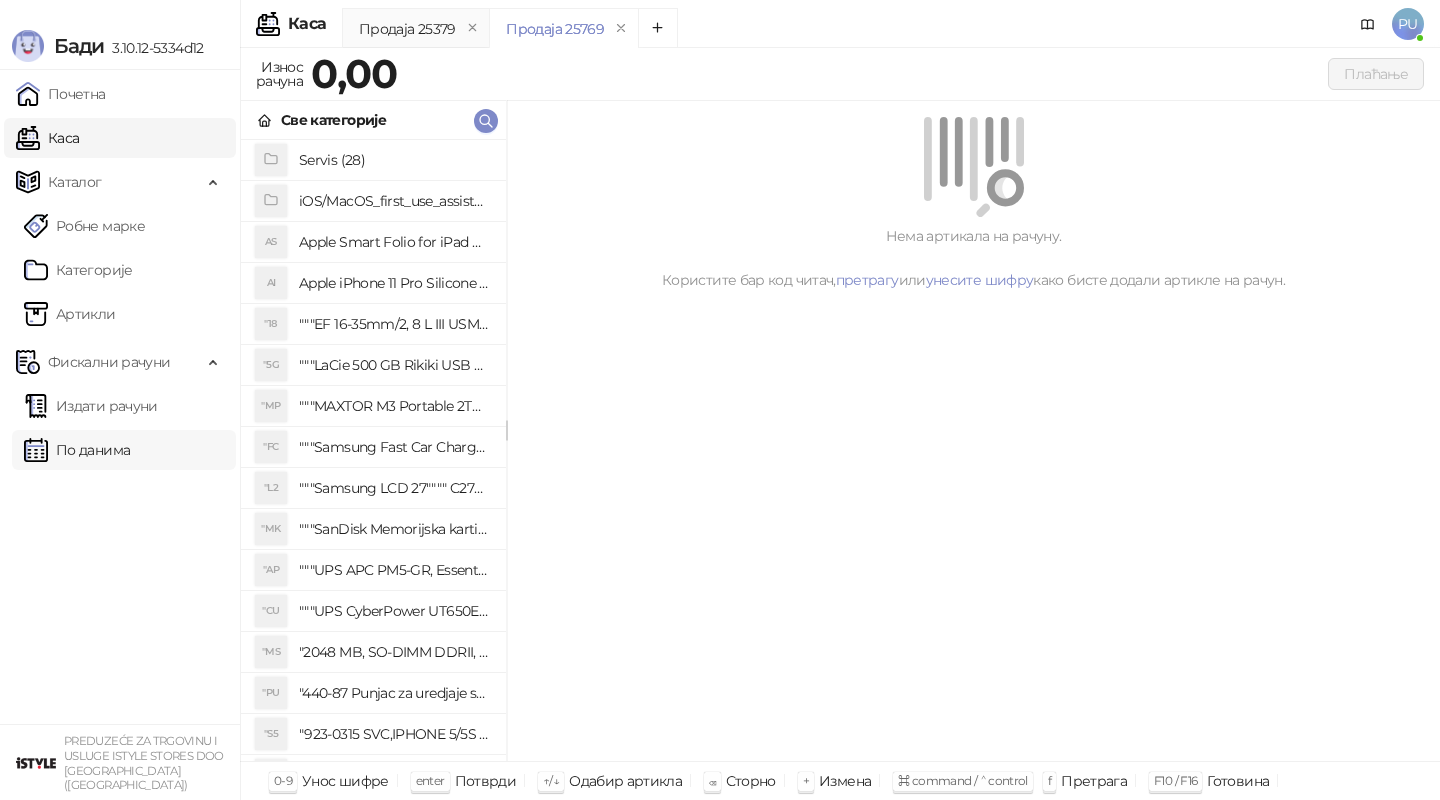click on "По данима" at bounding box center [77, 450] 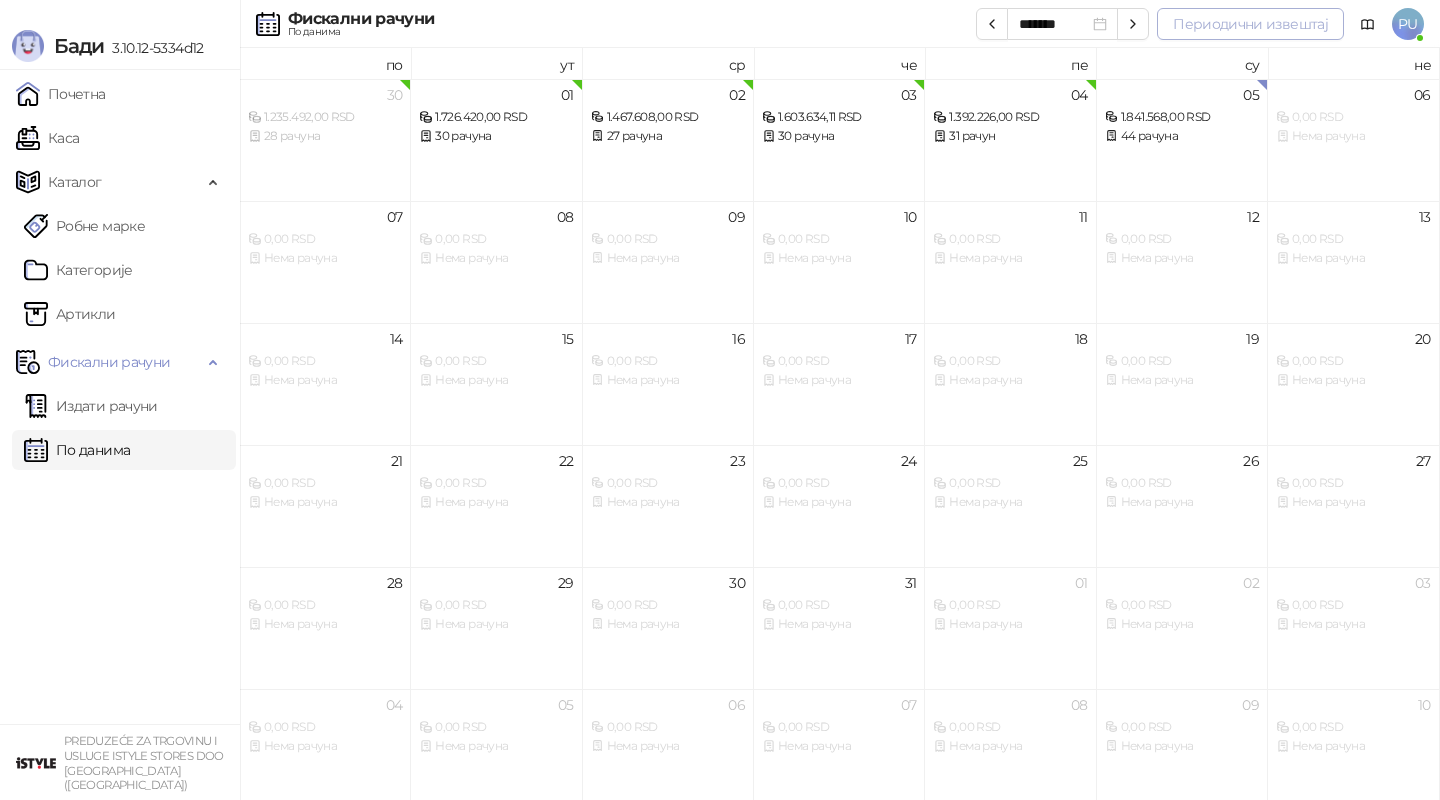 click on "Периодични извештај" at bounding box center [1250, 24] 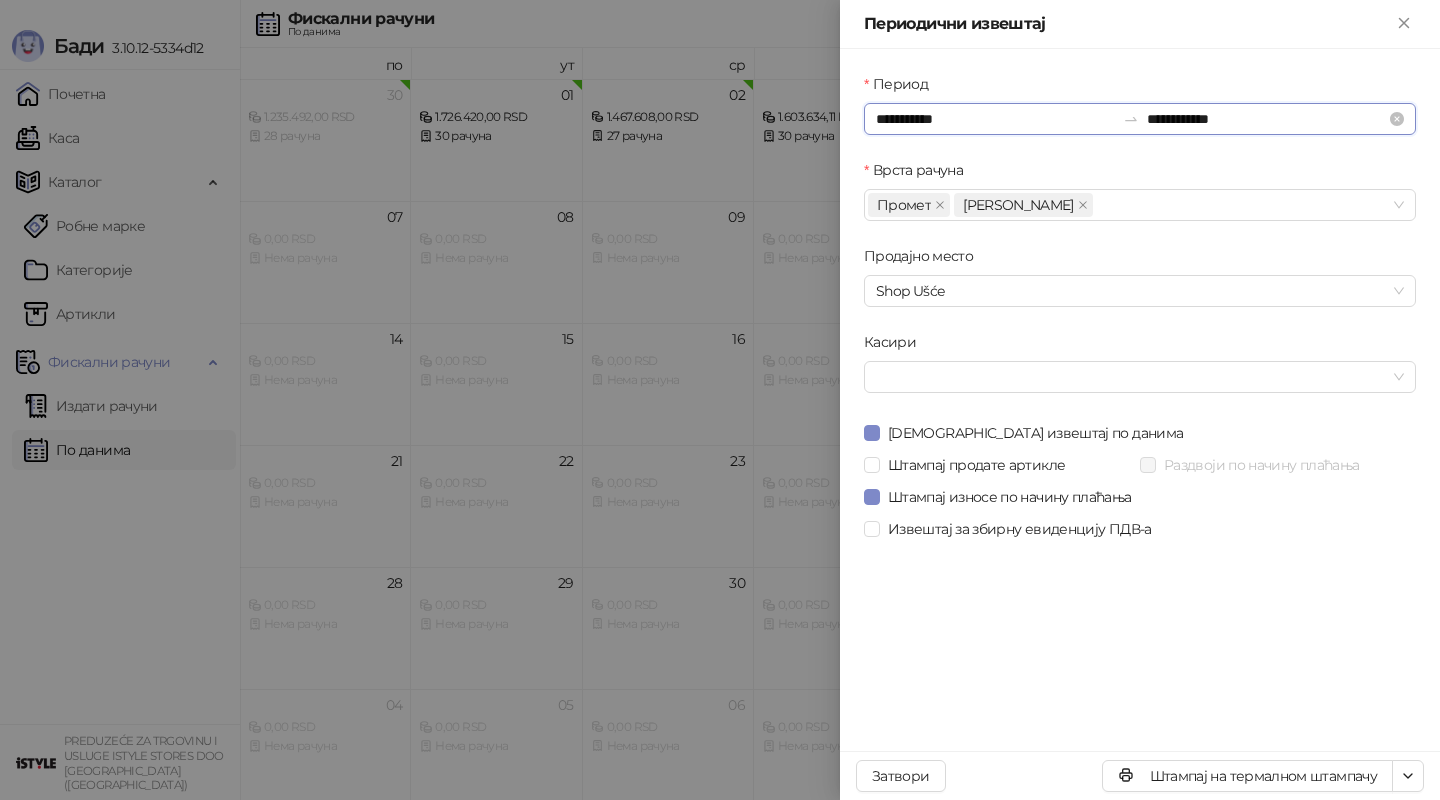 click on "**********" at bounding box center [995, 119] 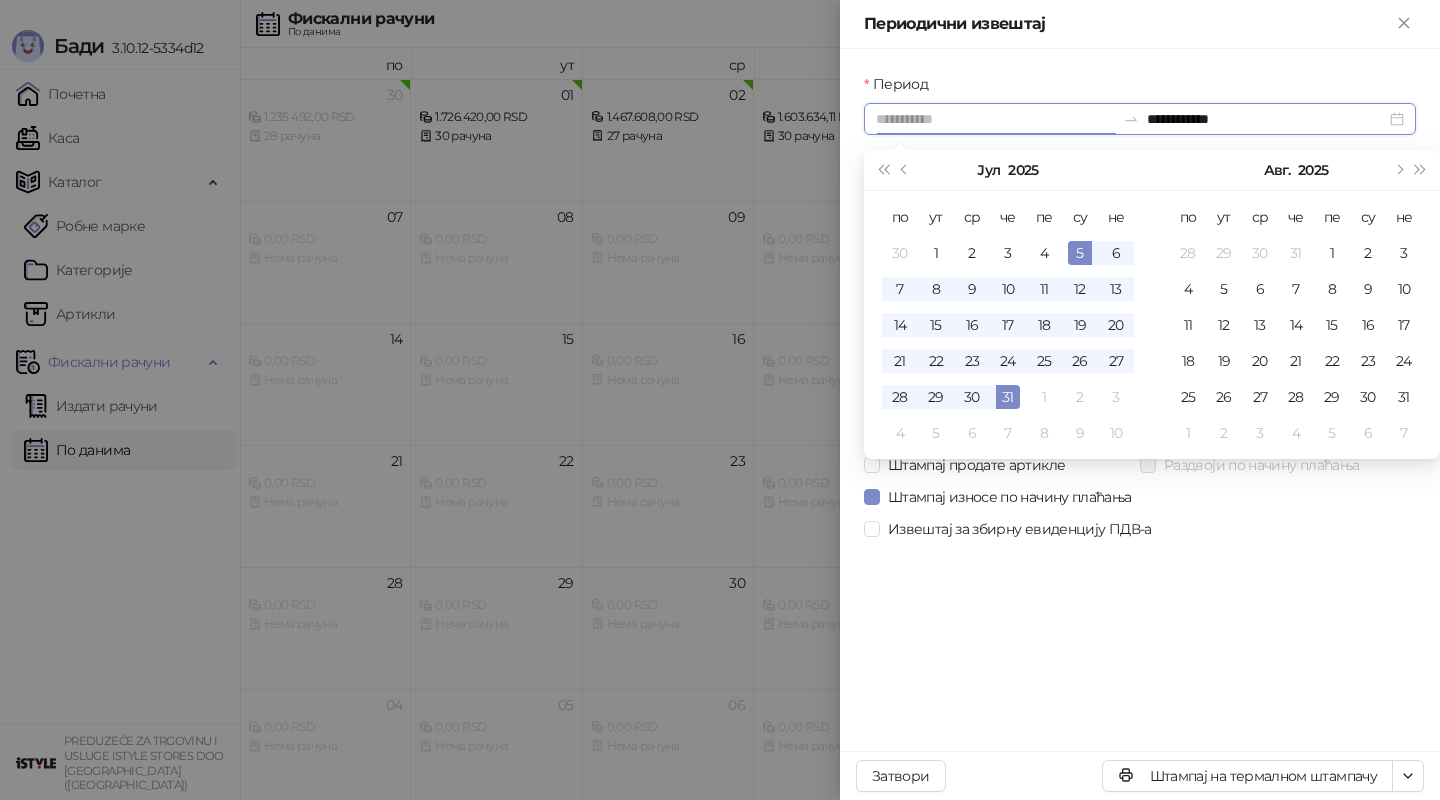 type on "**********" 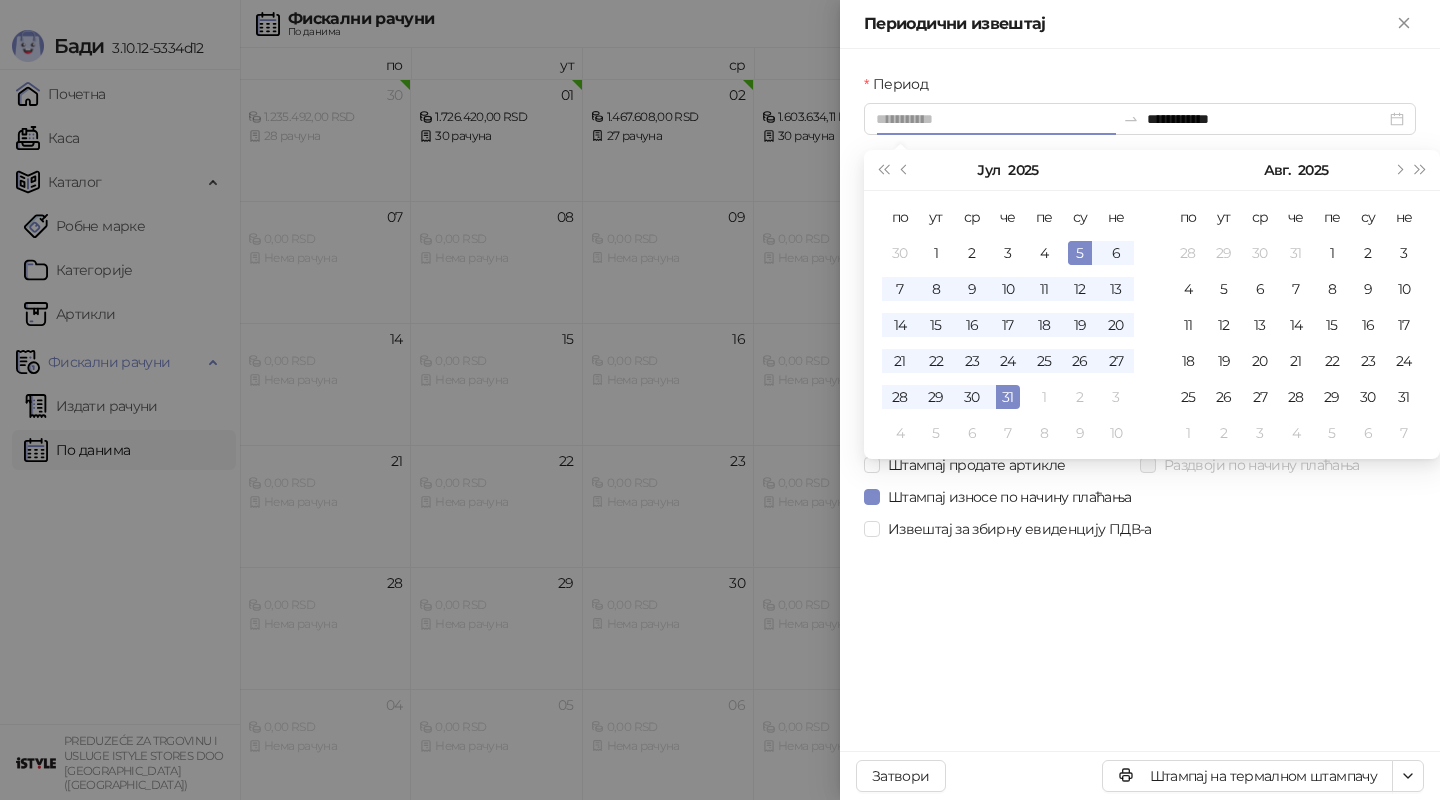 click on "5" at bounding box center (1080, 253) 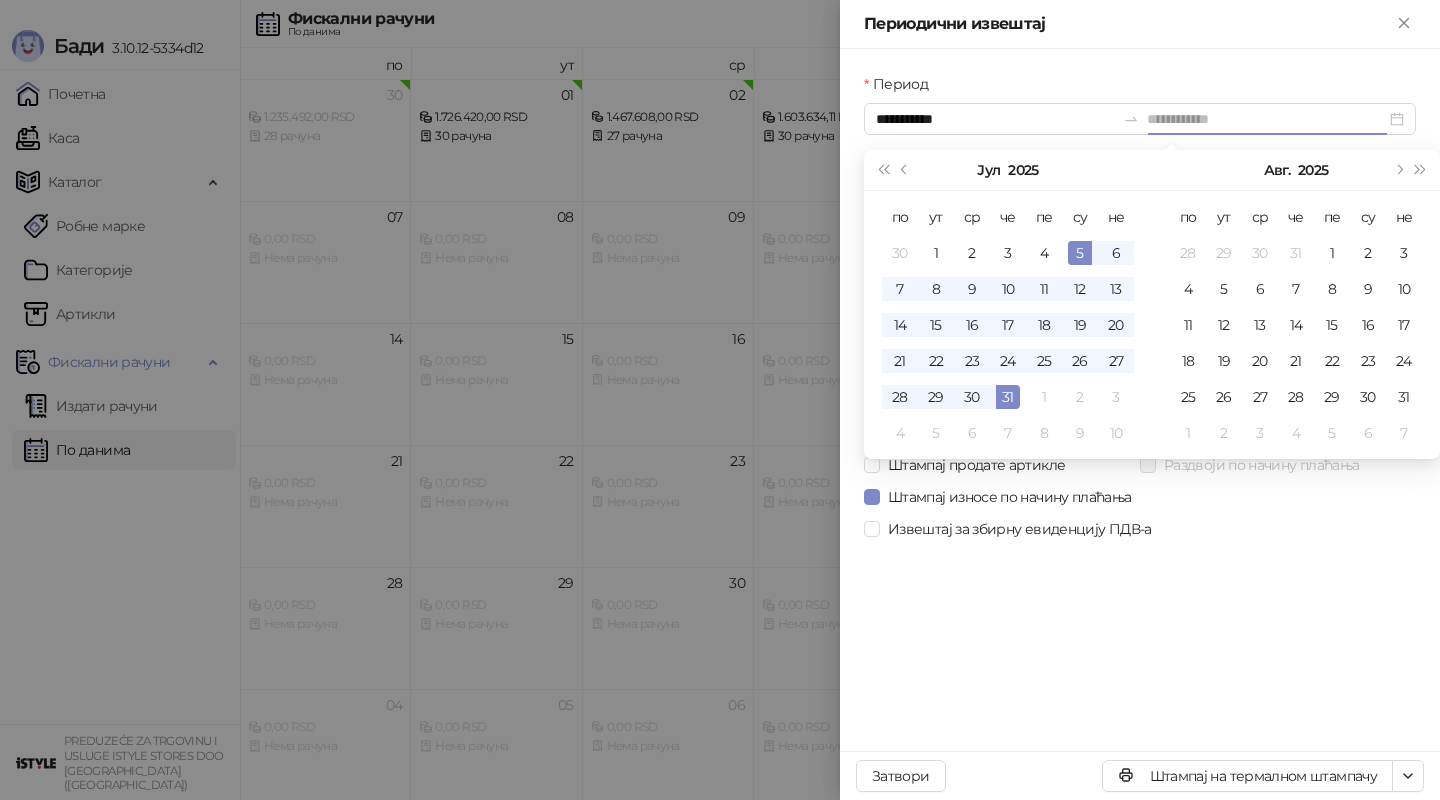 click on "5" at bounding box center [1080, 253] 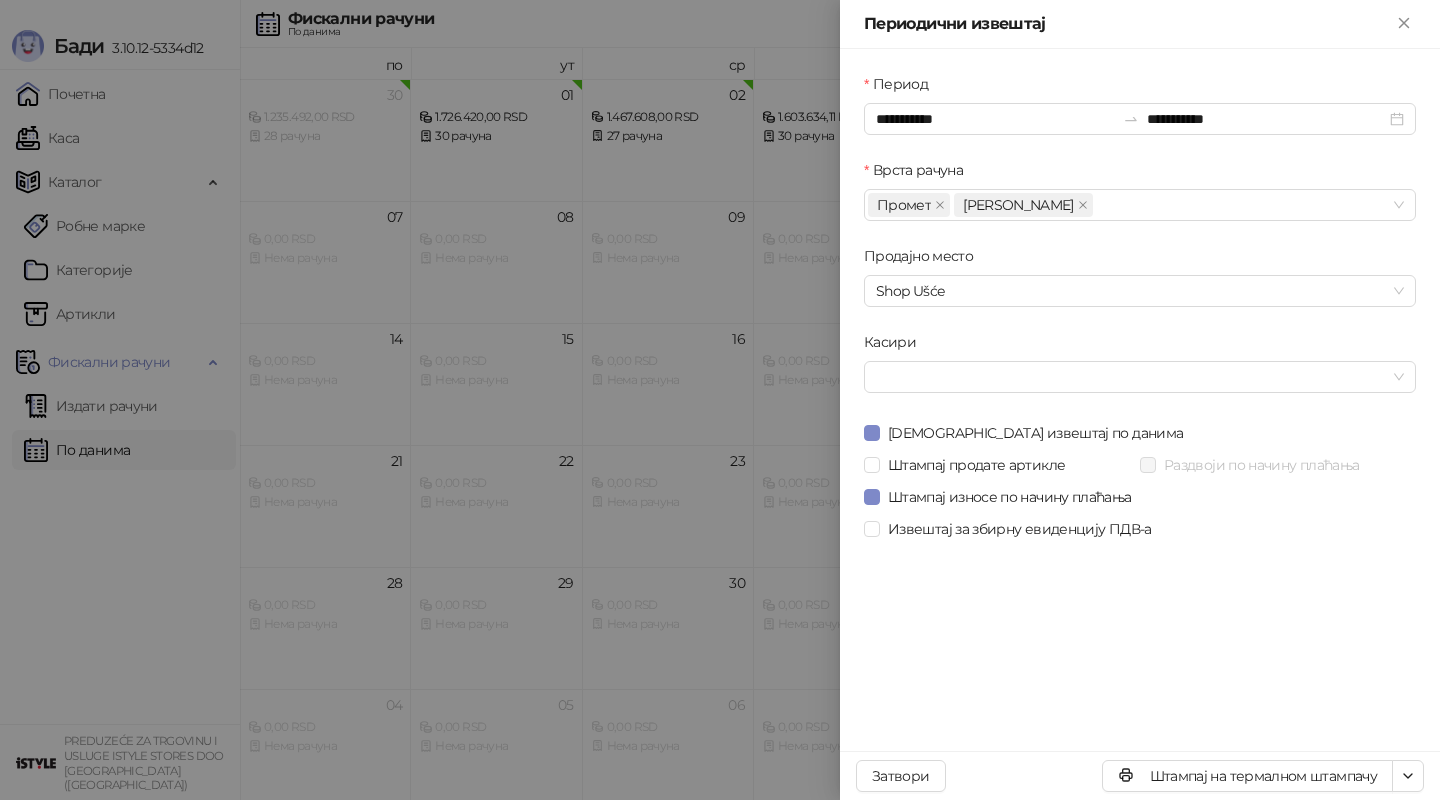 click on "Штампај на термалном штампачу Затвори" at bounding box center [1140, 775] 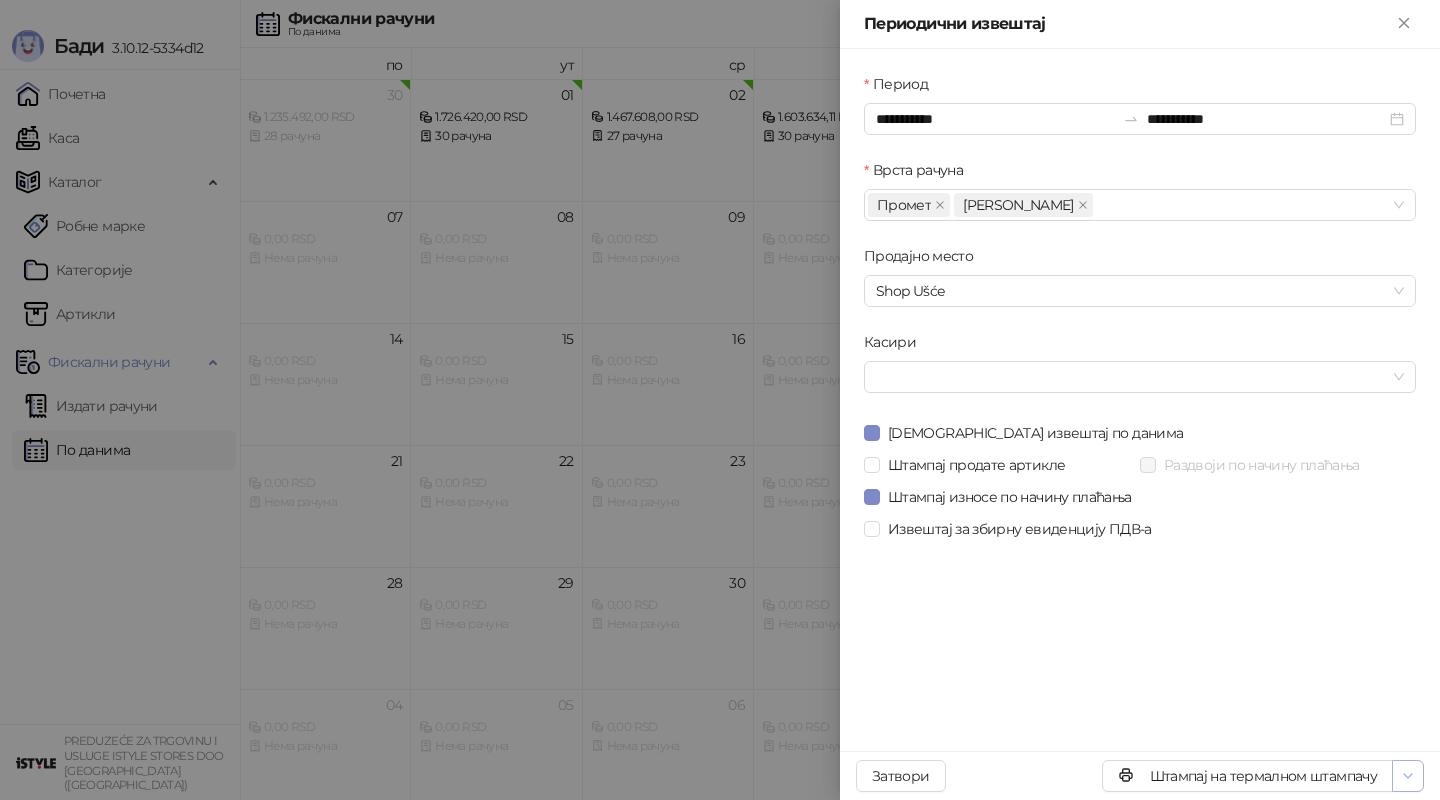 click at bounding box center (1408, 775) 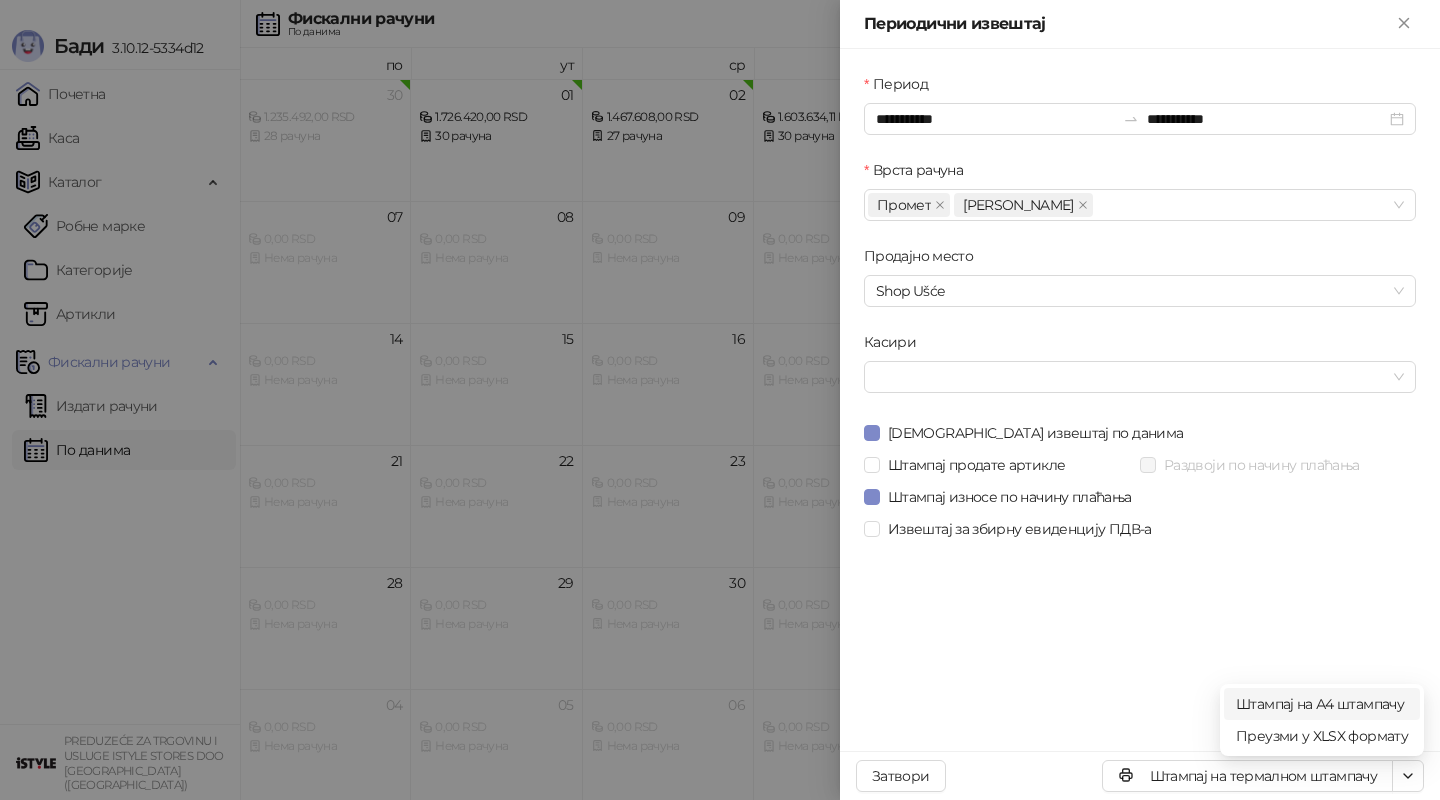 click on "Штампај на А4 штампачу" at bounding box center (1322, 704) 